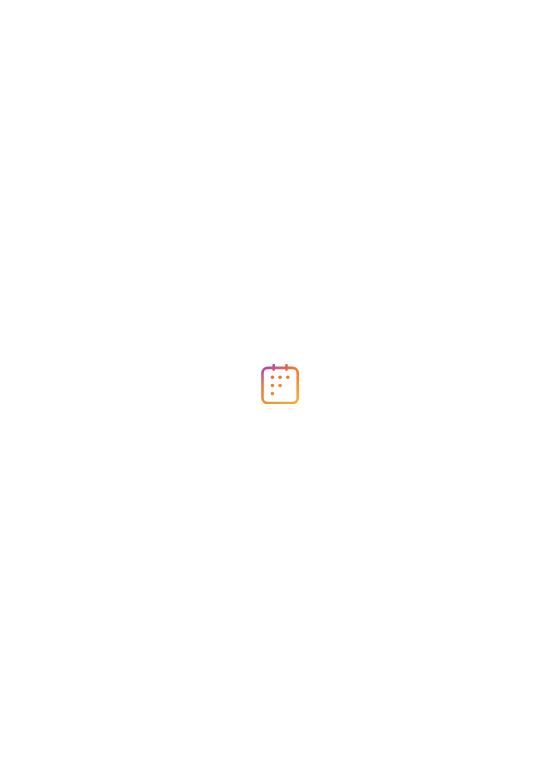 scroll, scrollTop: 0, scrollLeft: 0, axis: both 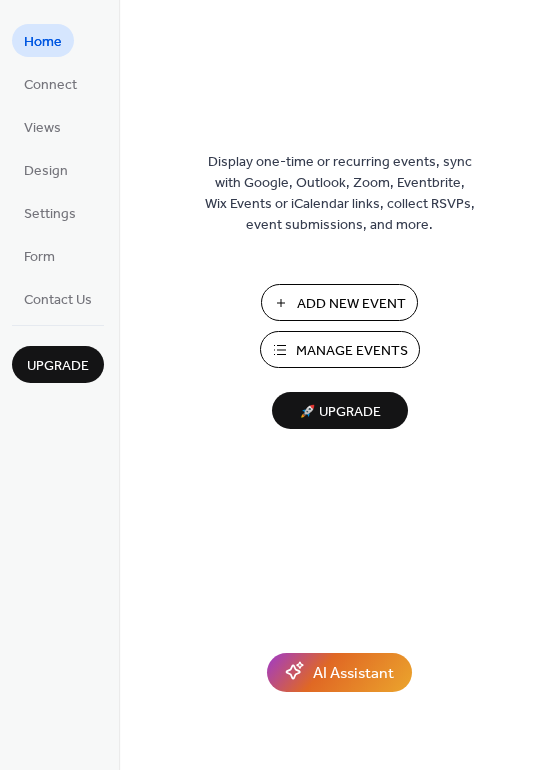 click on "Add New Event" at bounding box center [351, 304] 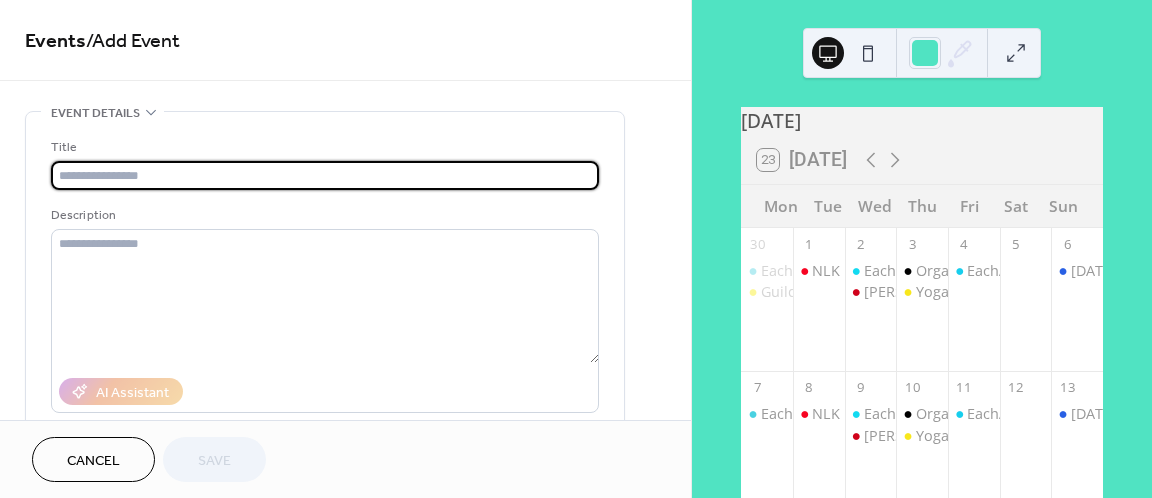 scroll, scrollTop: 0, scrollLeft: 0, axis: both 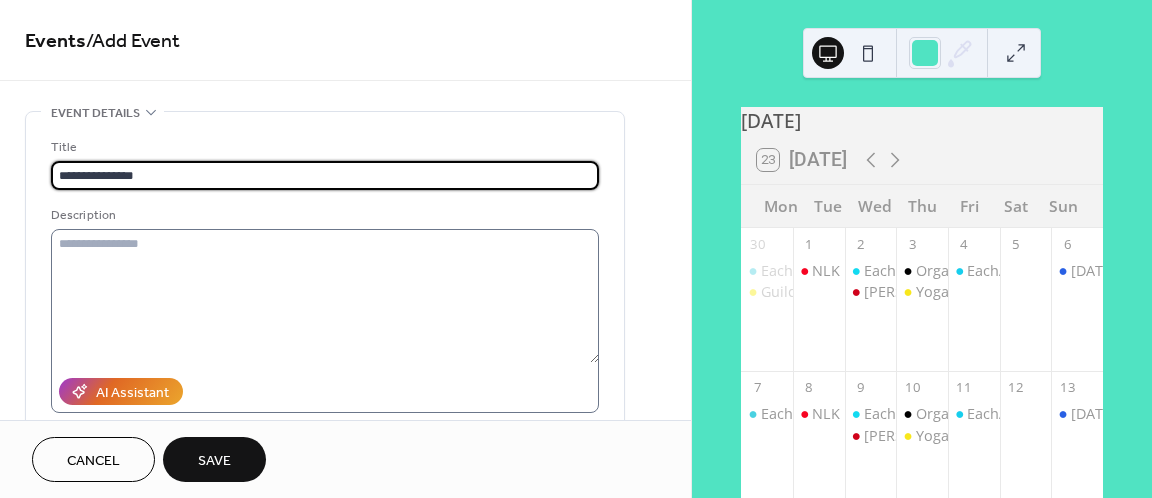 type on "**********" 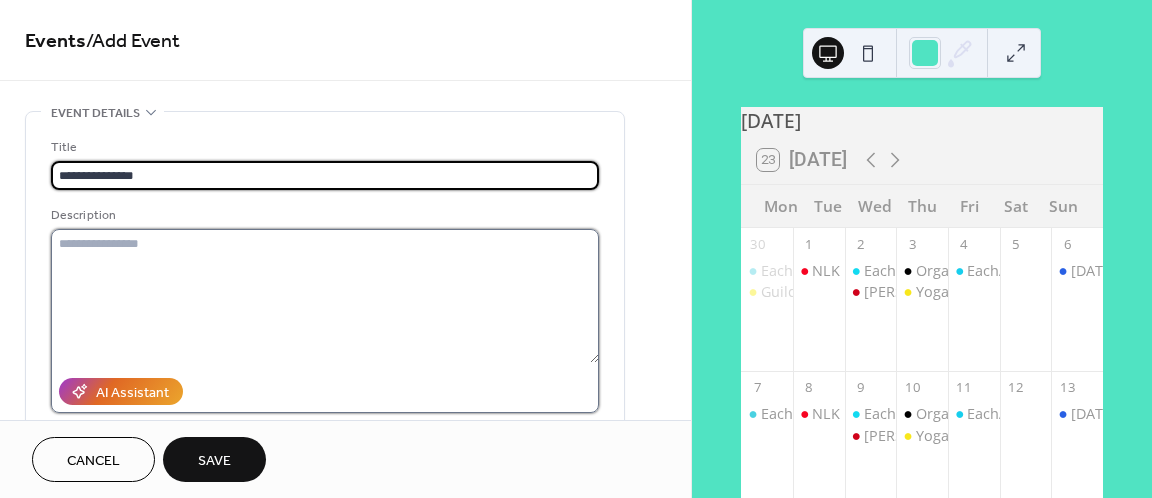 click at bounding box center (325, 296) 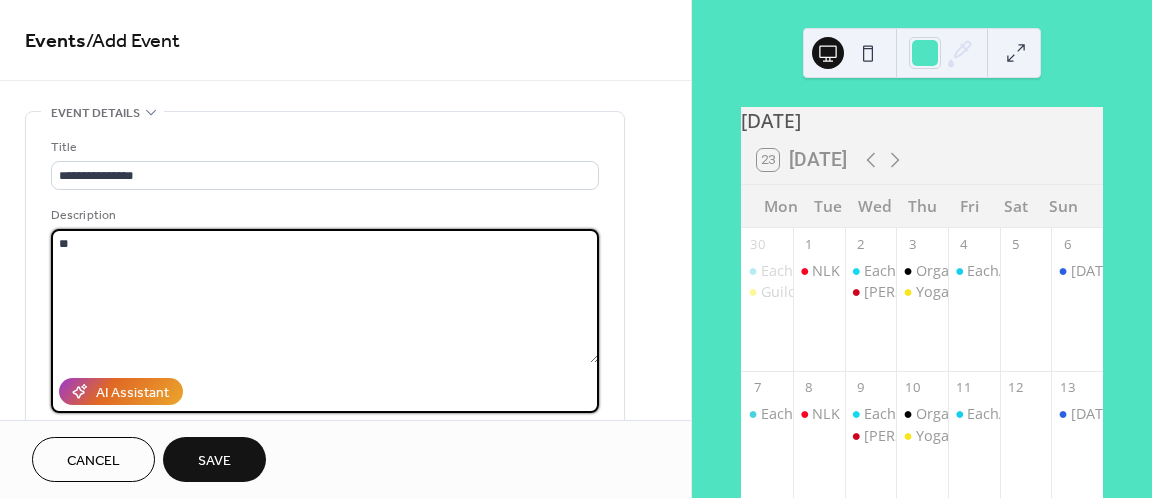 type on "*" 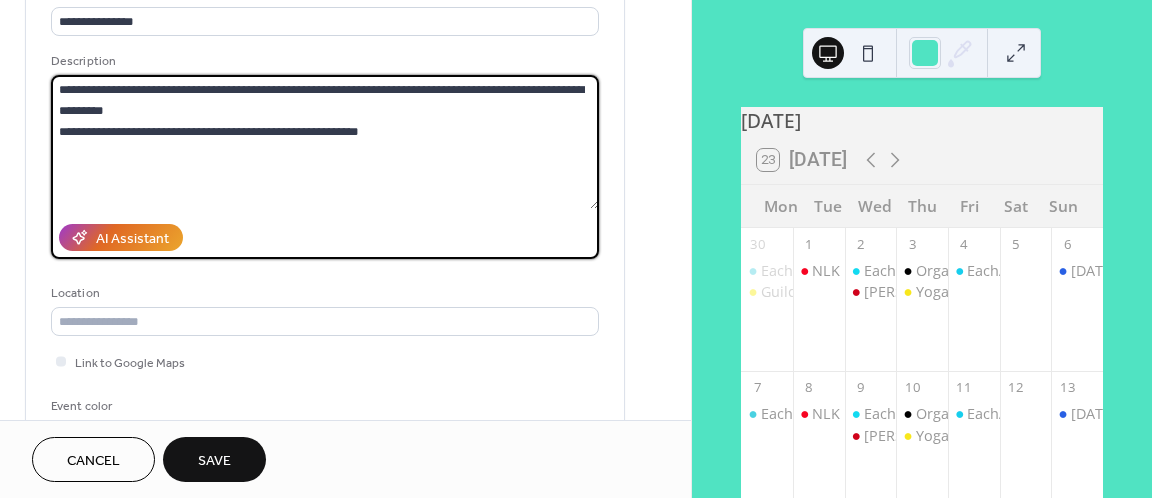 scroll, scrollTop: 224, scrollLeft: 0, axis: vertical 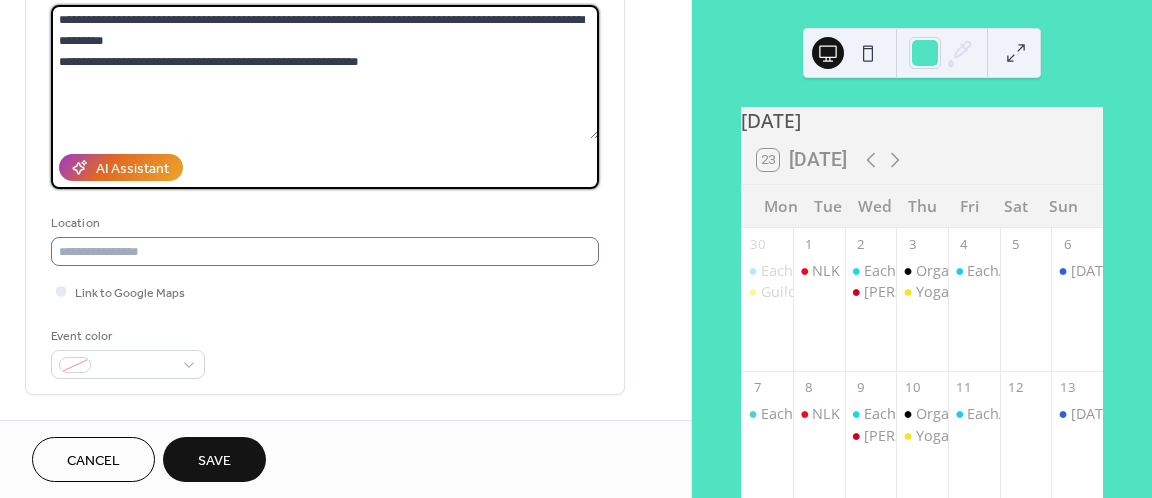 type on "**********" 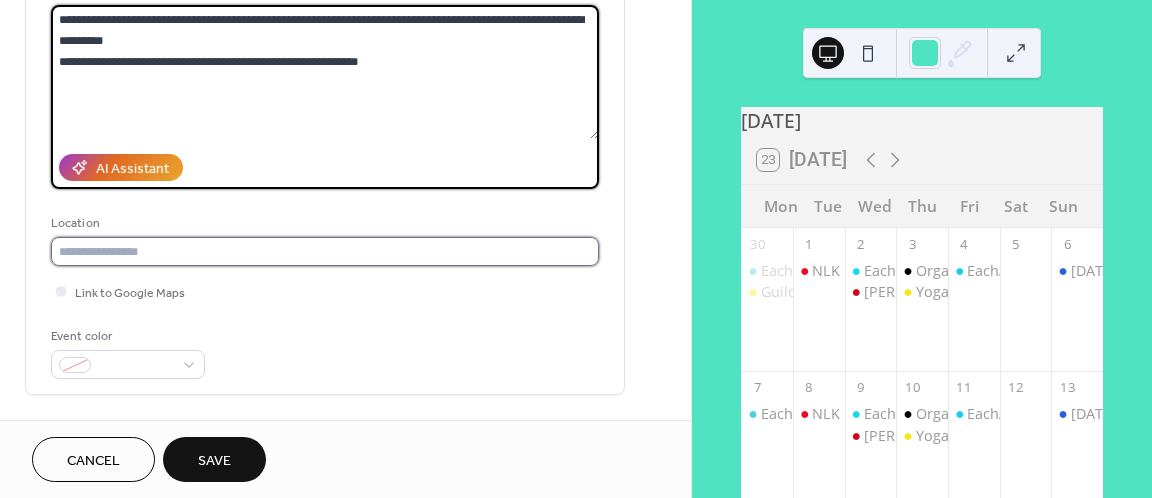 click at bounding box center [325, 251] 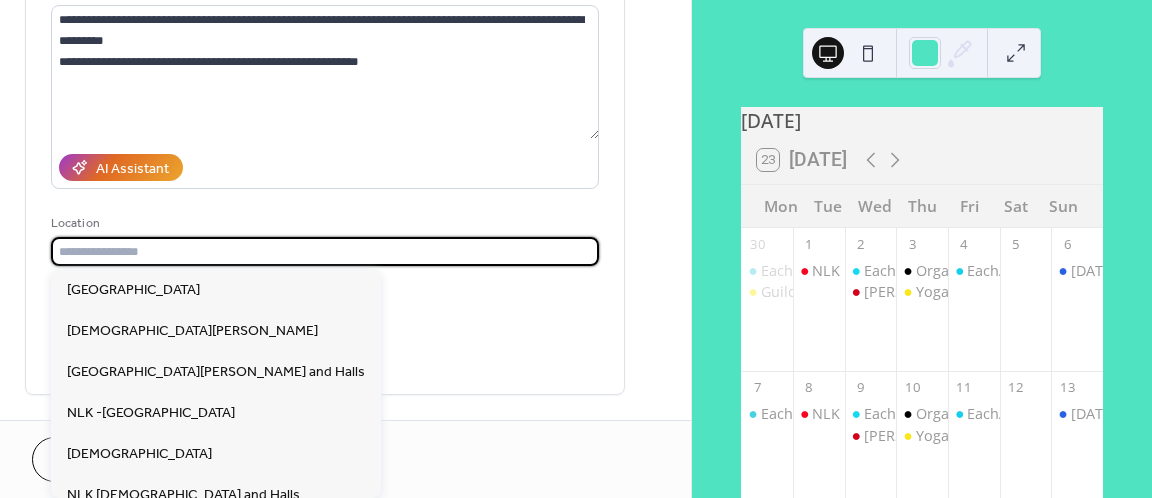 scroll, scrollTop: 128, scrollLeft: 0, axis: vertical 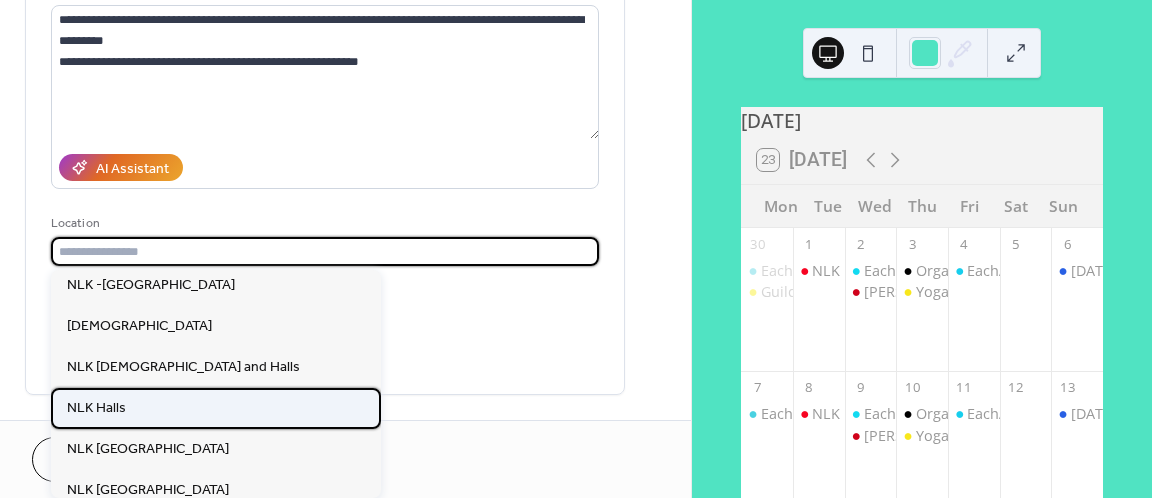 click on "NLK Halls" at bounding box center [96, 408] 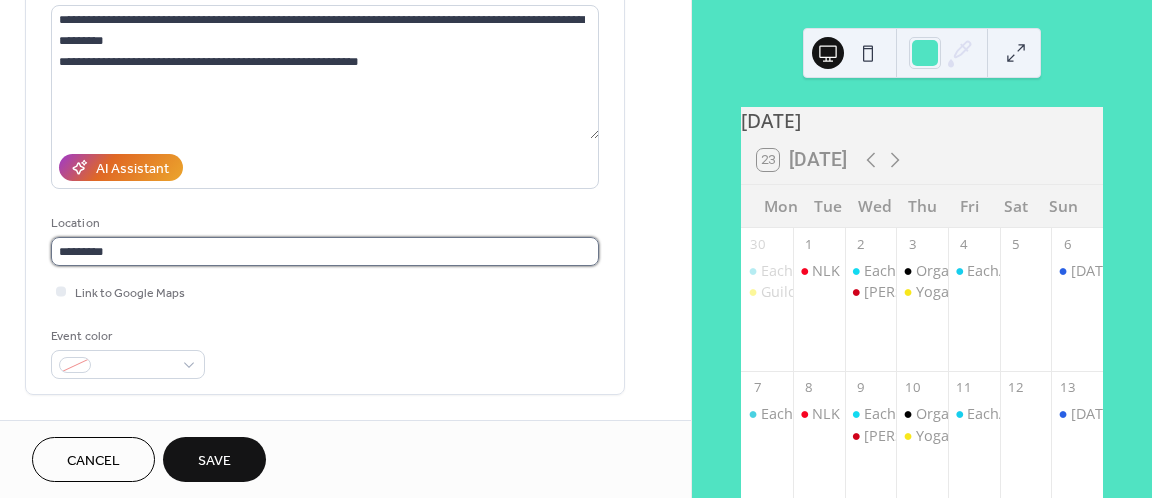 click on "*********" at bounding box center (325, 251) 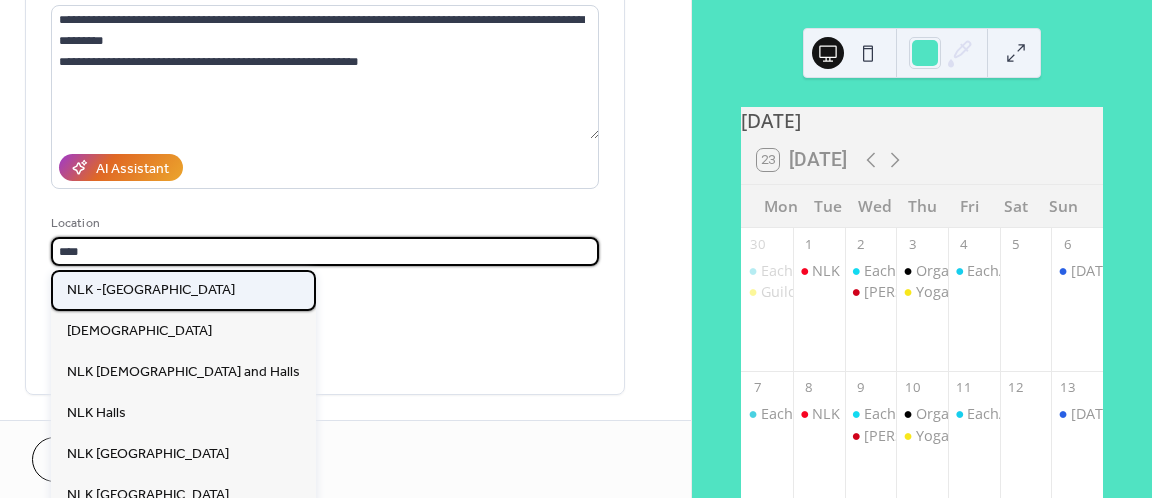 click on "NLK -[GEOGRAPHIC_DATA]" at bounding box center [151, 290] 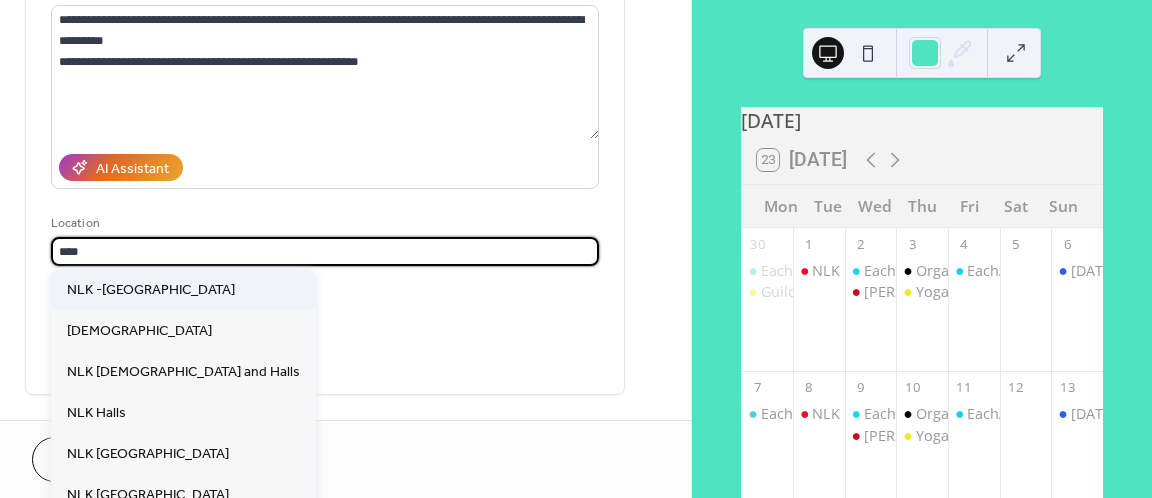 type on "**********" 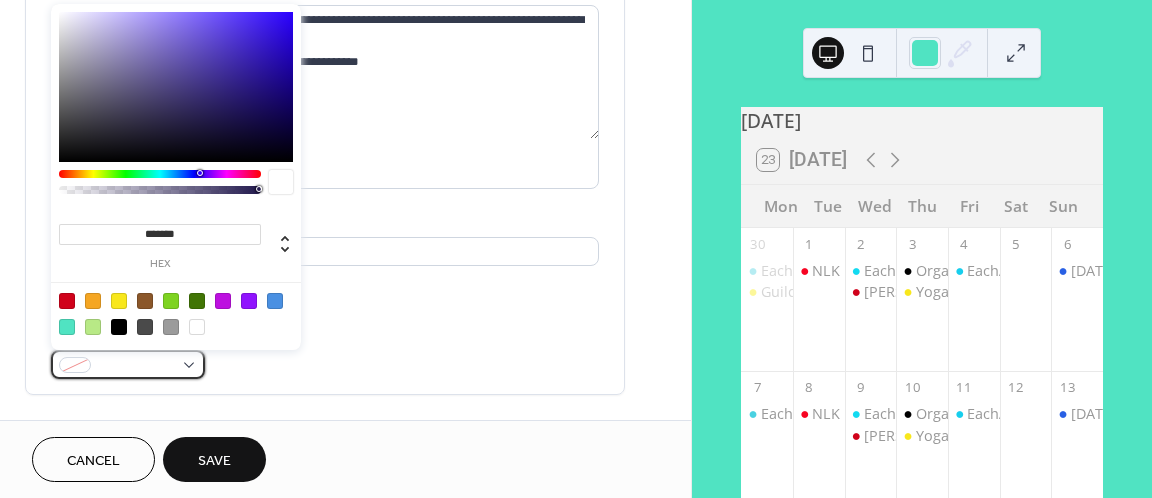 click at bounding box center [136, 366] 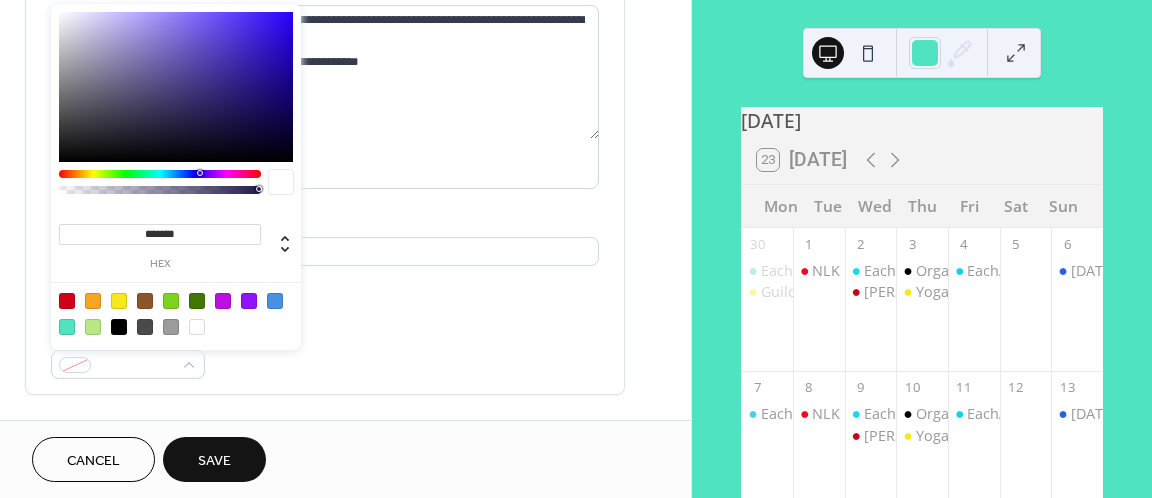 click at bounding box center [160, 174] 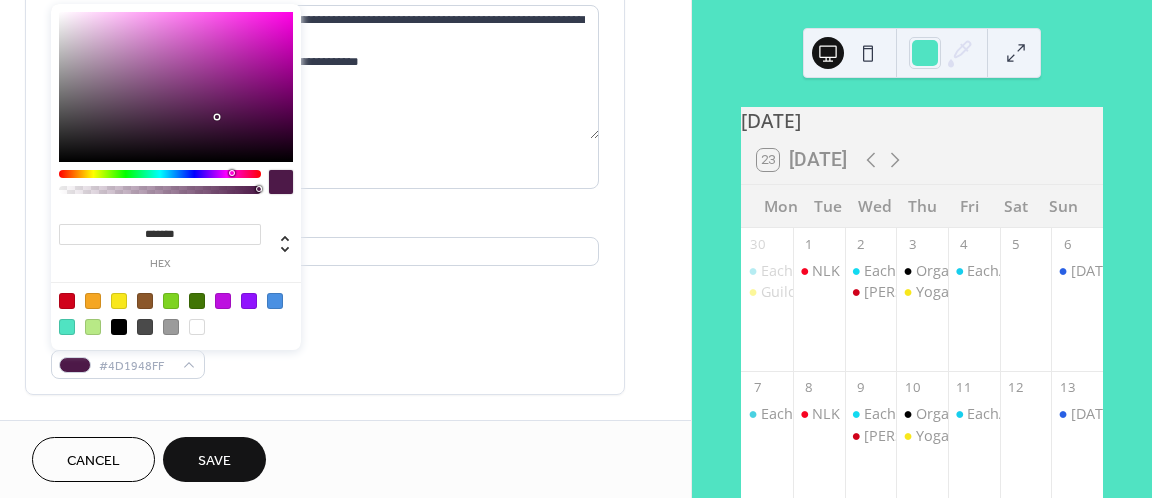 type on "*******" 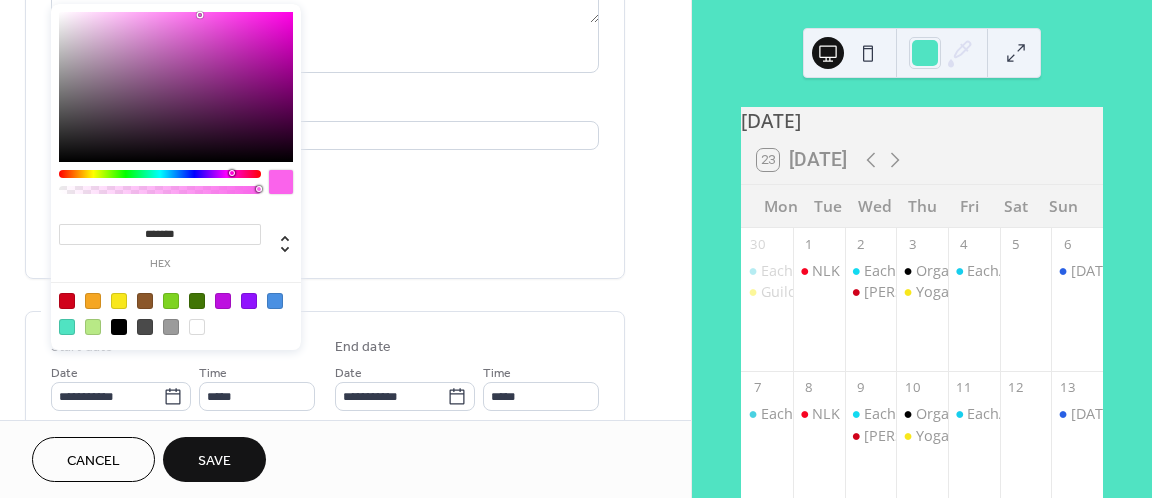 scroll, scrollTop: 345, scrollLeft: 0, axis: vertical 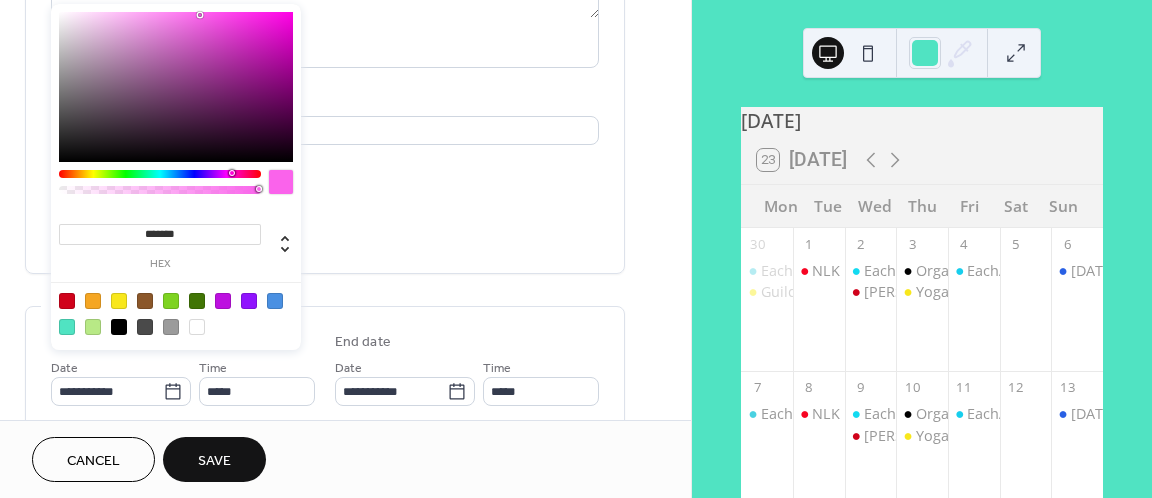 click on "Event color #FA63EBFF" at bounding box center [325, 231] 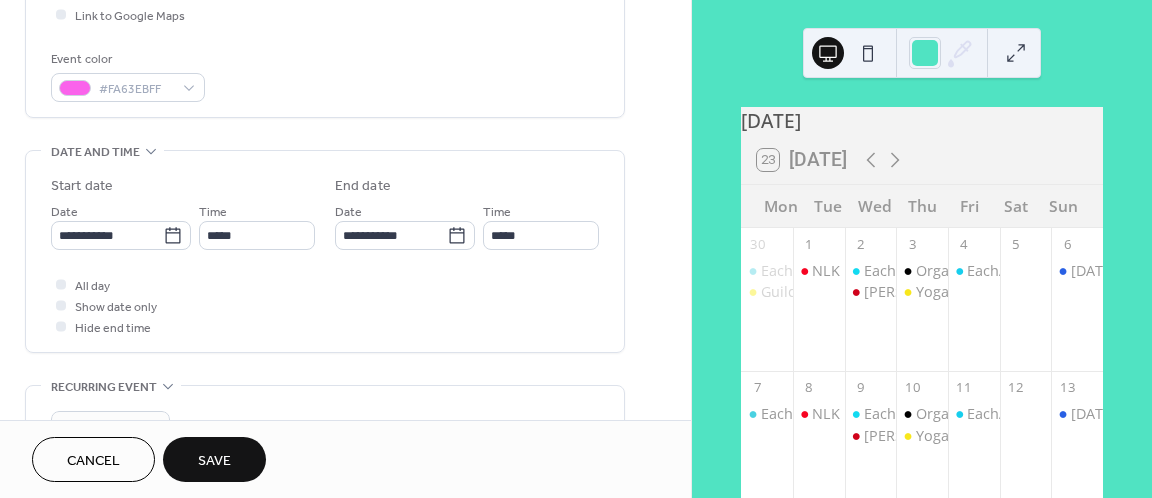 scroll, scrollTop: 529, scrollLeft: 0, axis: vertical 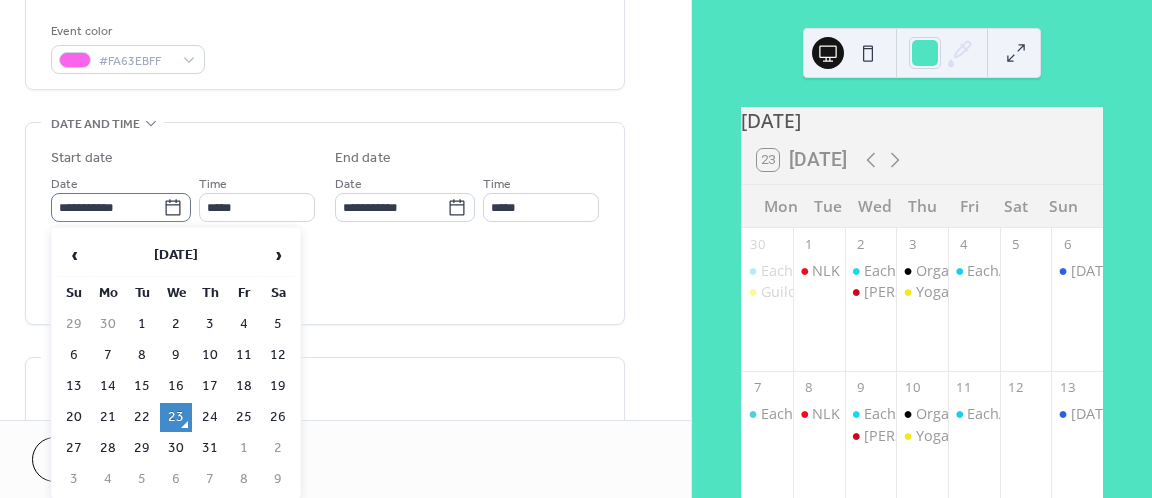 click 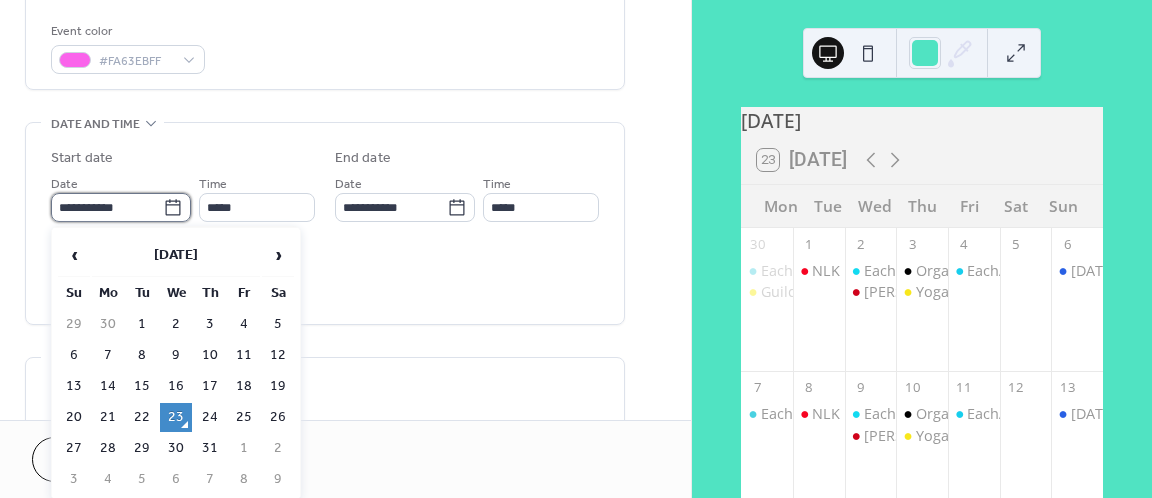 click on "**********" at bounding box center (107, 207) 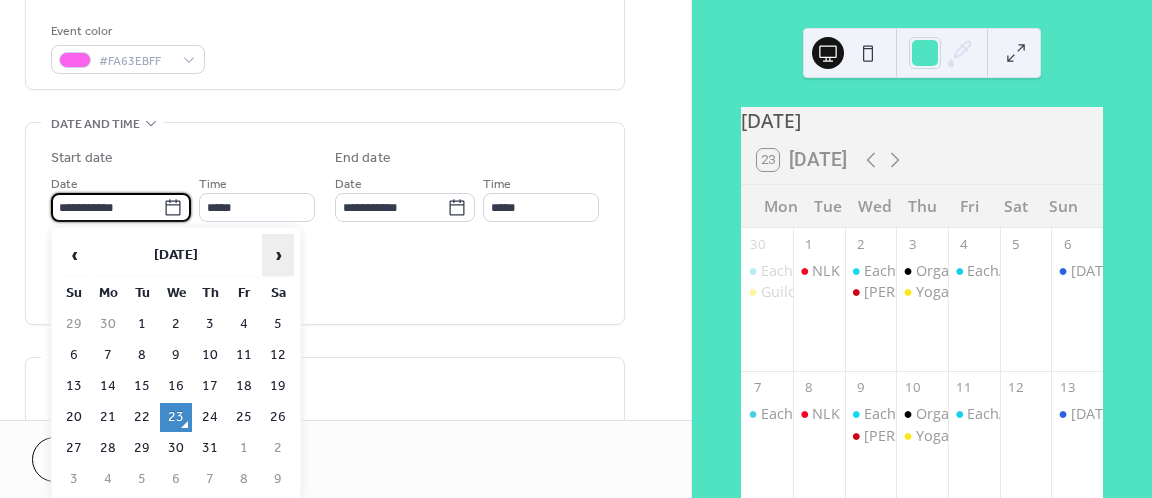 click on "›" at bounding box center (278, 255) 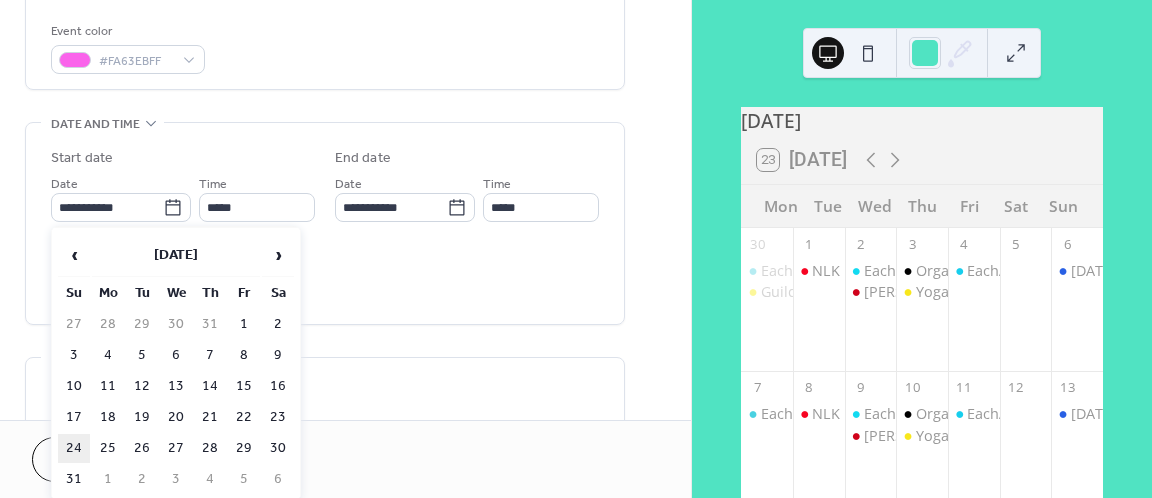 click on "24" at bounding box center (74, 448) 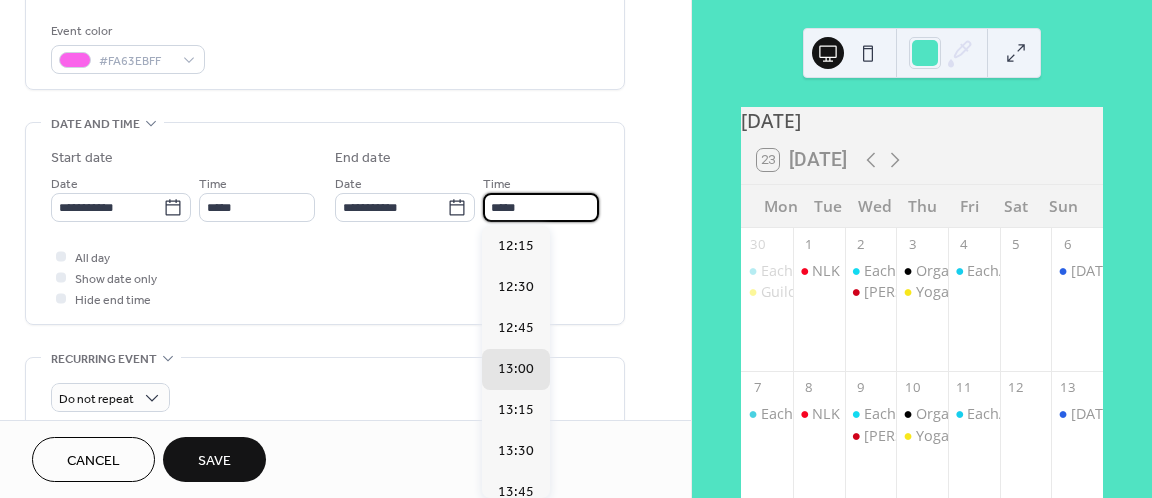 click on "*****" at bounding box center [541, 207] 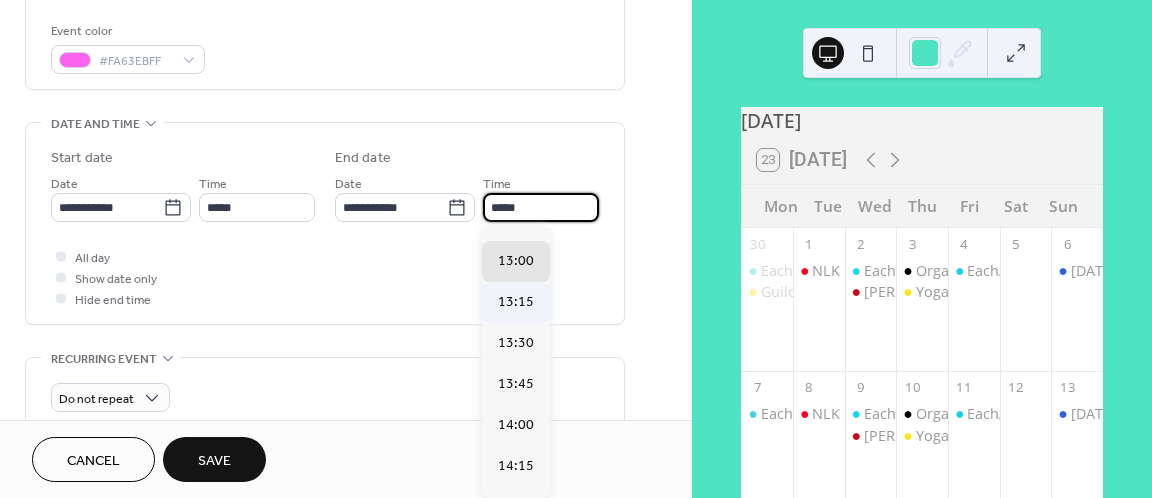scroll, scrollTop: 155, scrollLeft: 0, axis: vertical 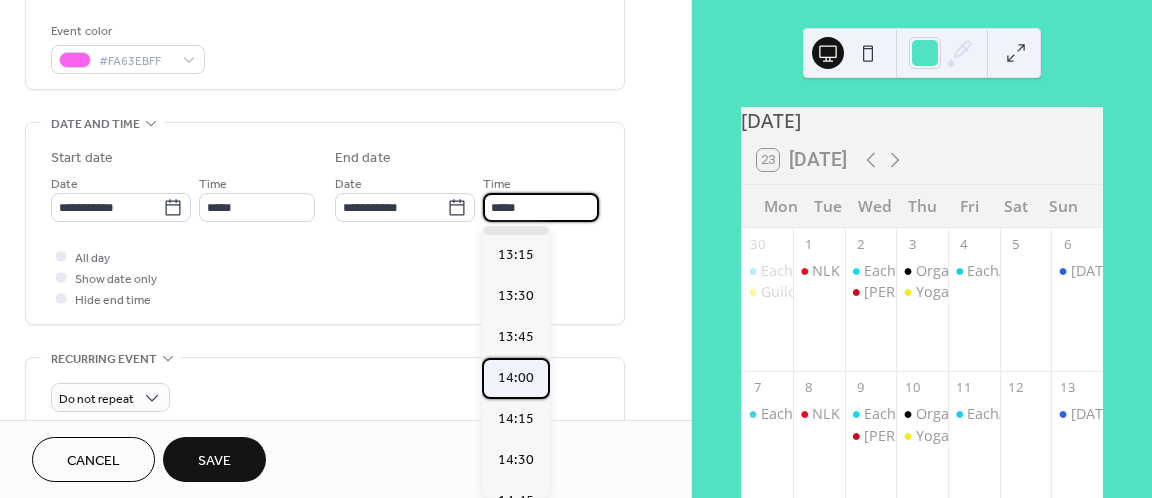 click on "14:00" at bounding box center [516, 378] 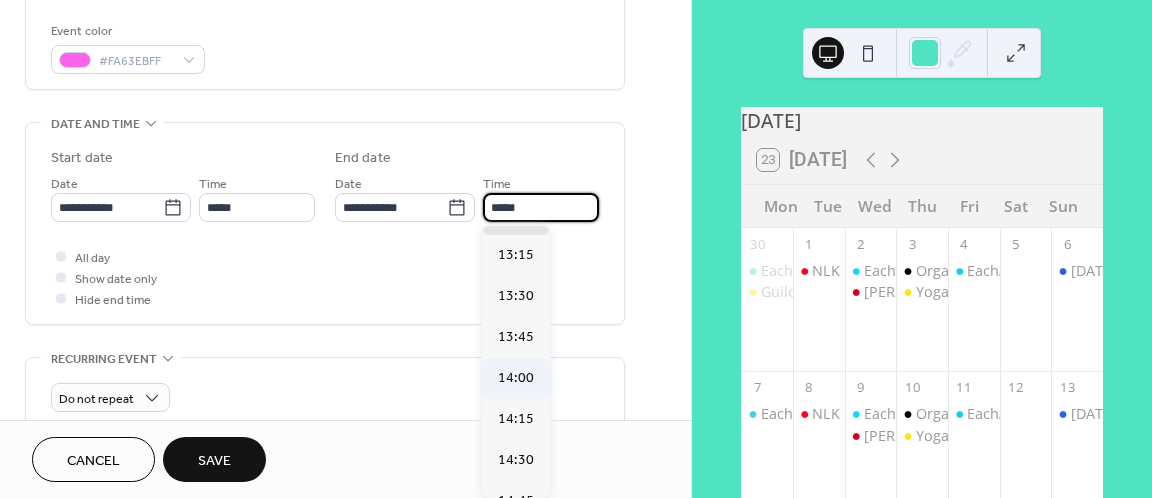 type on "*****" 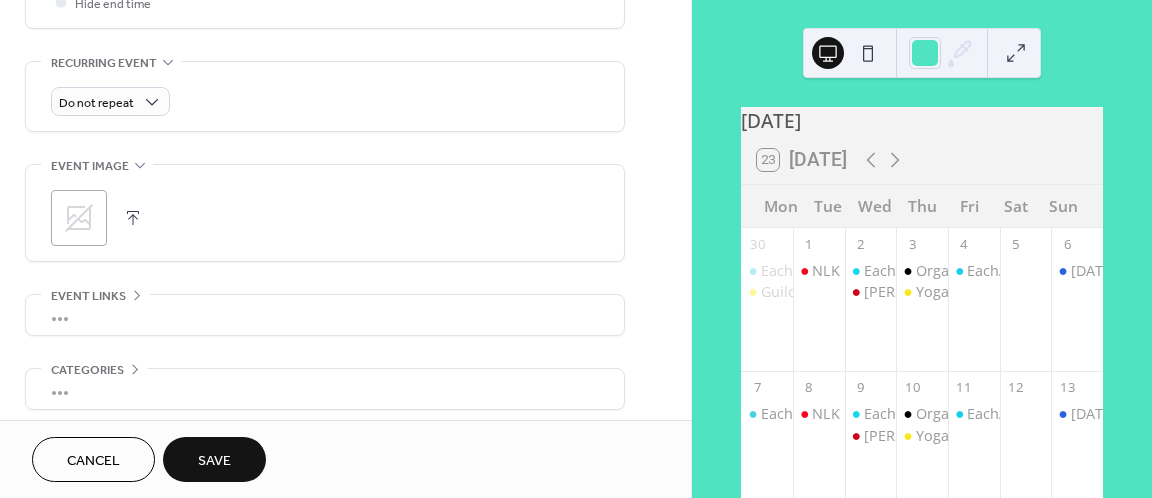 scroll, scrollTop: 848, scrollLeft: 0, axis: vertical 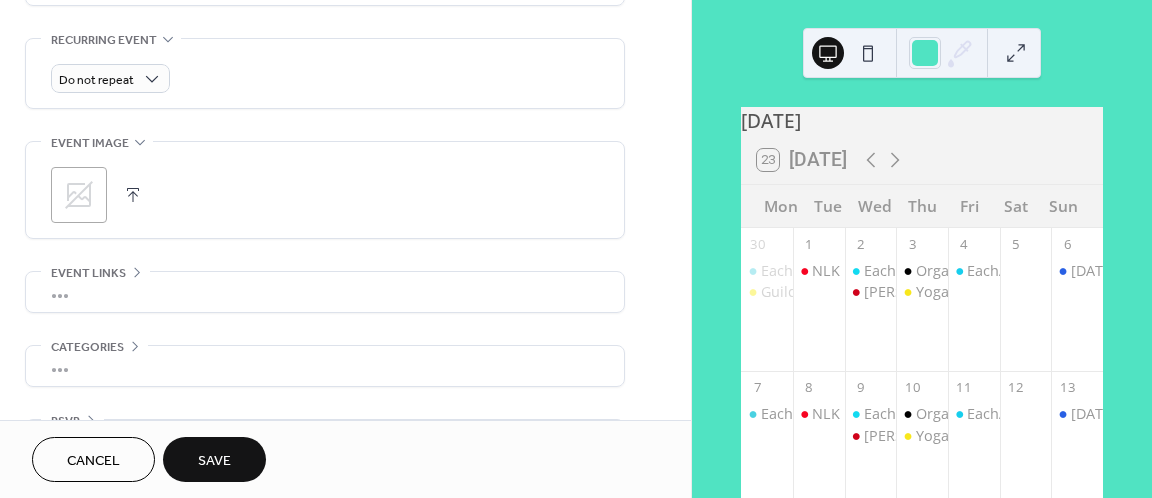 click 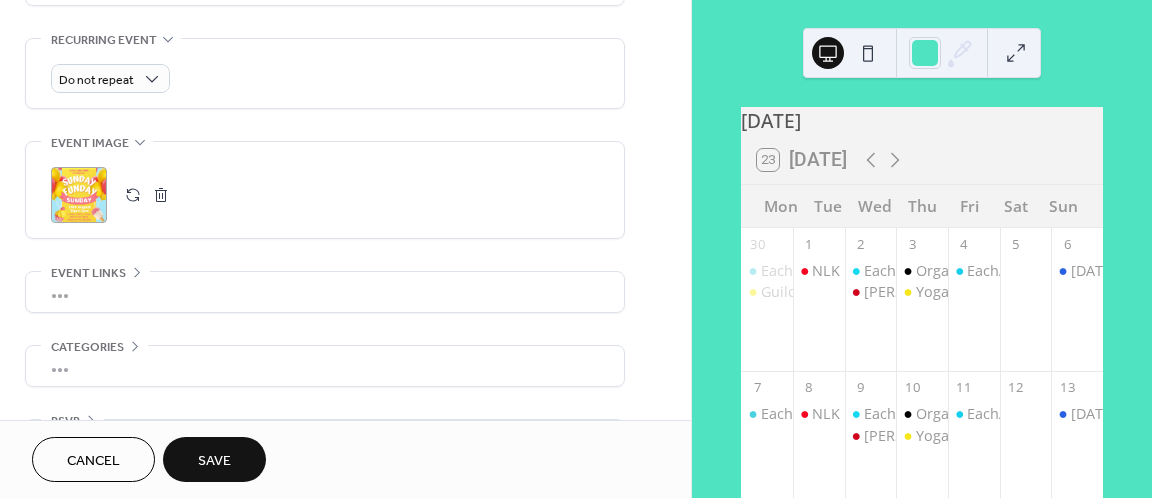 scroll, scrollTop: 909, scrollLeft: 0, axis: vertical 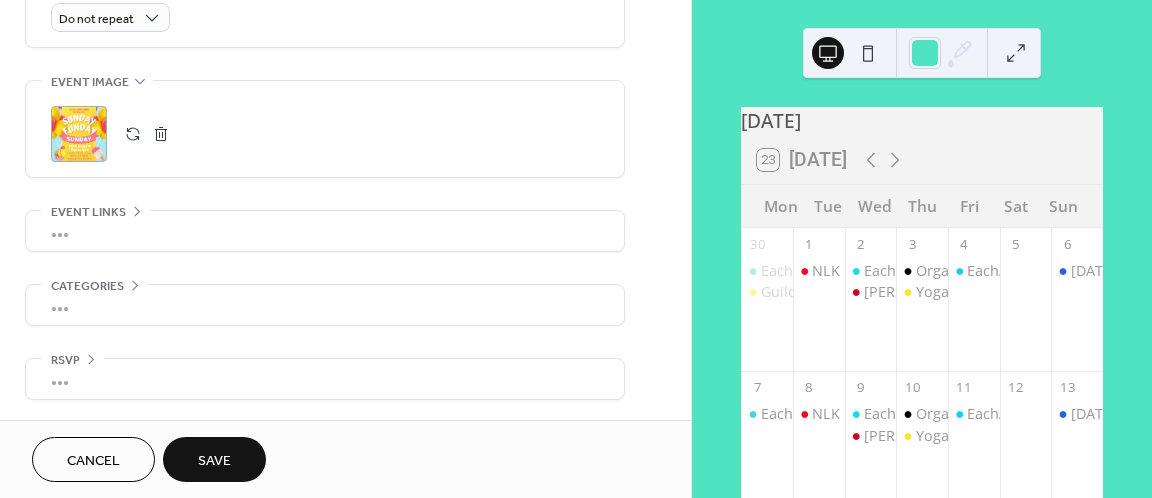 click on "Save" at bounding box center [214, 459] 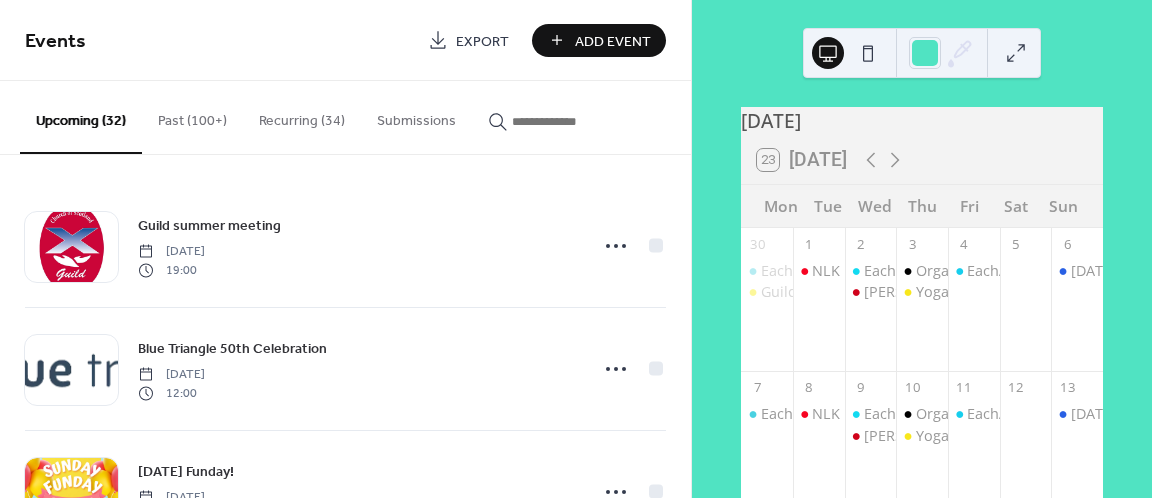 click on "Add Event" at bounding box center (613, 41) 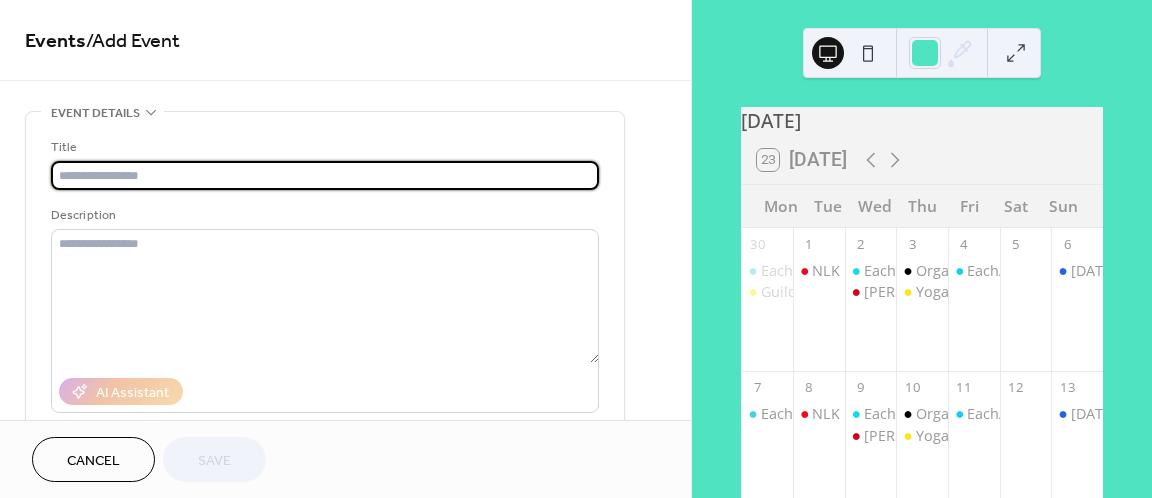 click at bounding box center [325, 175] 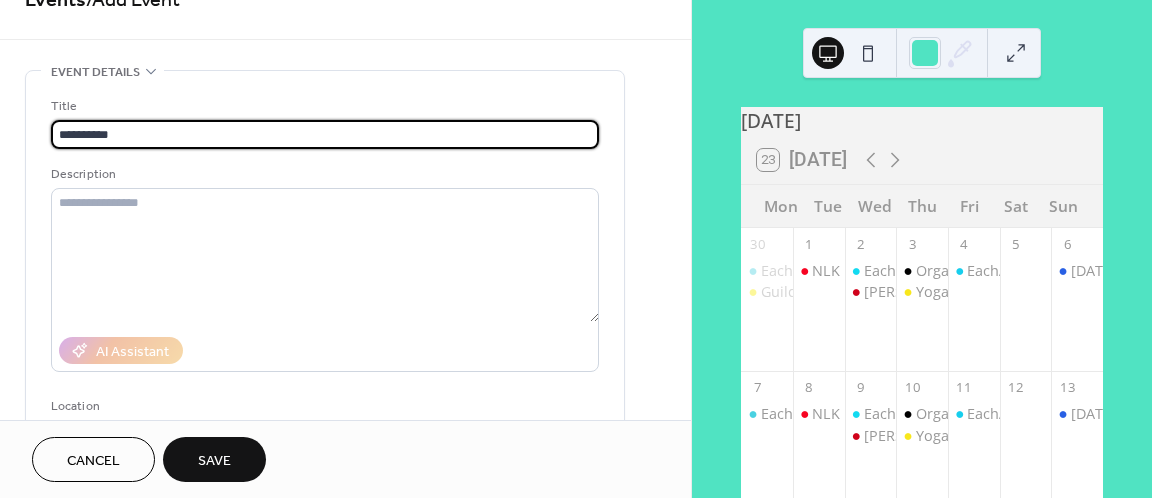 scroll, scrollTop: 75, scrollLeft: 0, axis: vertical 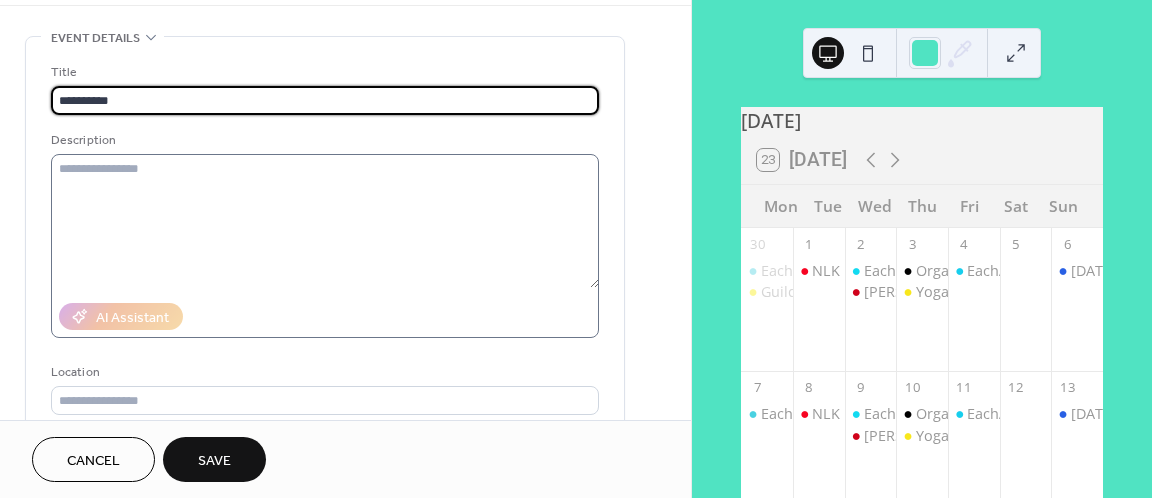 type on "*********" 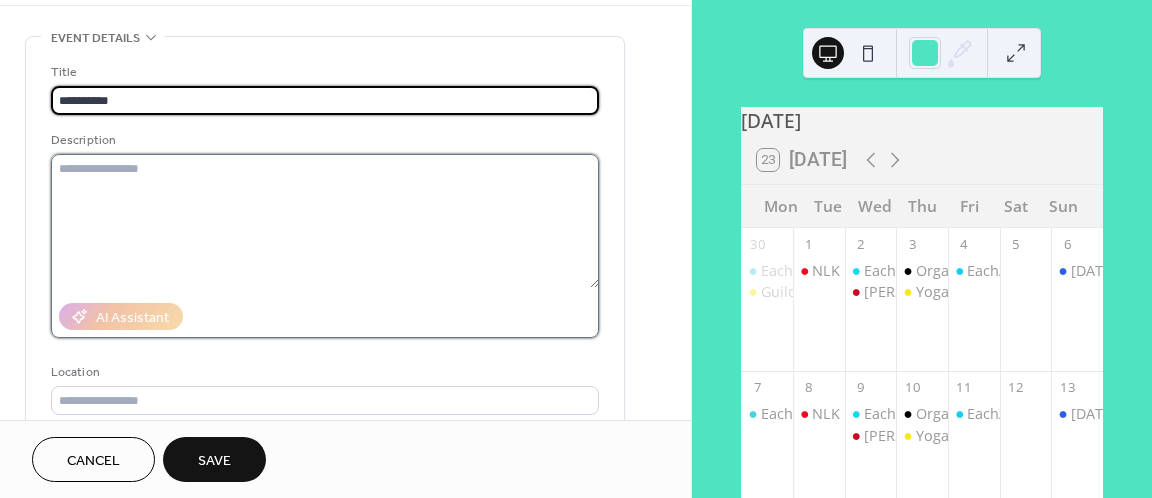 click at bounding box center [325, 221] 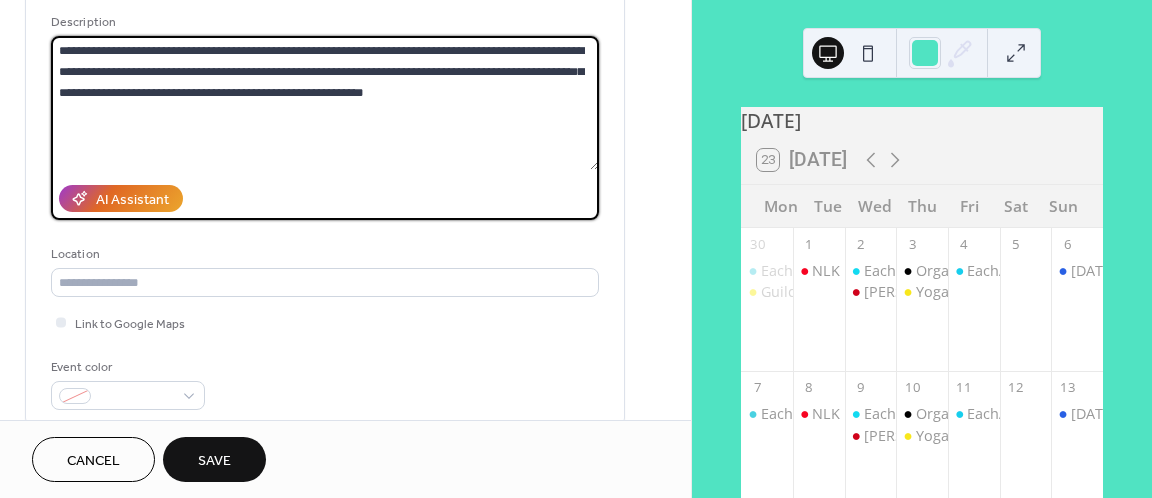 scroll, scrollTop: 199, scrollLeft: 0, axis: vertical 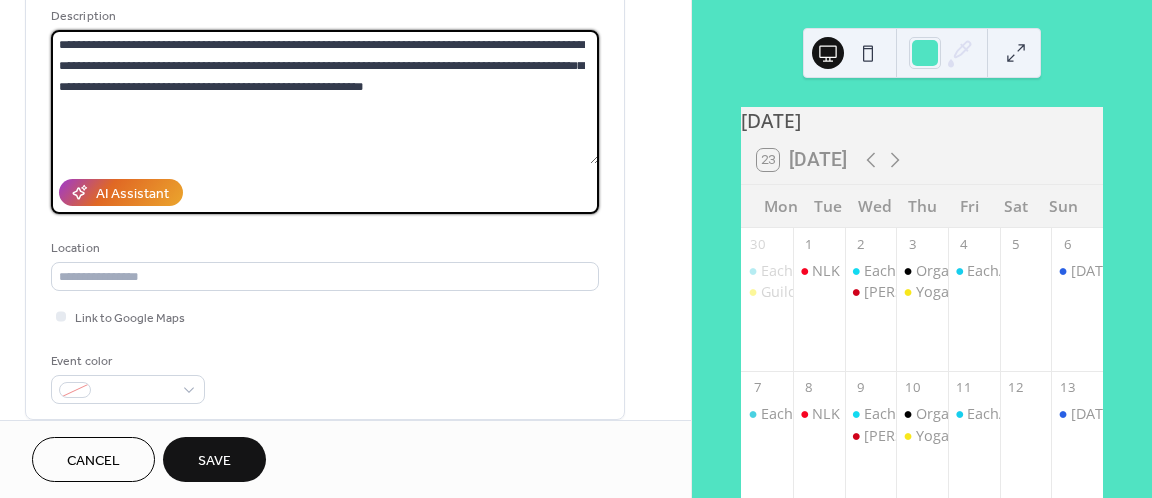 type on "**********" 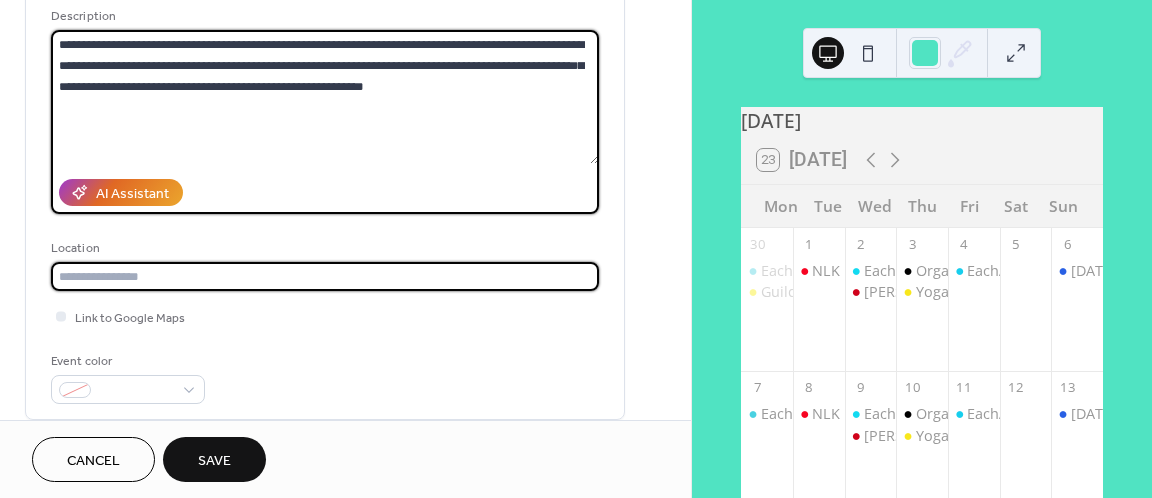 click at bounding box center (325, 276) 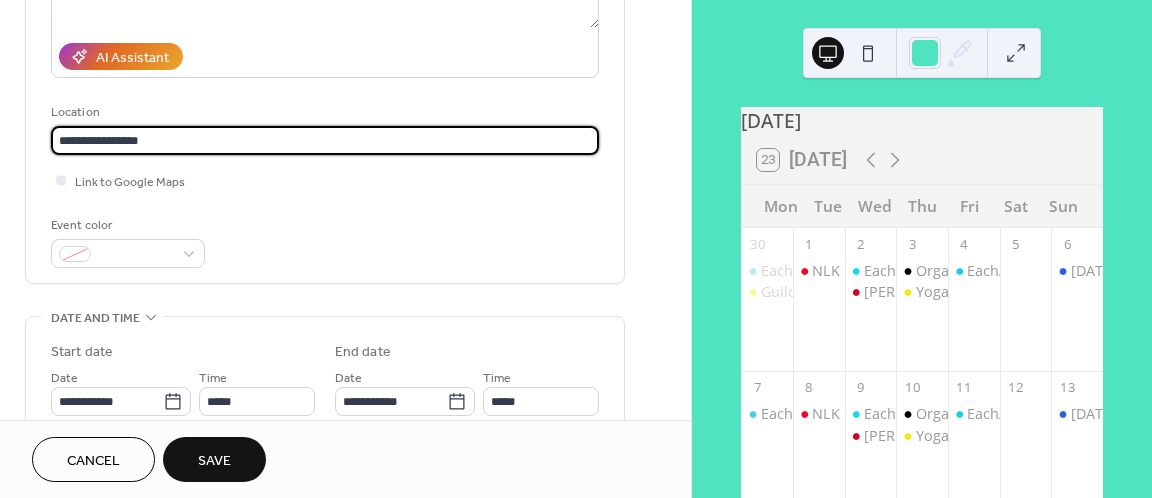scroll, scrollTop: 345, scrollLeft: 0, axis: vertical 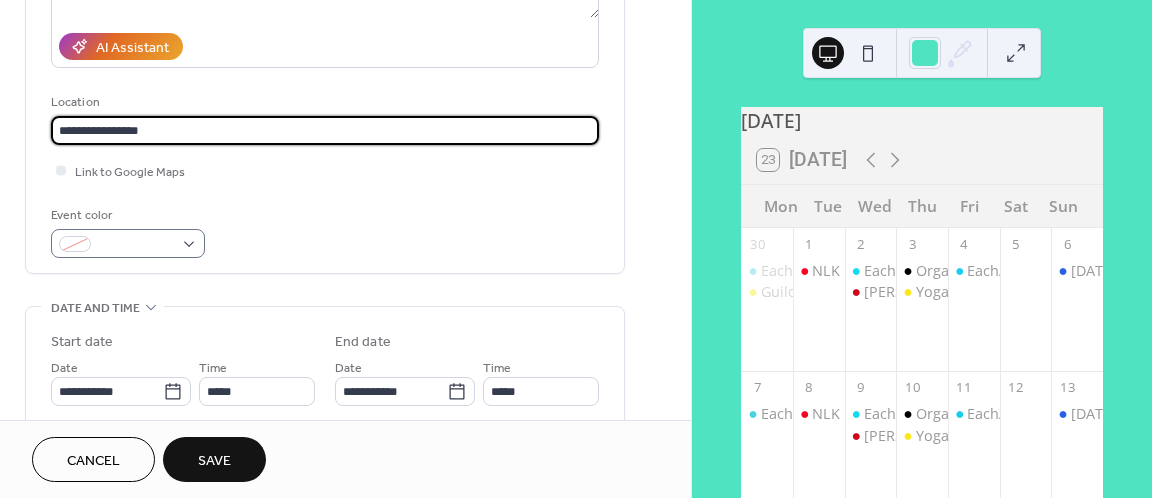 type on "**********" 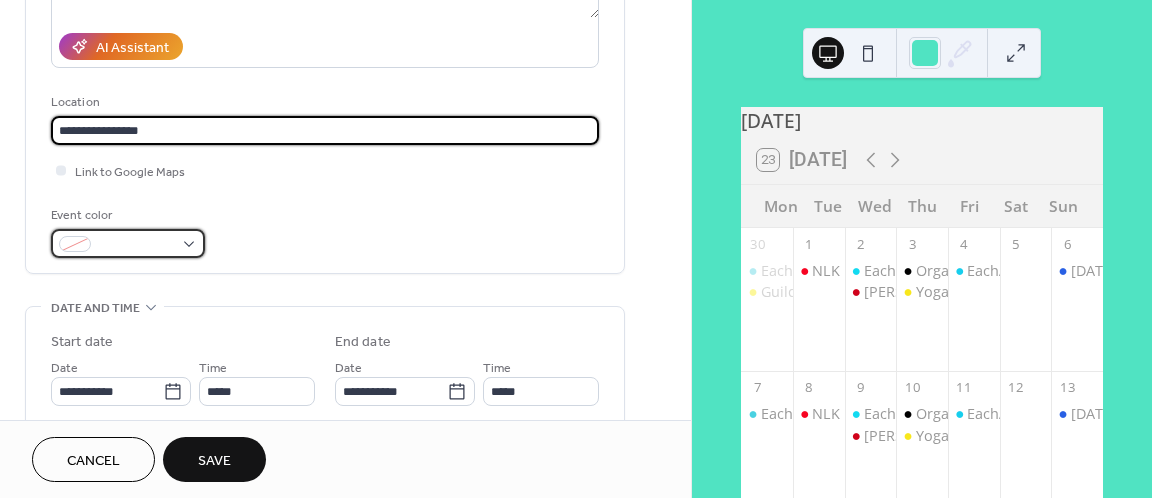 click at bounding box center (128, 243) 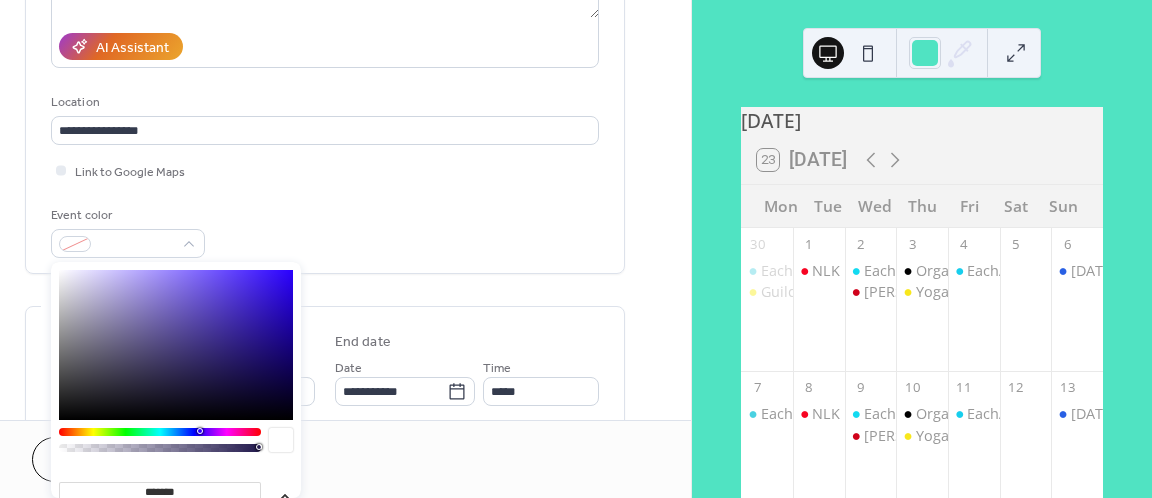 click at bounding box center (160, 432) 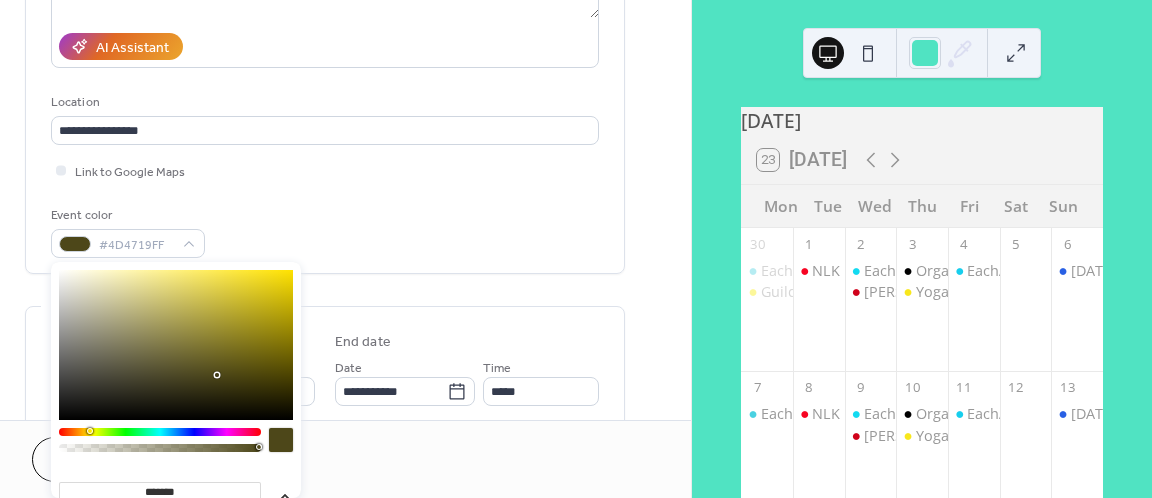 click at bounding box center (176, 345) 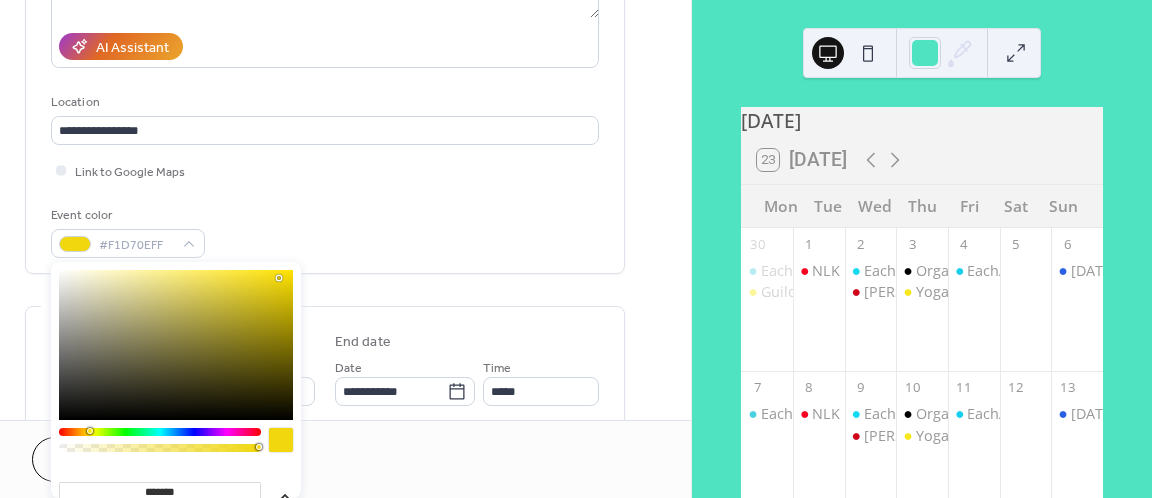 click on "**********" at bounding box center (325, 25) 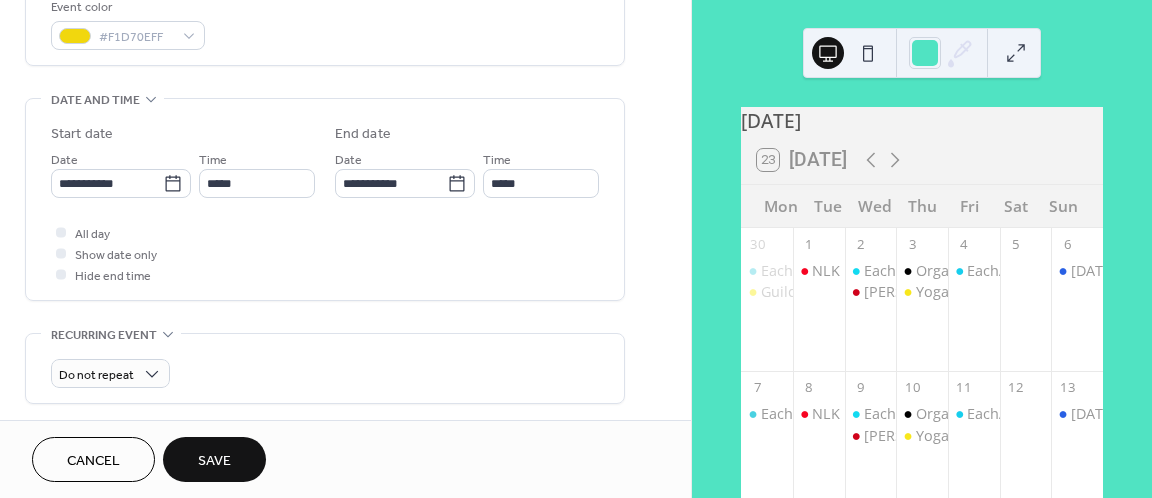 scroll, scrollTop: 555, scrollLeft: 0, axis: vertical 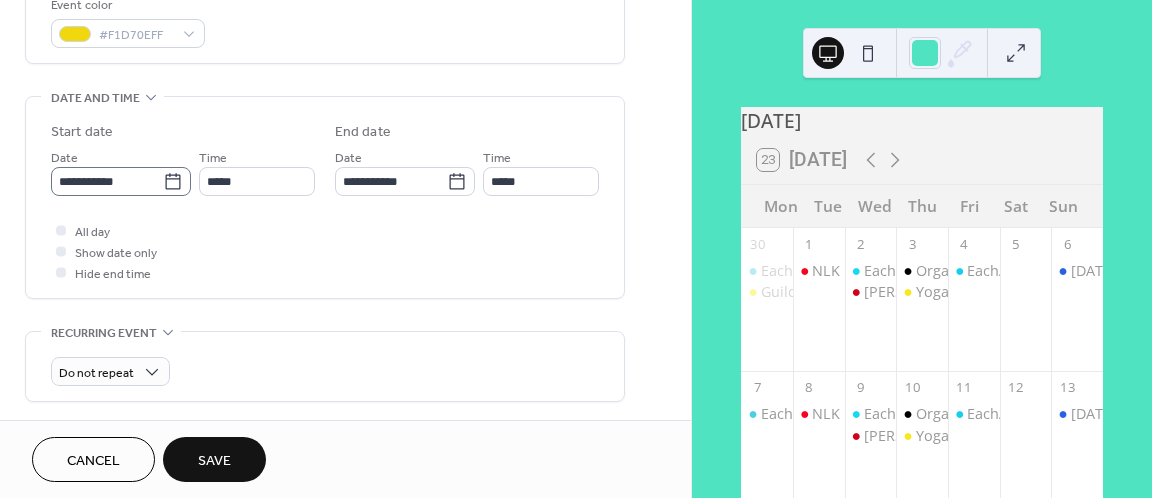 click 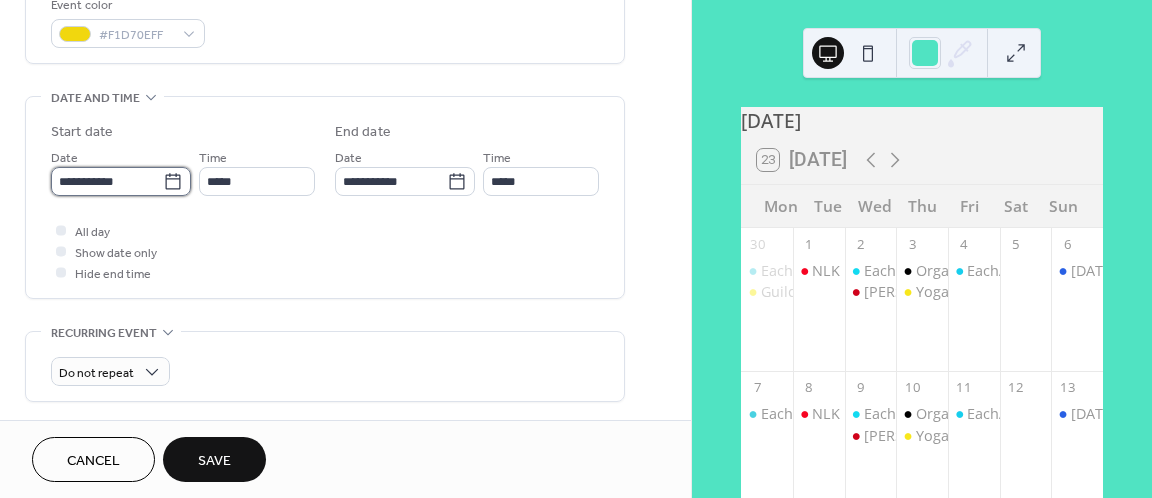 click on "**********" at bounding box center [107, 181] 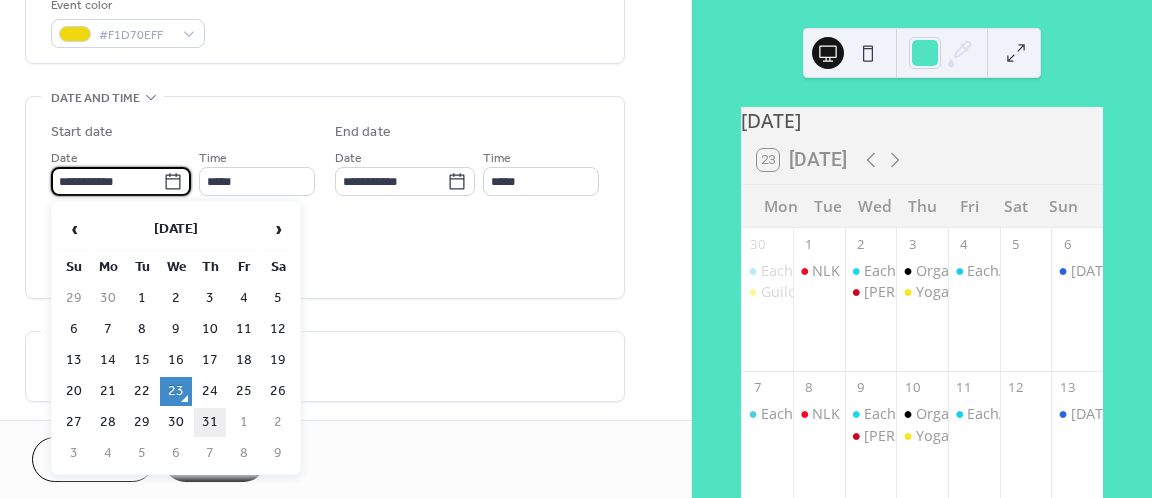 click on "31" at bounding box center [210, 422] 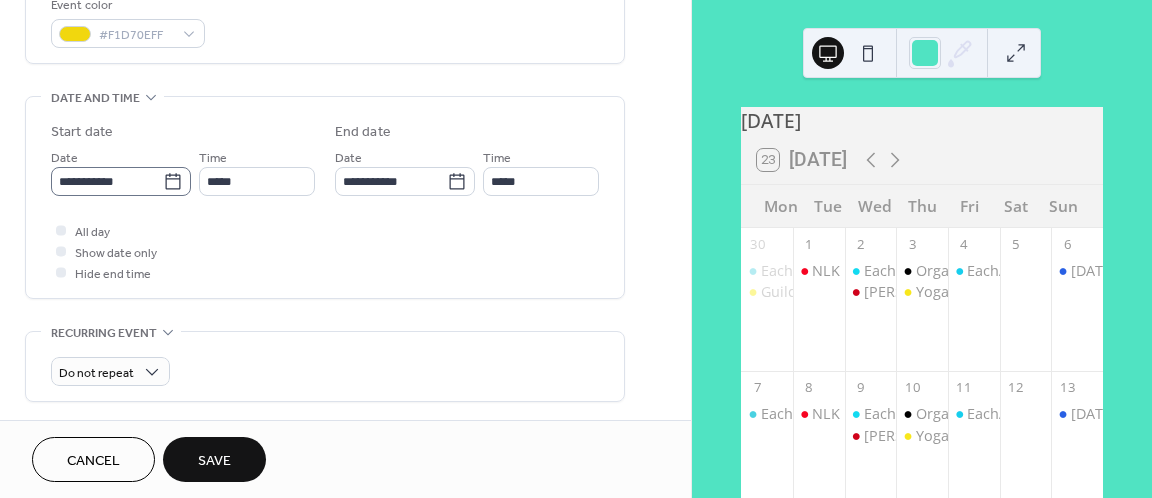 click 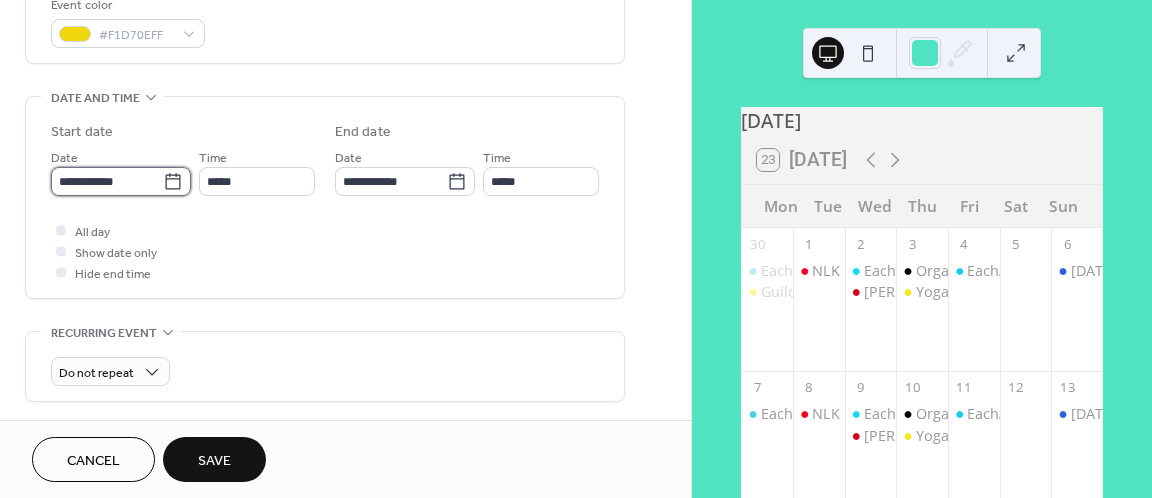 click on "**********" at bounding box center (107, 181) 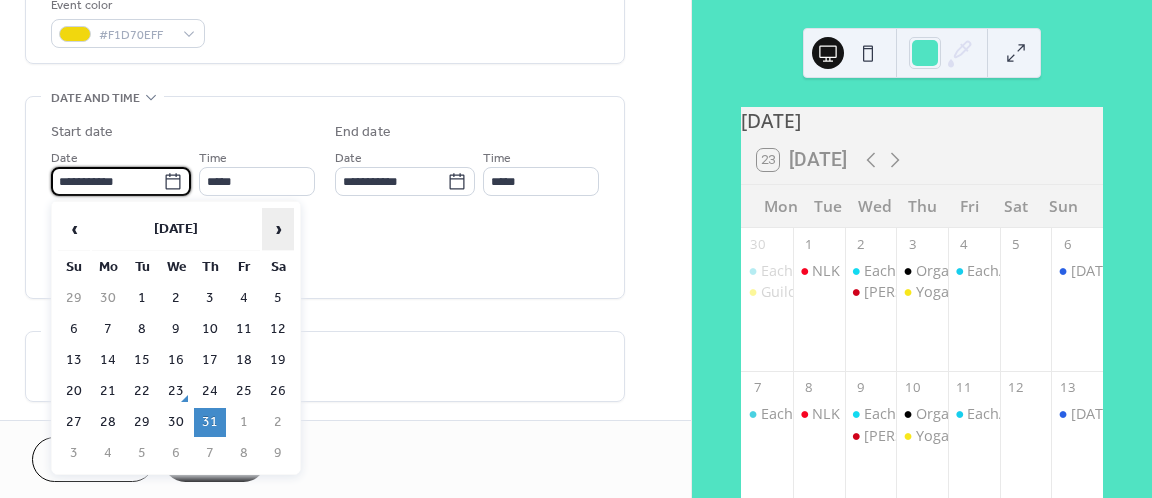 click on "›" at bounding box center (278, 229) 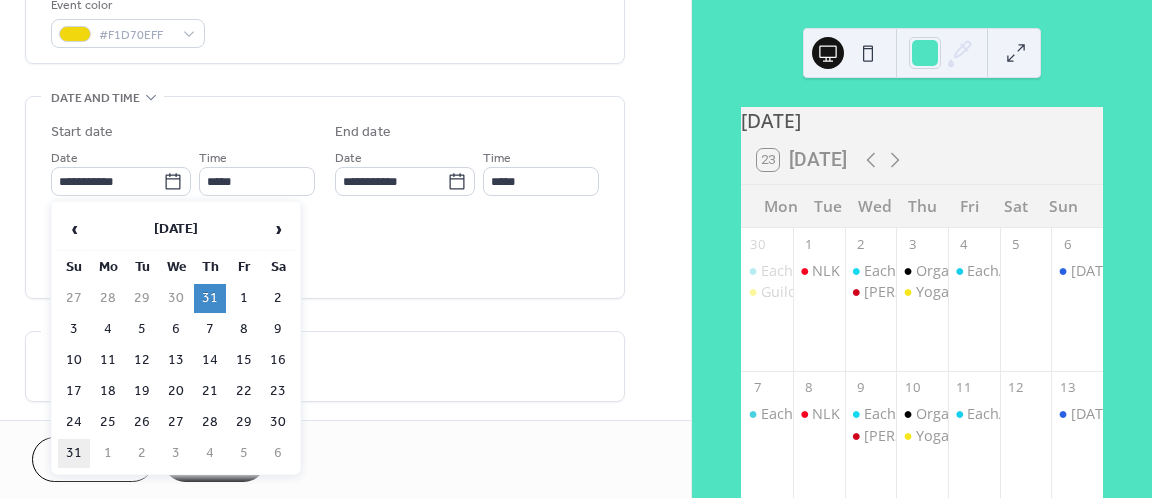 click on "31" at bounding box center (74, 453) 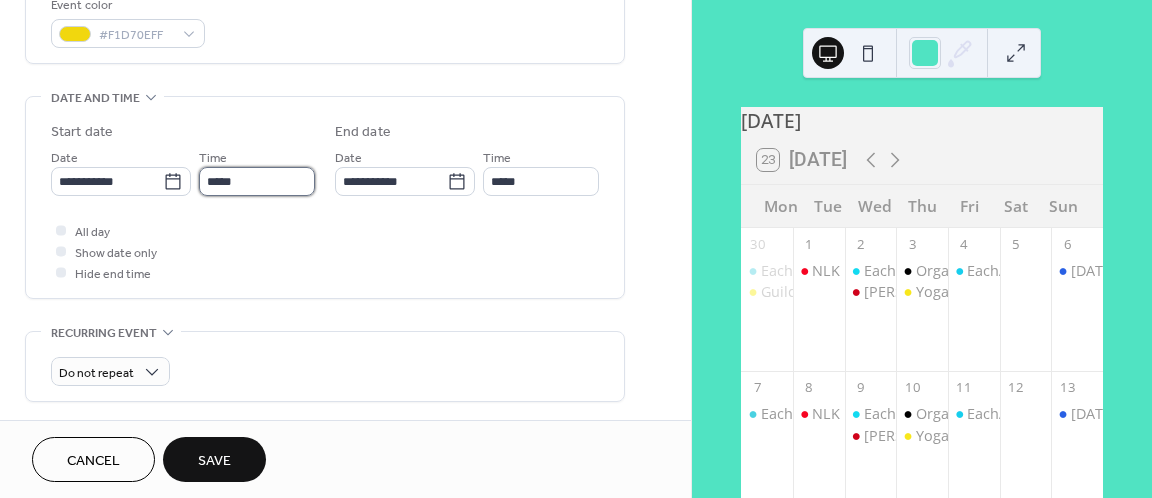 click on "*****" at bounding box center [257, 181] 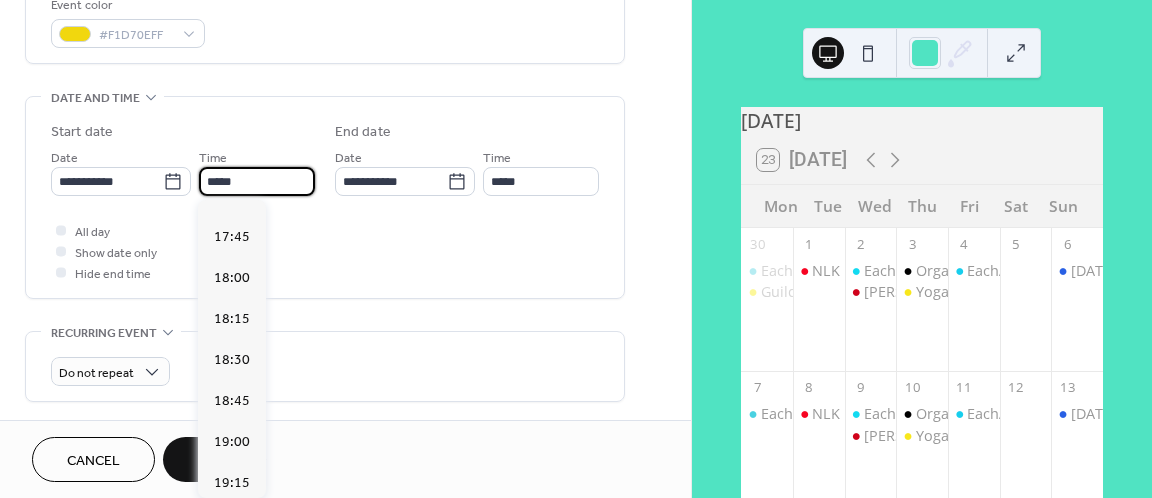 scroll, scrollTop: 2934, scrollLeft: 0, axis: vertical 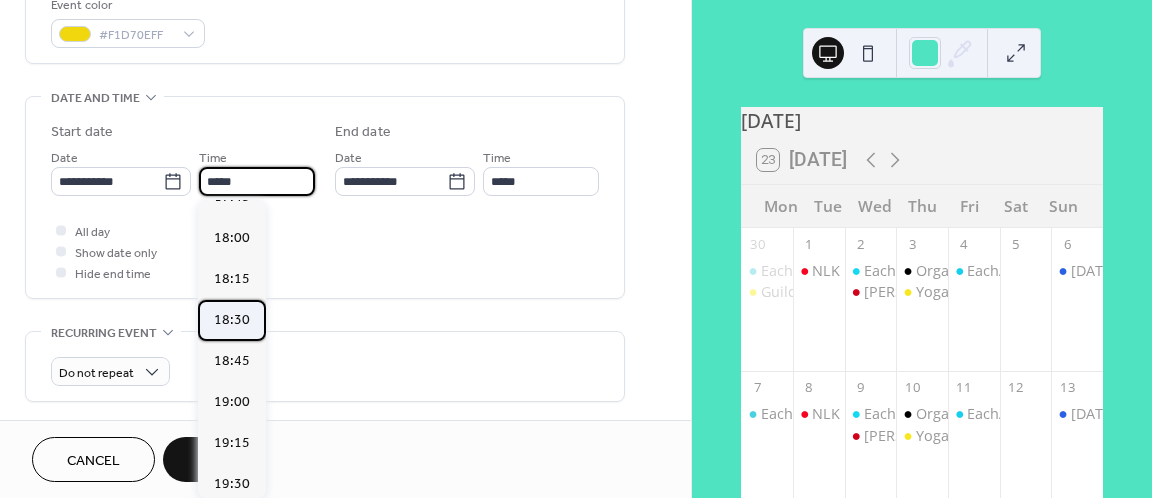 click on "18:30" at bounding box center (232, 320) 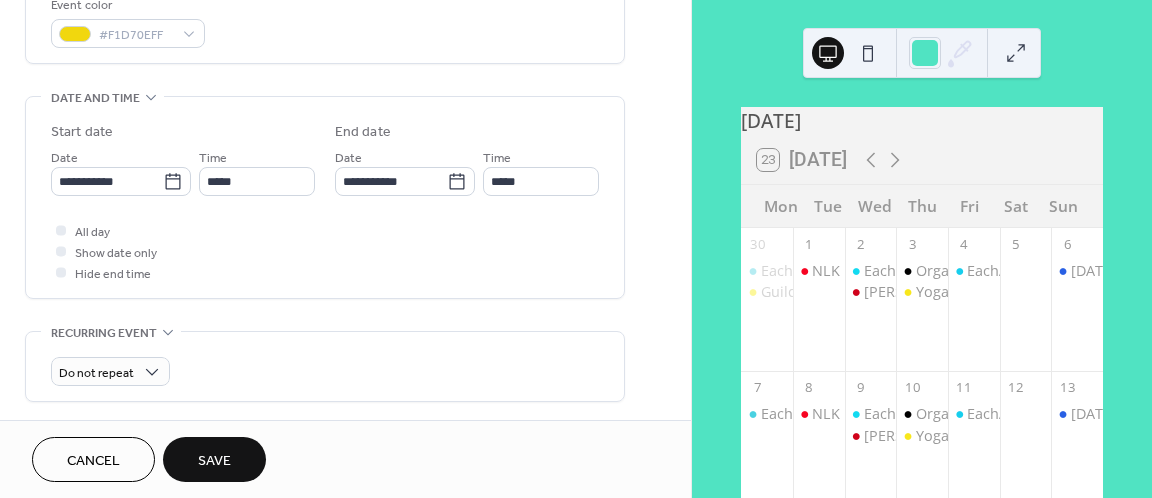 type on "*****" 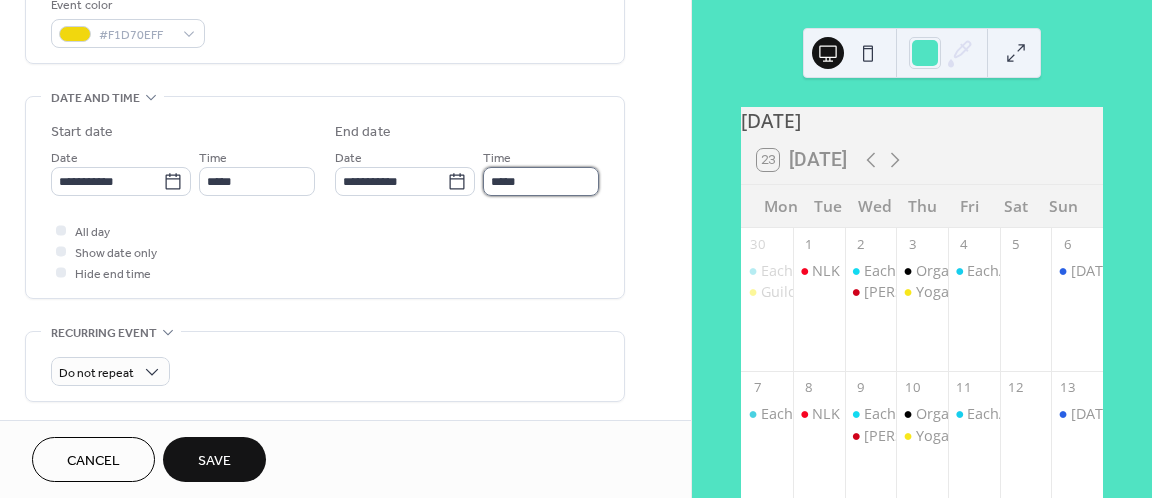 click on "*****" at bounding box center [541, 181] 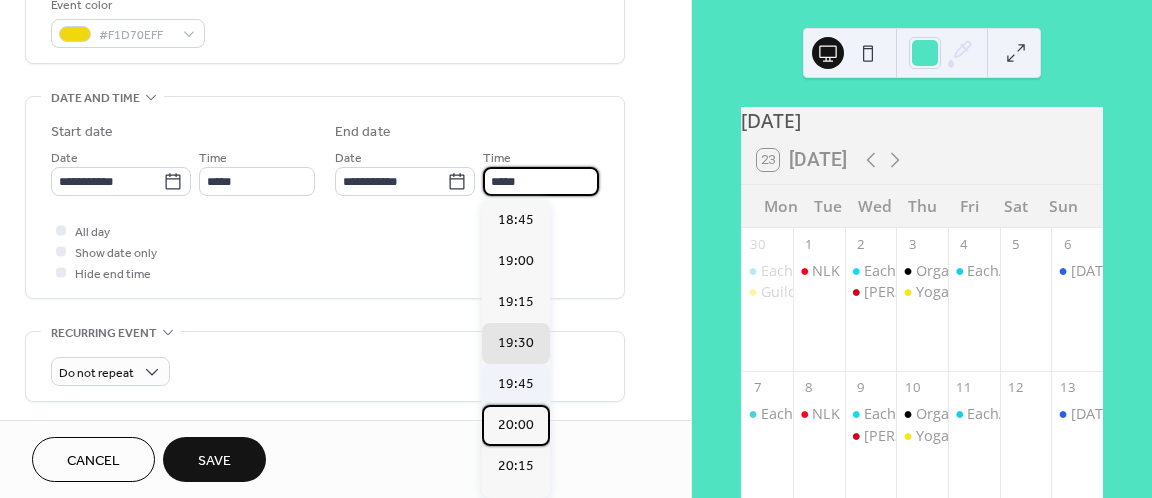 click on "20:00" at bounding box center [516, 425] 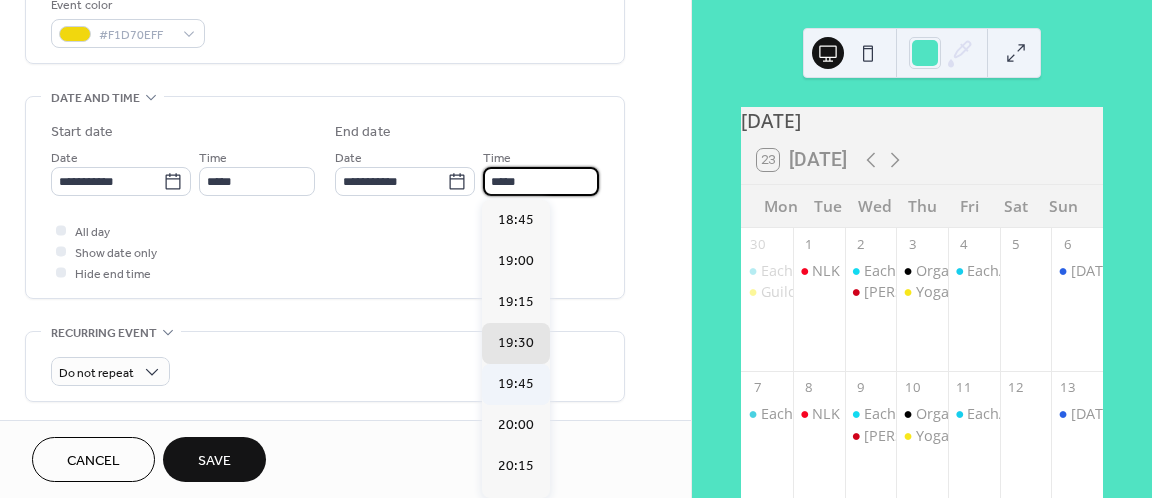 type on "*****" 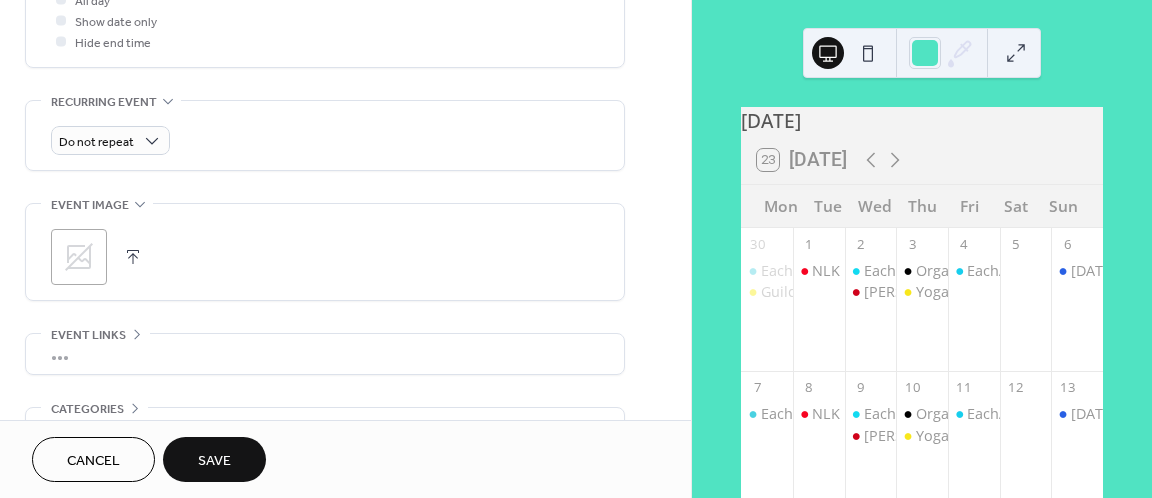 scroll, scrollTop: 794, scrollLeft: 0, axis: vertical 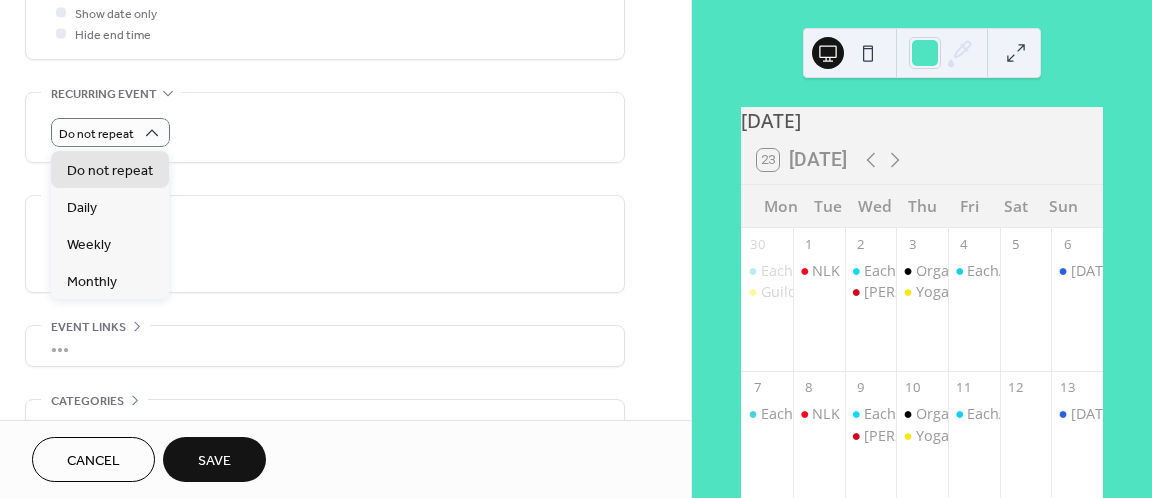 click on "Do not repeat" at bounding box center (325, 132) 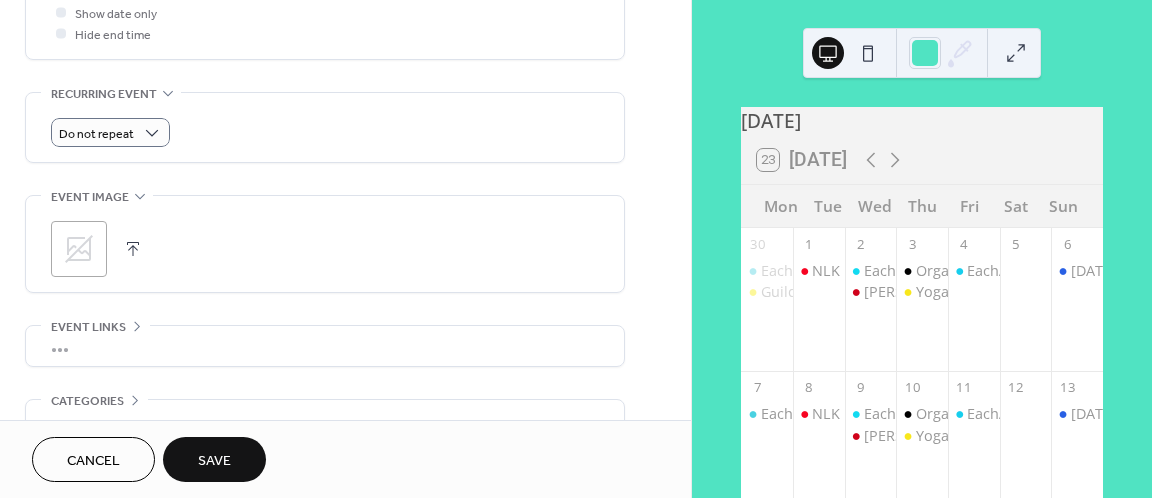 click 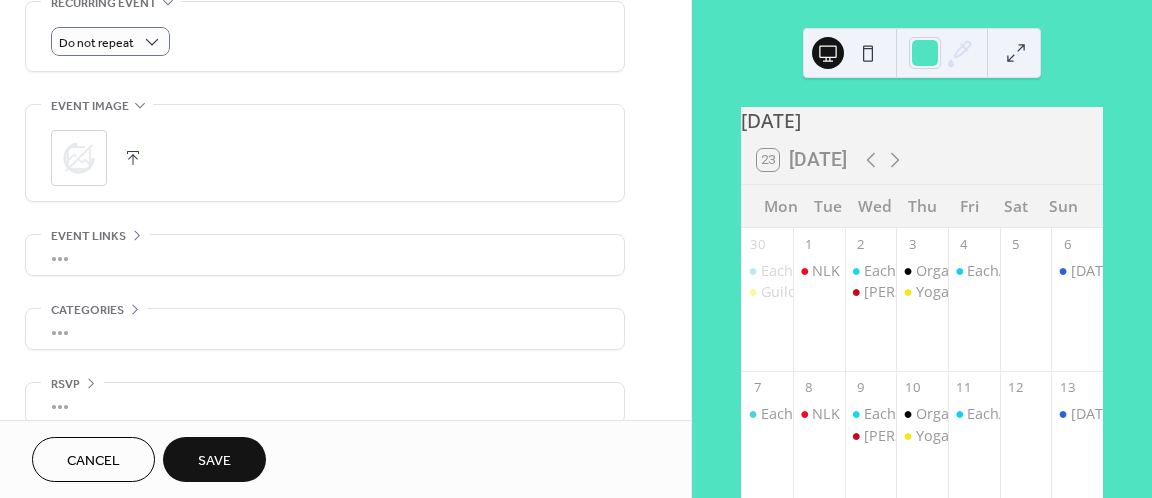 scroll, scrollTop: 909, scrollLeft: 0, axis: vertical 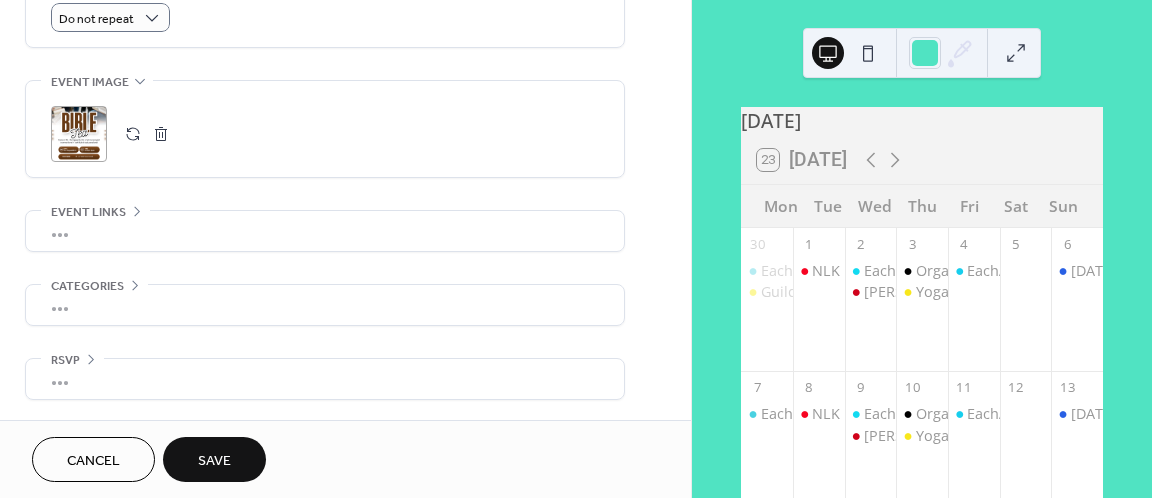 click on "Save" at bounding box center [214, 459] 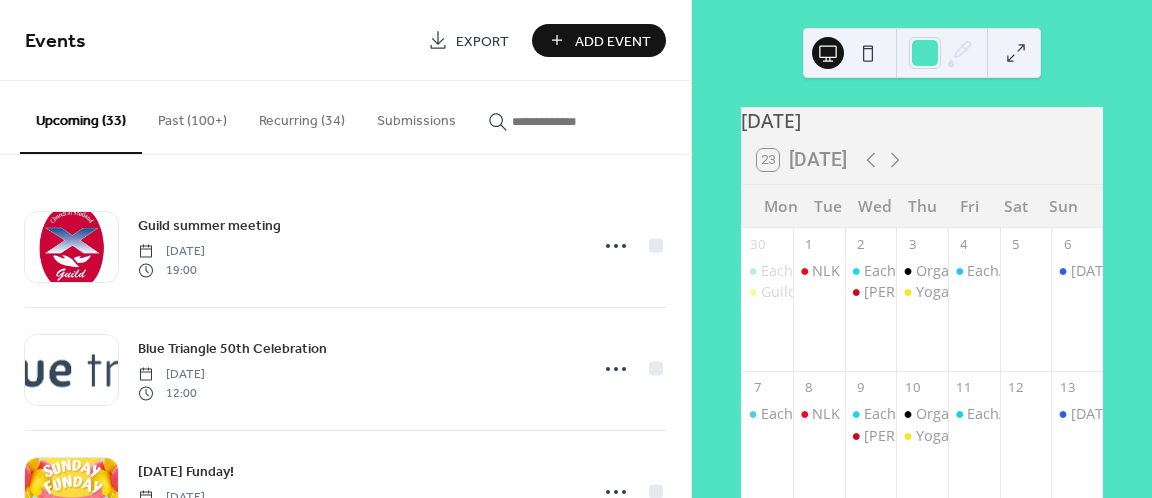 click on "Add Event" at bounding box center (613, 41) 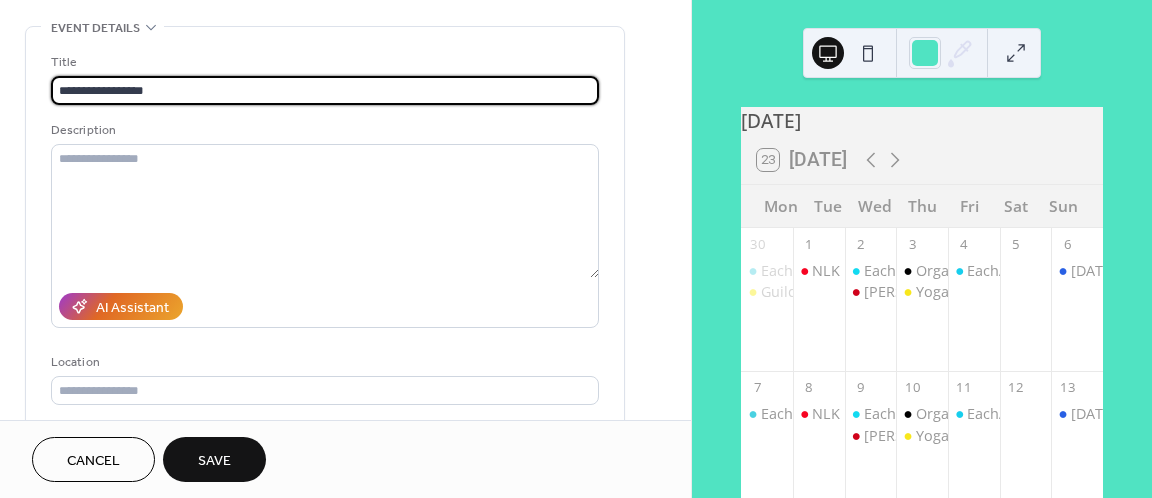 scroll, scrollTop: 87, scrollLeft: 0, axis: vertical 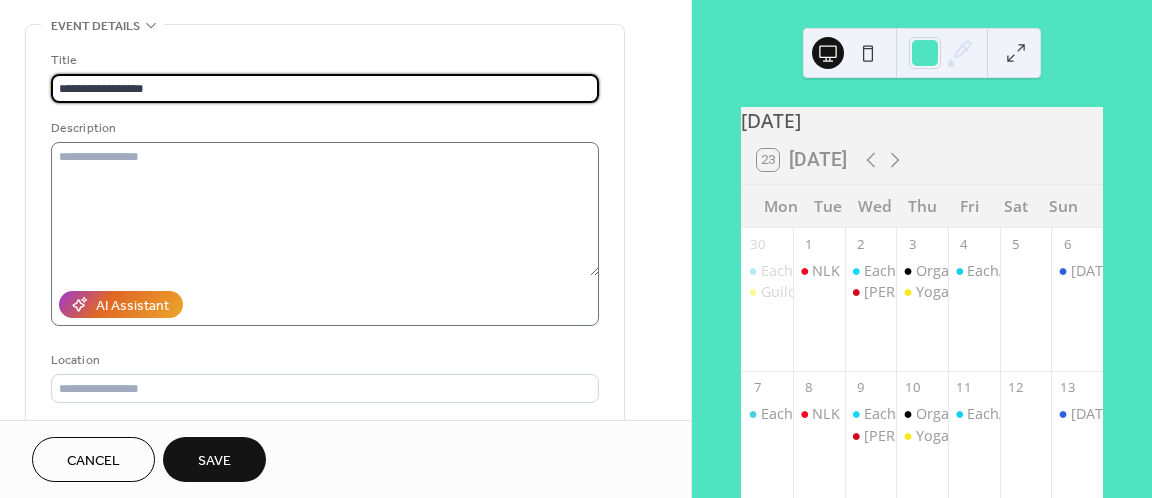 type on "**********" 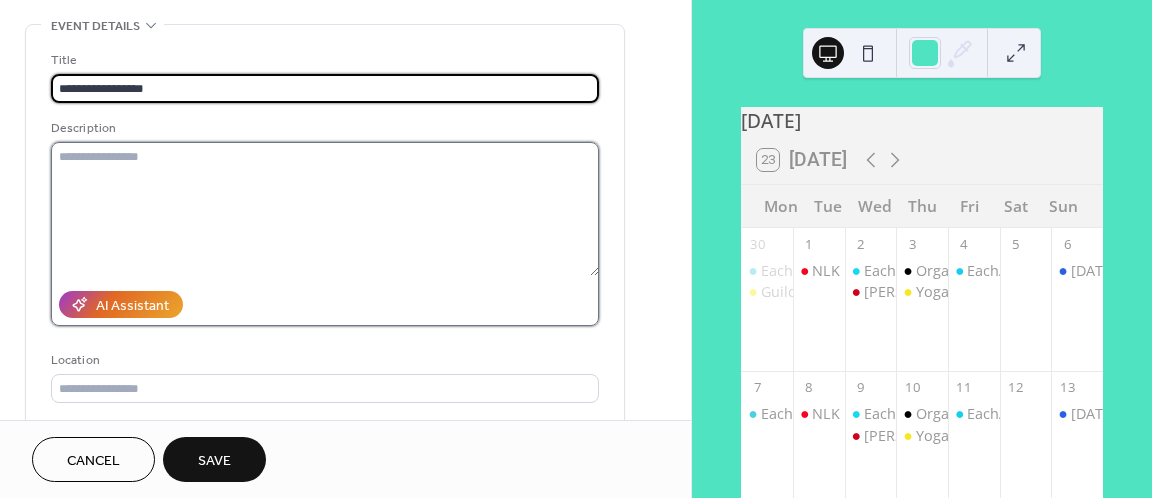click at bounding box center [325, 209] 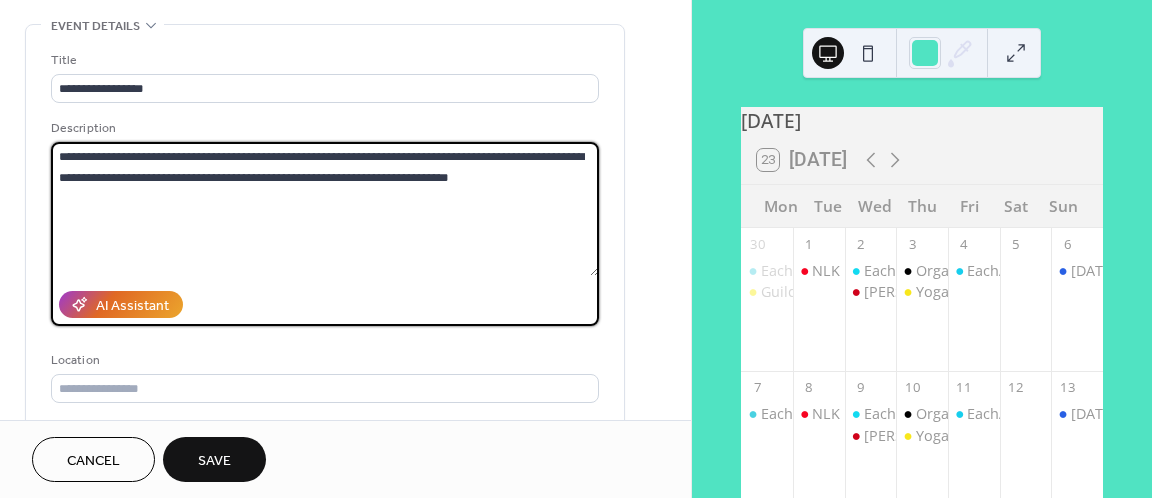 type on "**********" 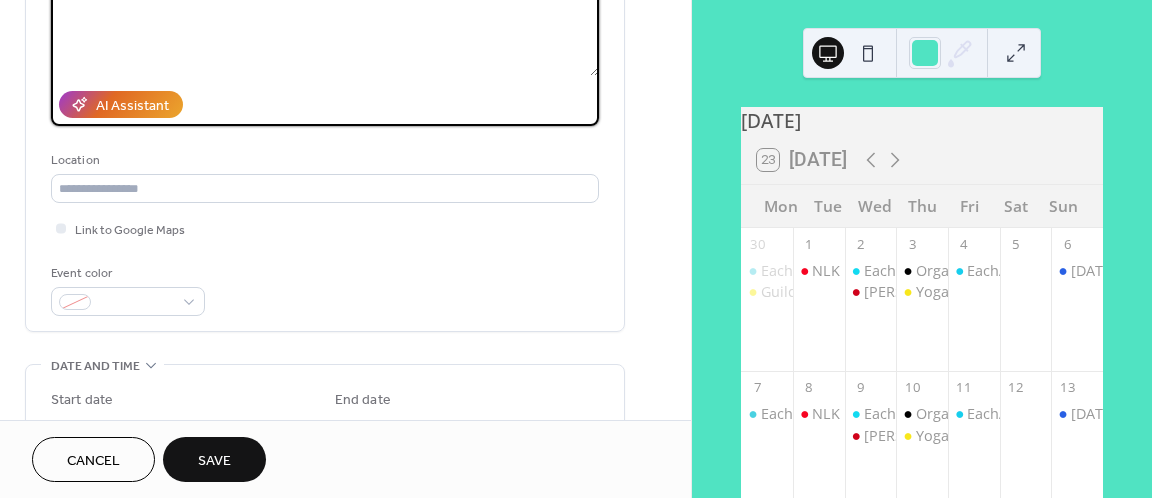 scroll, scrollTop: 290, scrollLeft: 0, axis: vertical 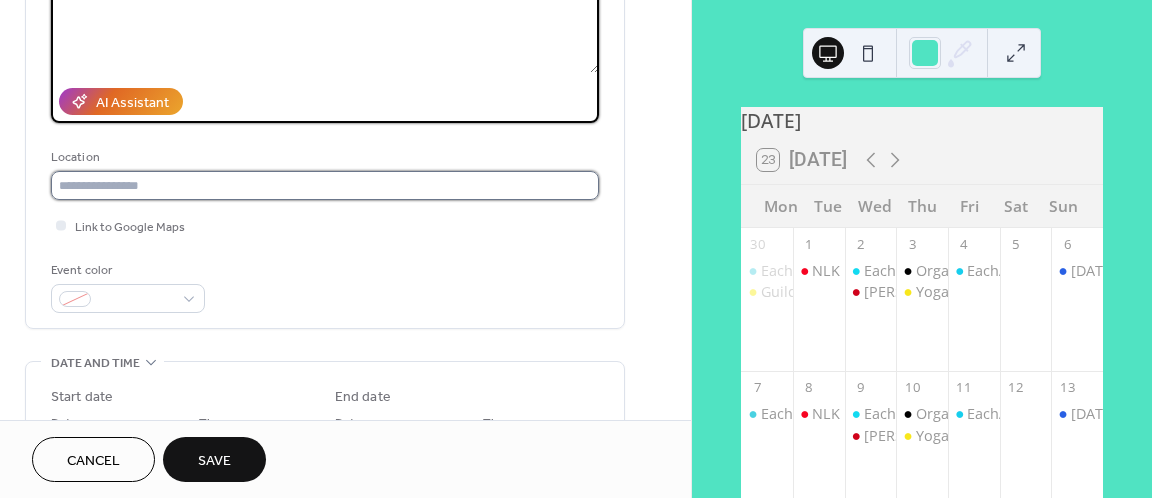 click at bounding box center (325, 185) 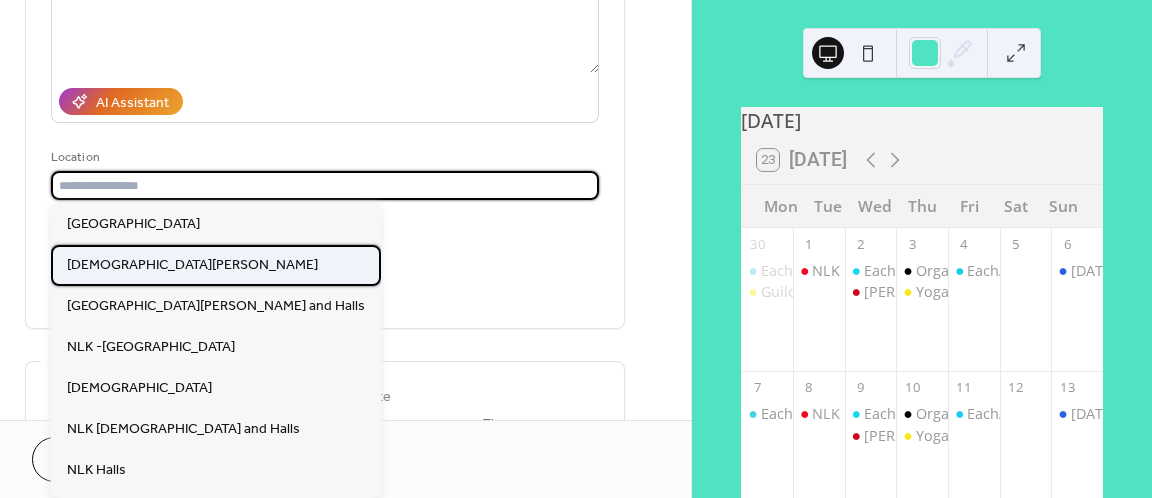click on "[DEMOGRAPHIC_DATA][PERSON_NAME]" at bounding box center [192, 265] 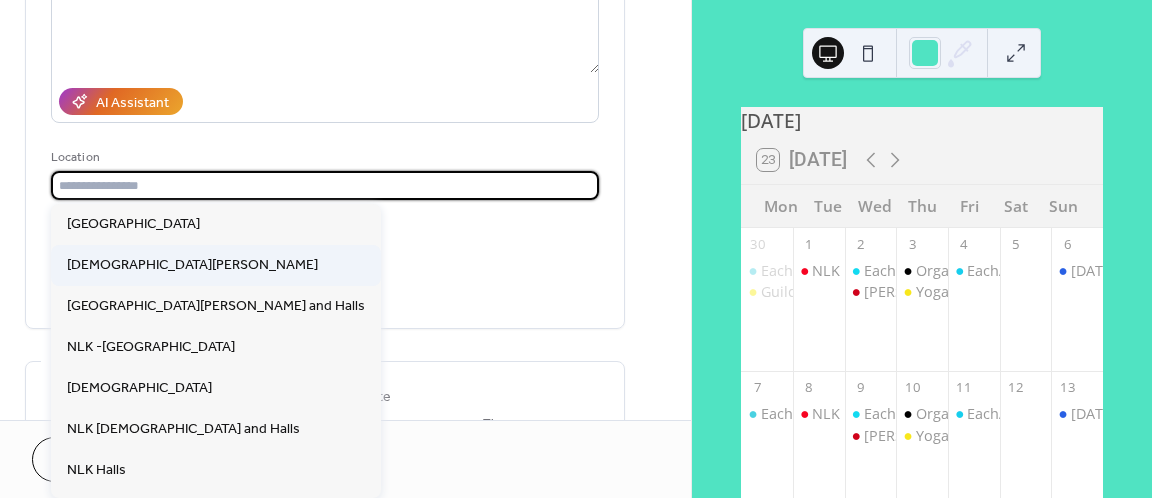 type on "**********" 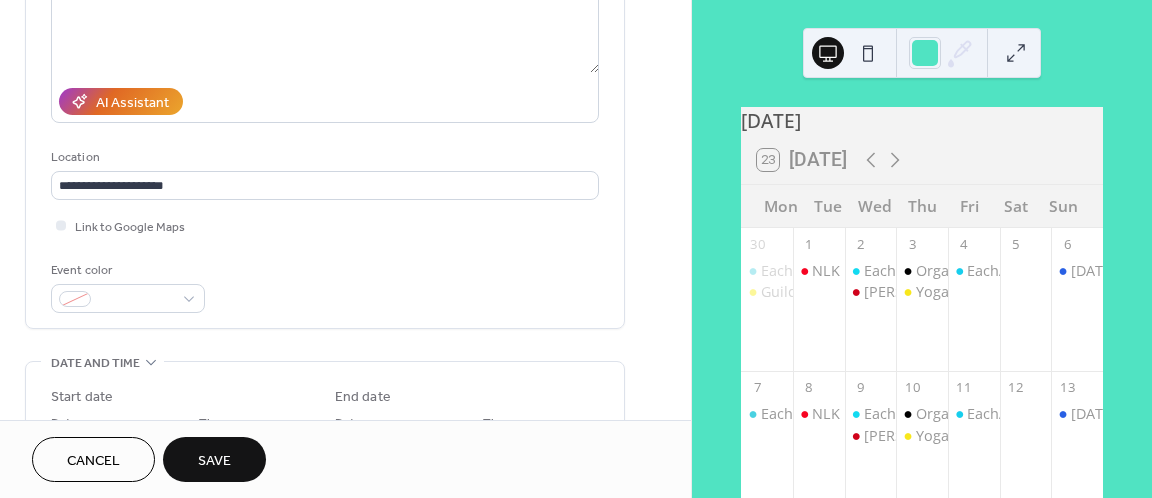 click on "Event color" at bounding box center [126, 270] 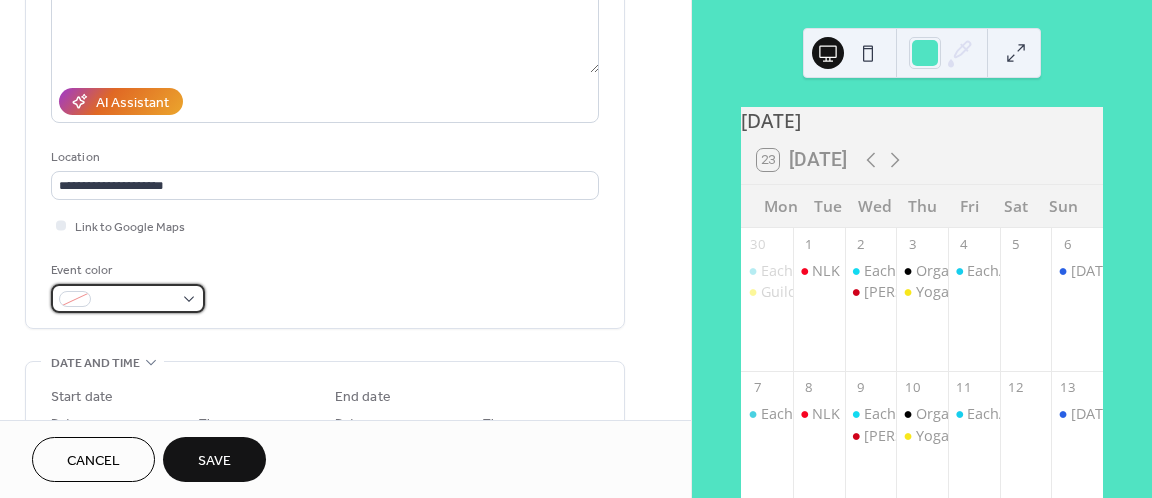 click at bounding box center (75, 299) 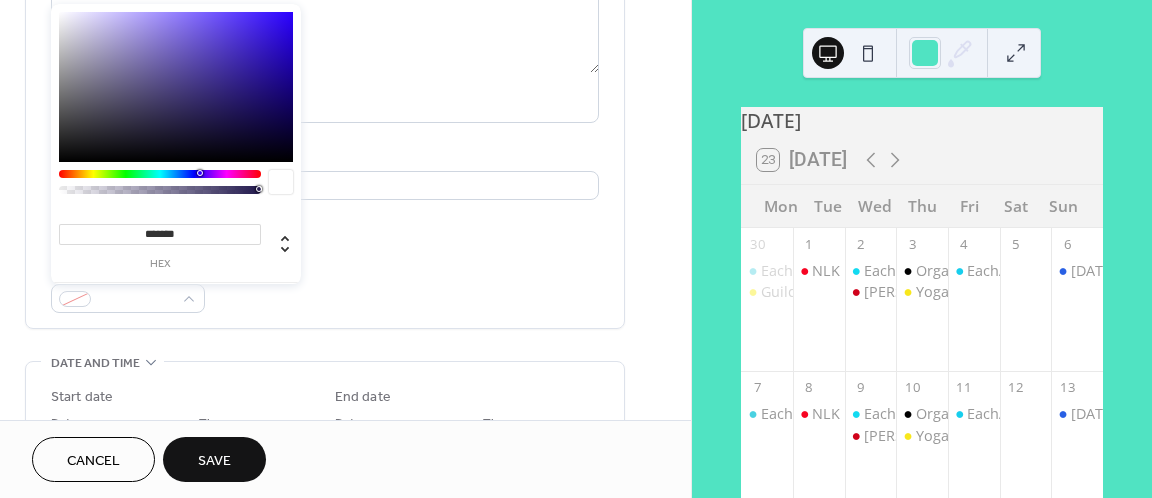 click at bounding box center [160, 174] 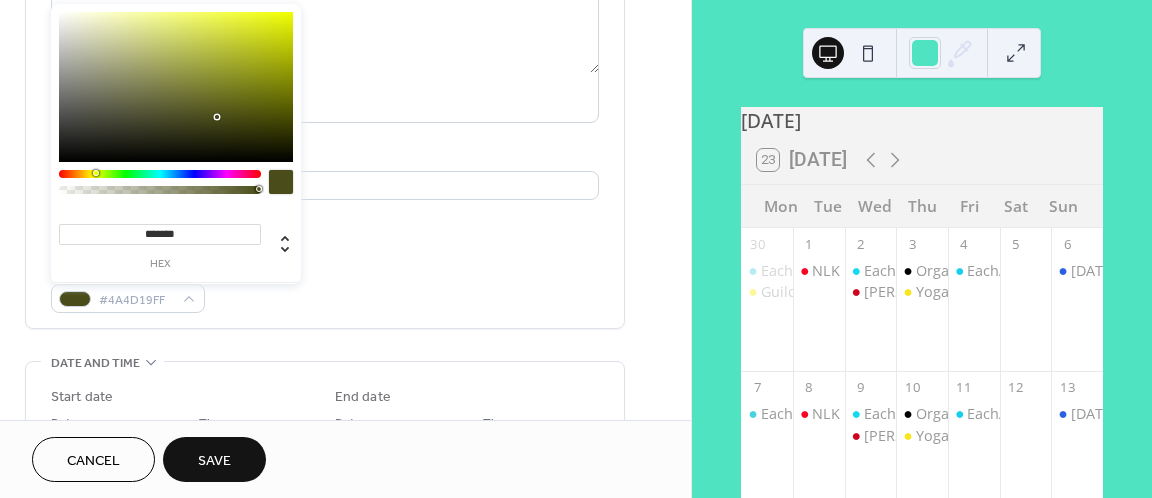 click at bounding box center (176, 87) 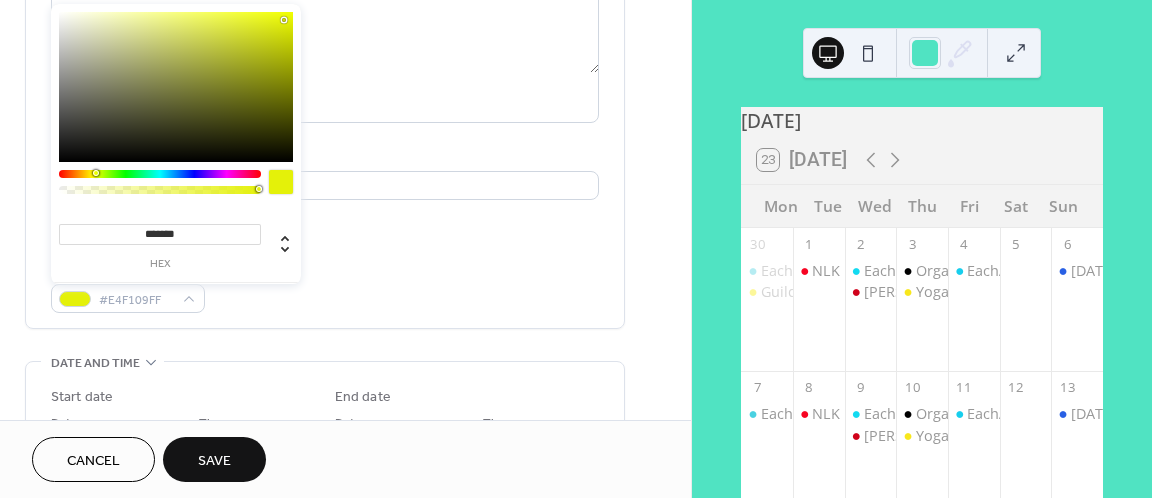 click at bounding box center (176, 87) 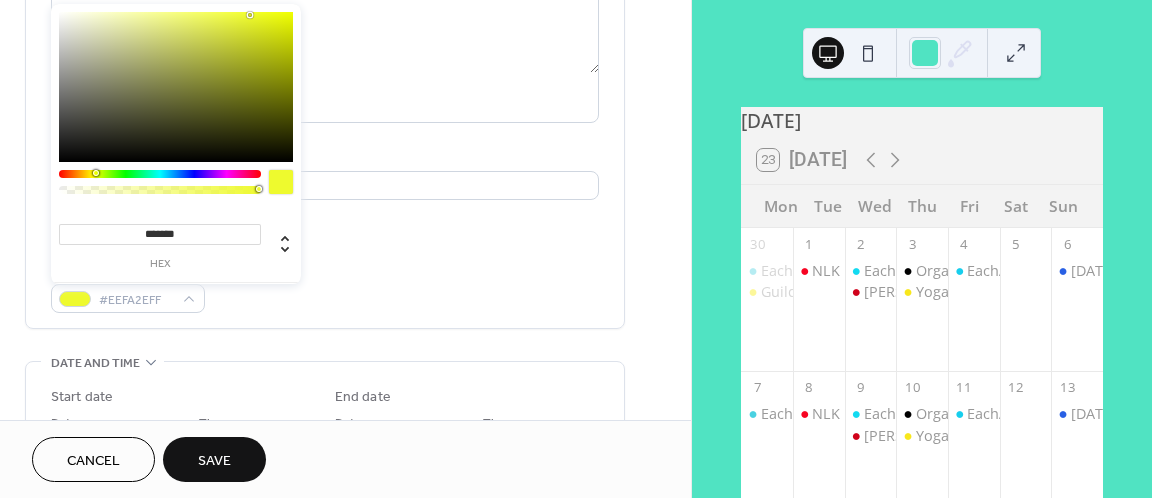 click on "Link to Google Maps" at bounding box center [325, 225] 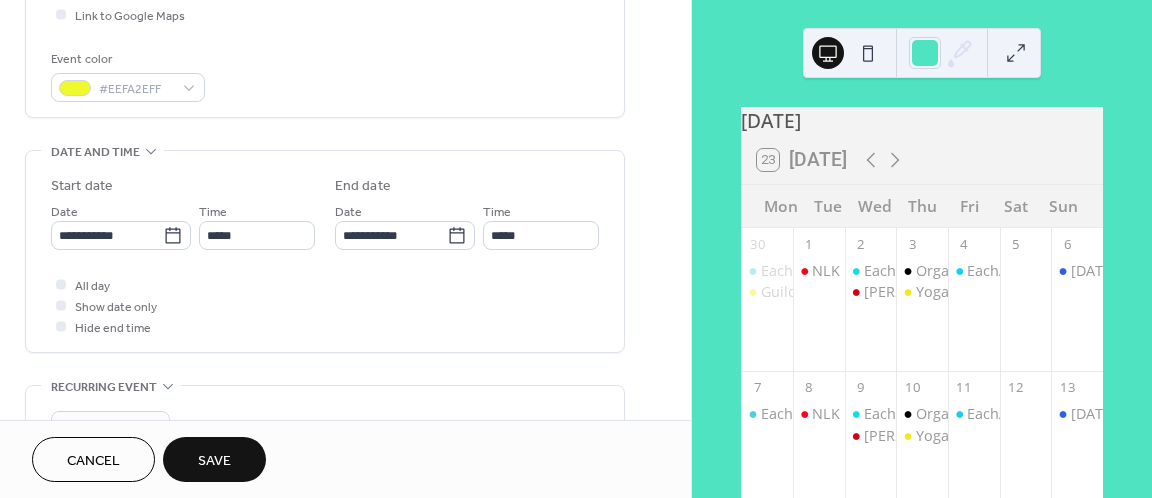 scroll, scrollTop: 506, scrollLeft: 0, axis: vertical 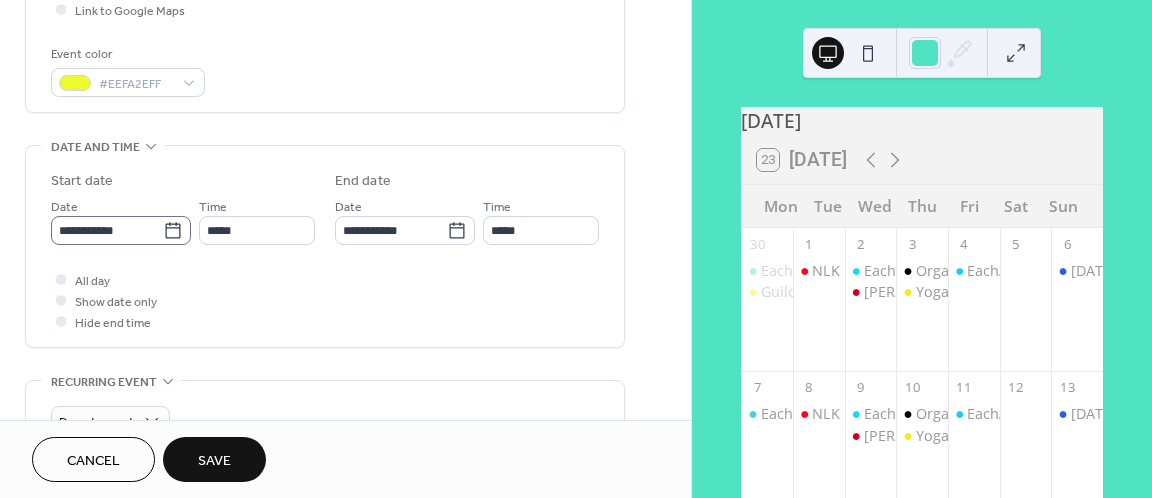 click 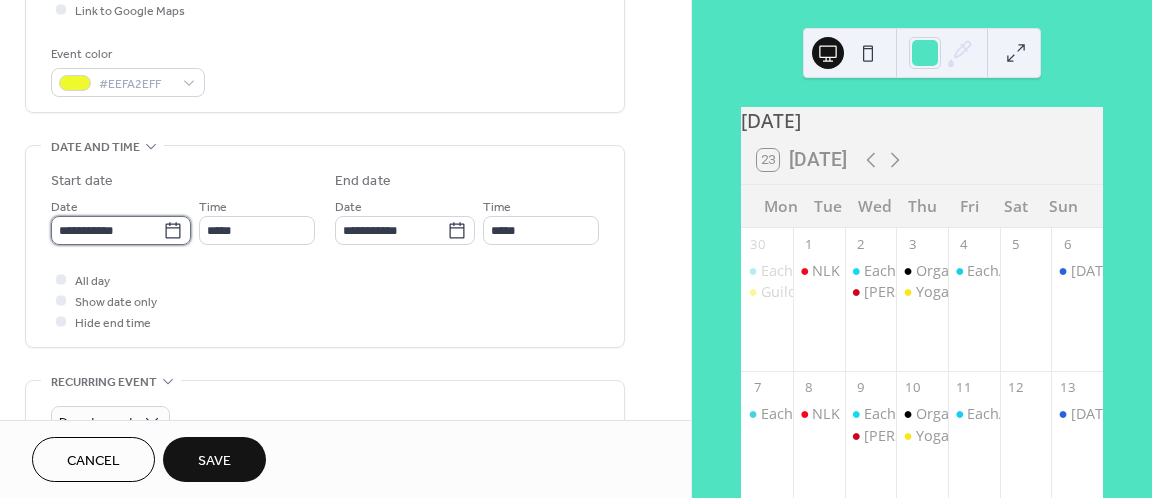 click on "**********" at bounding box center [107, 230] 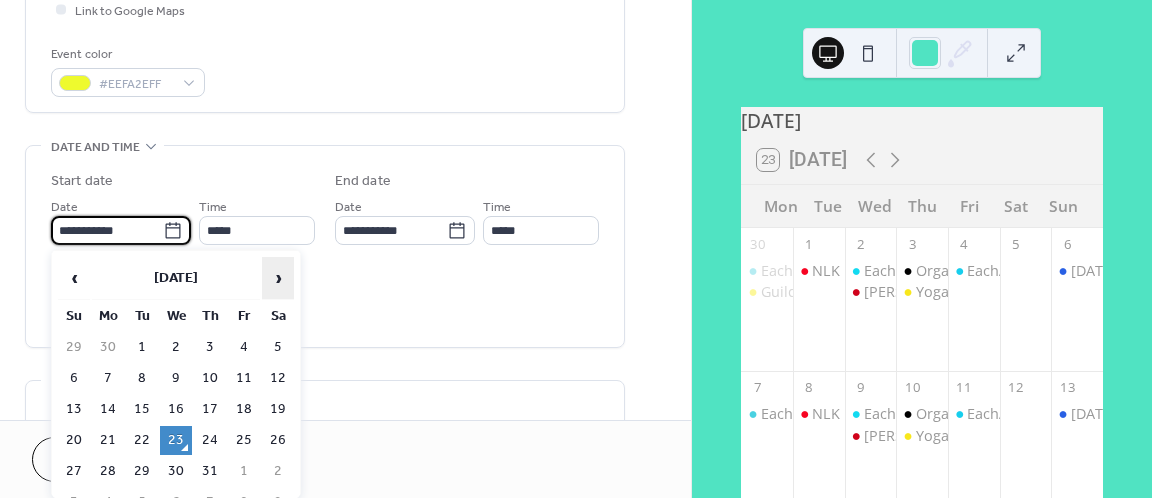 click on "›" at bounding box center (278, 278) 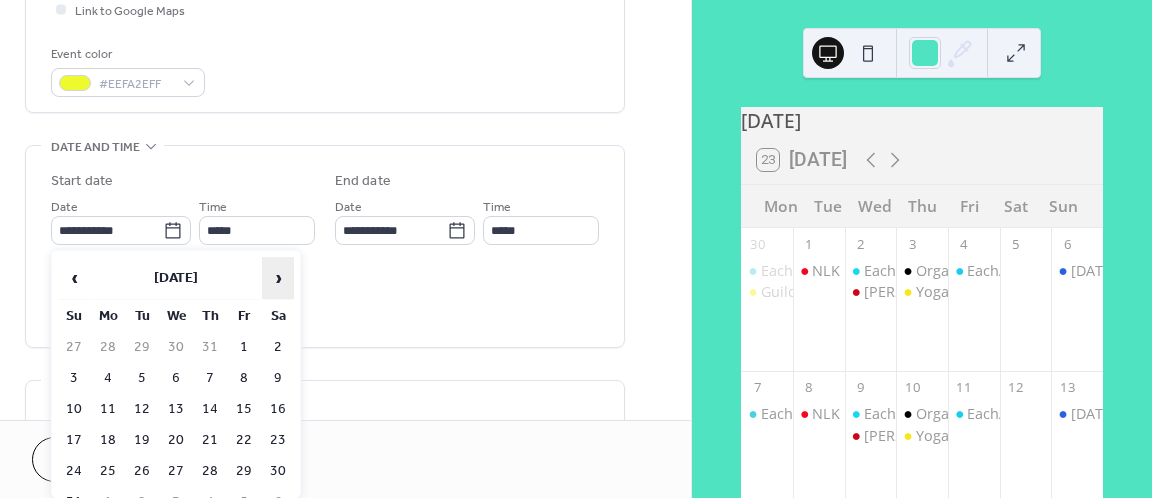 click on "›" at bounding box center [278, 278] 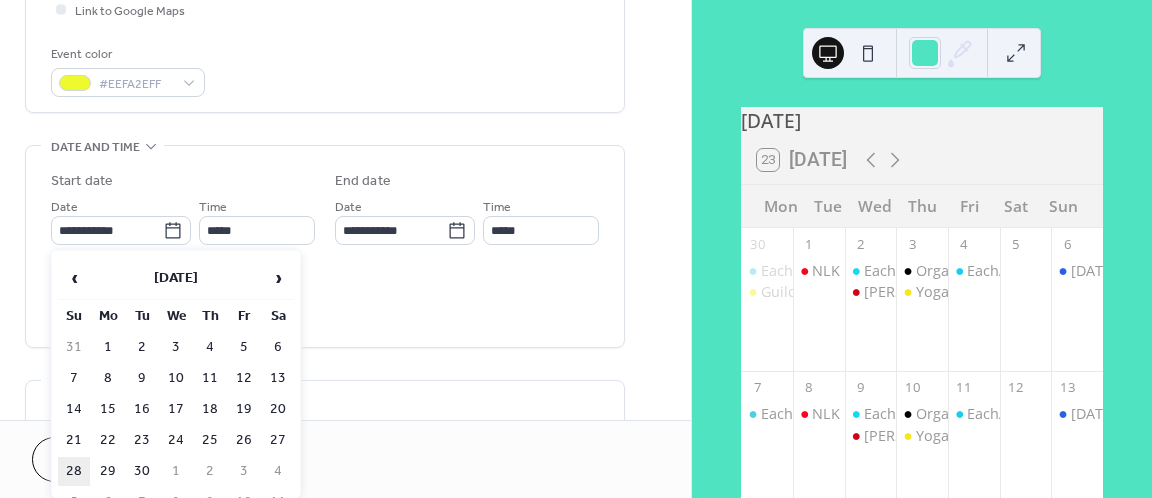 click on "28" at bounding box center (74, 471) 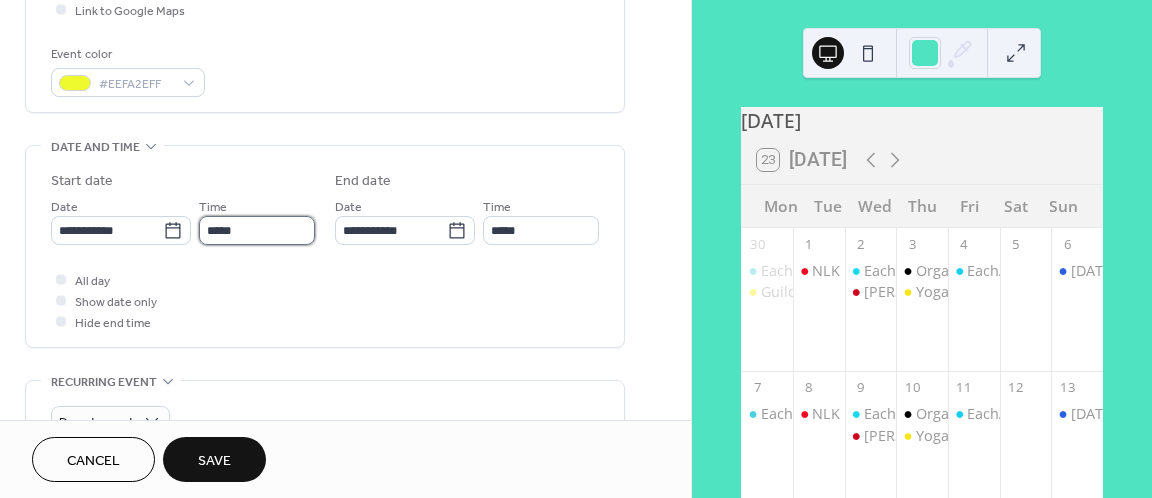 click on "*****" at bounding box center [257, 230] 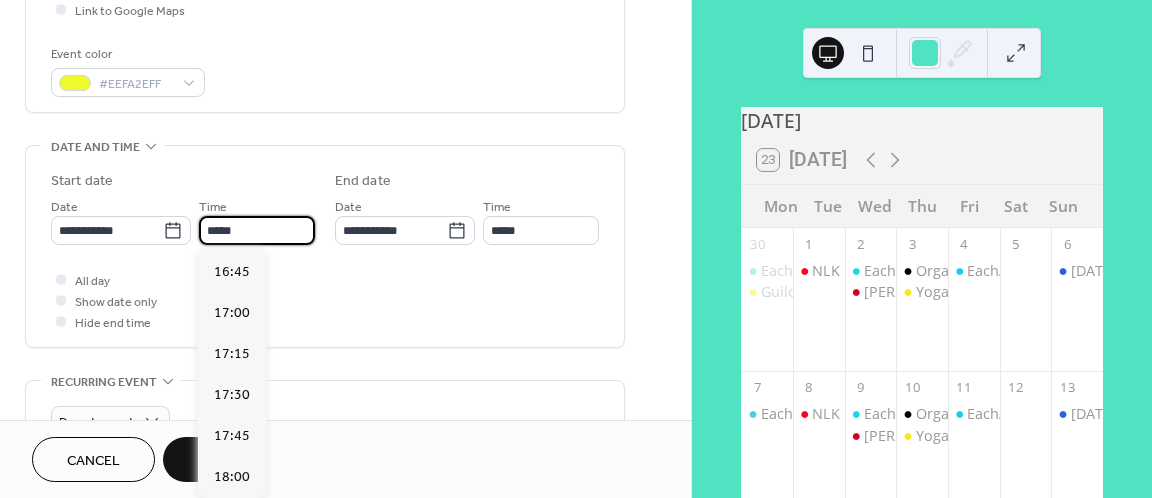 scroll, scrollTop: 2752, scrollLeft: 0, axis: vertical 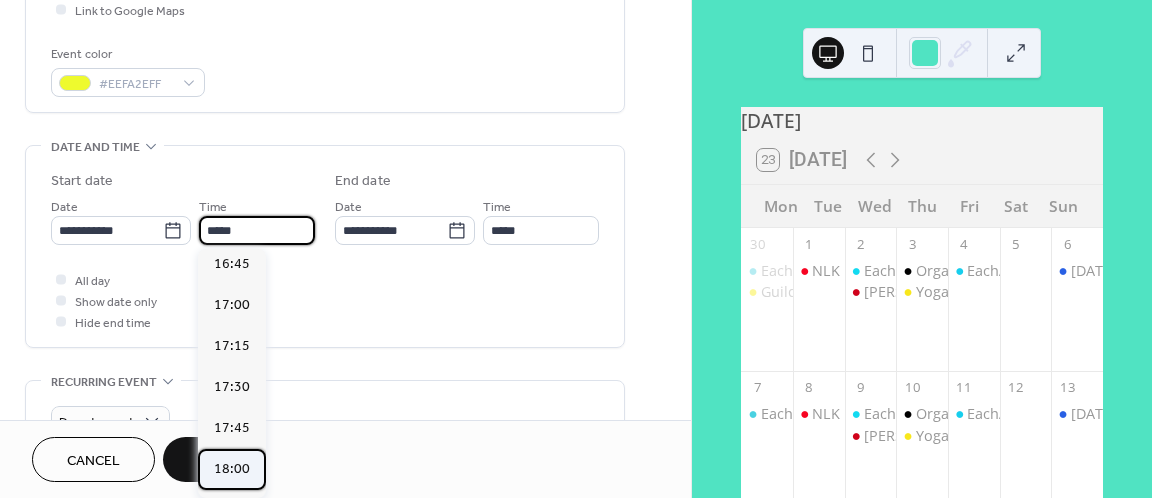 click on "18:00" at bounding box center [232, 469] 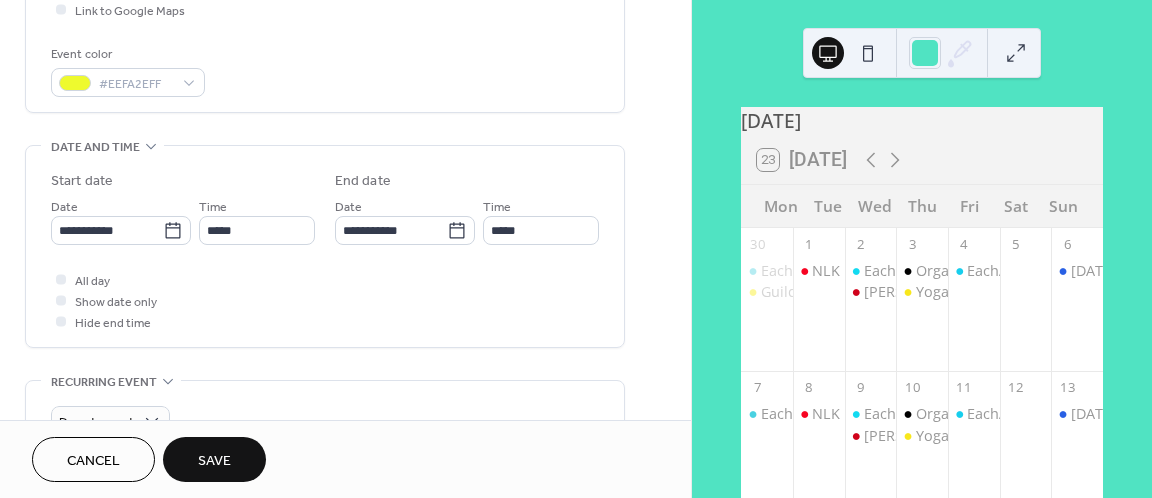 type on "*****" 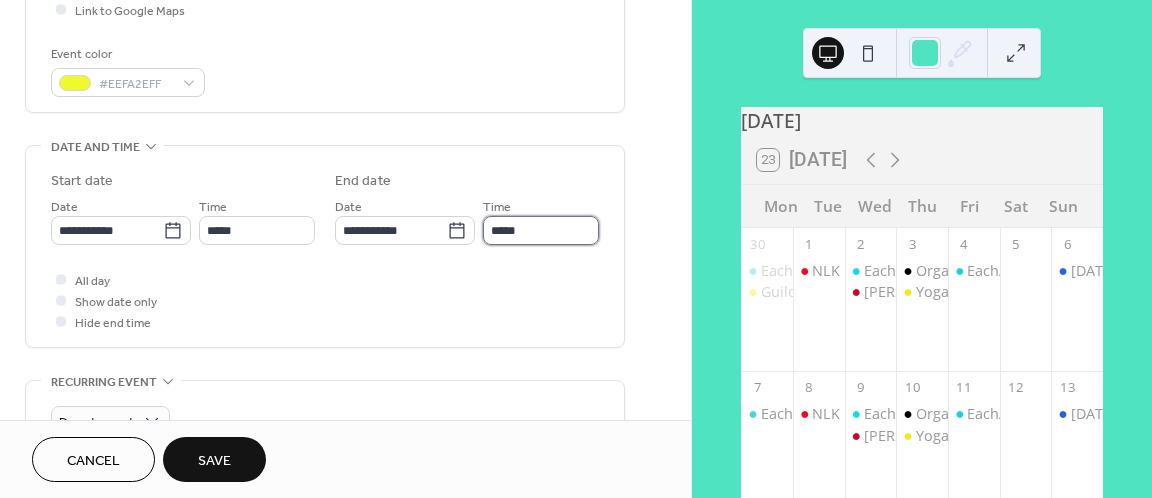 click on "*****" at bounding box center (541, 230) 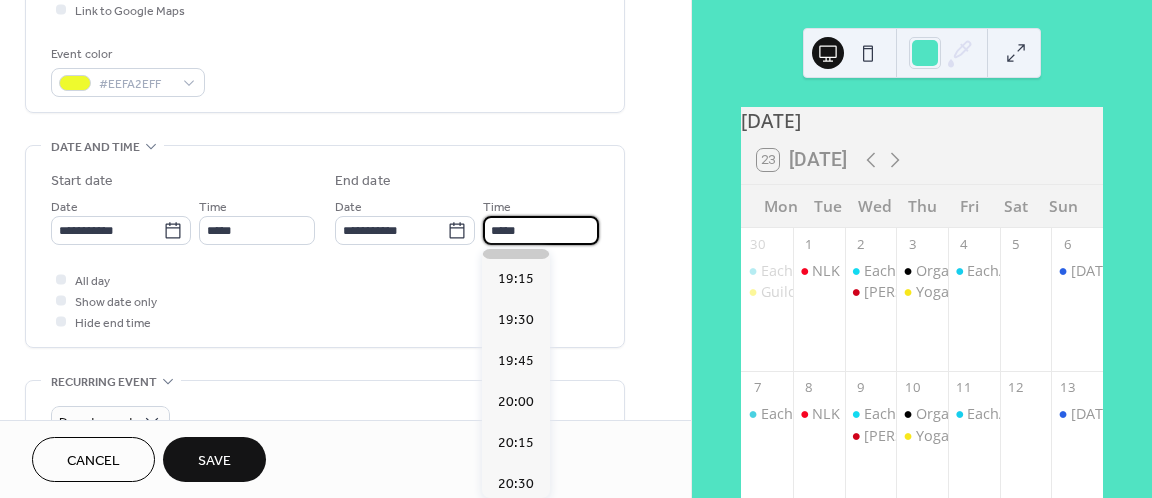 scroll, scrollTop: 203, scrollLeft: 0, axis: vertical 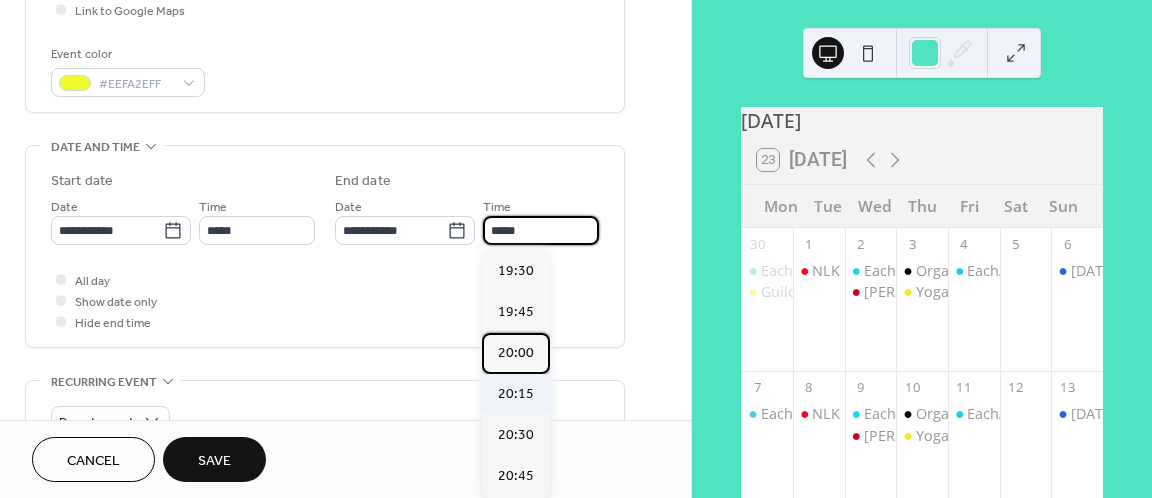 click on "20:00" at bounding box center [516, 353] 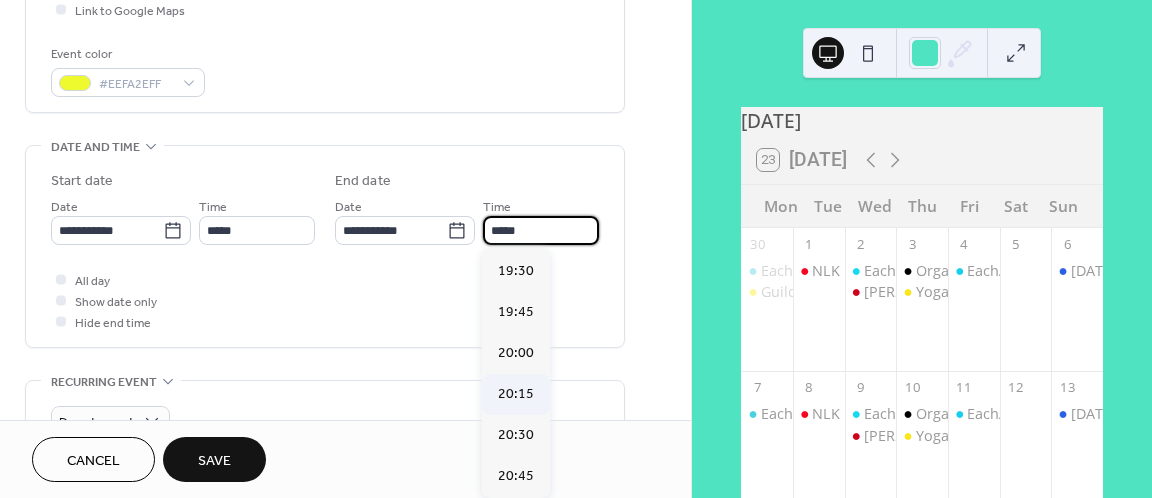 type on "*****" 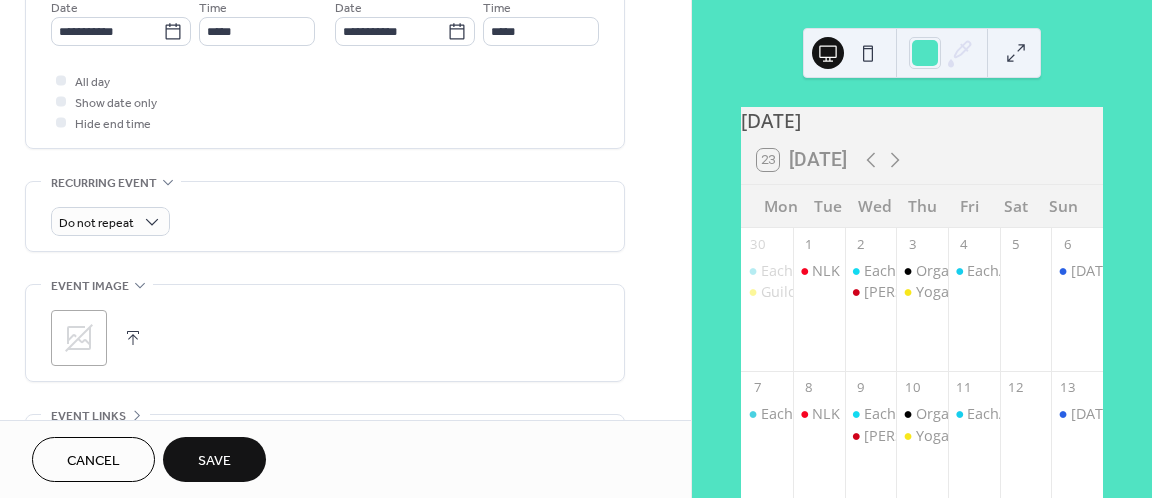 scroll, scrollTop: 849, scrollLeft: 0, axis: vertical 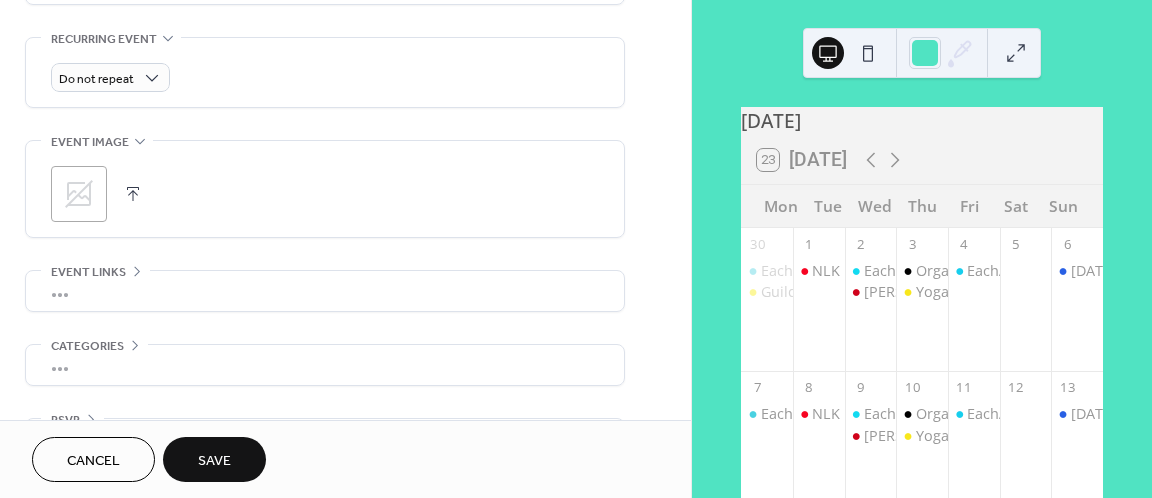 click 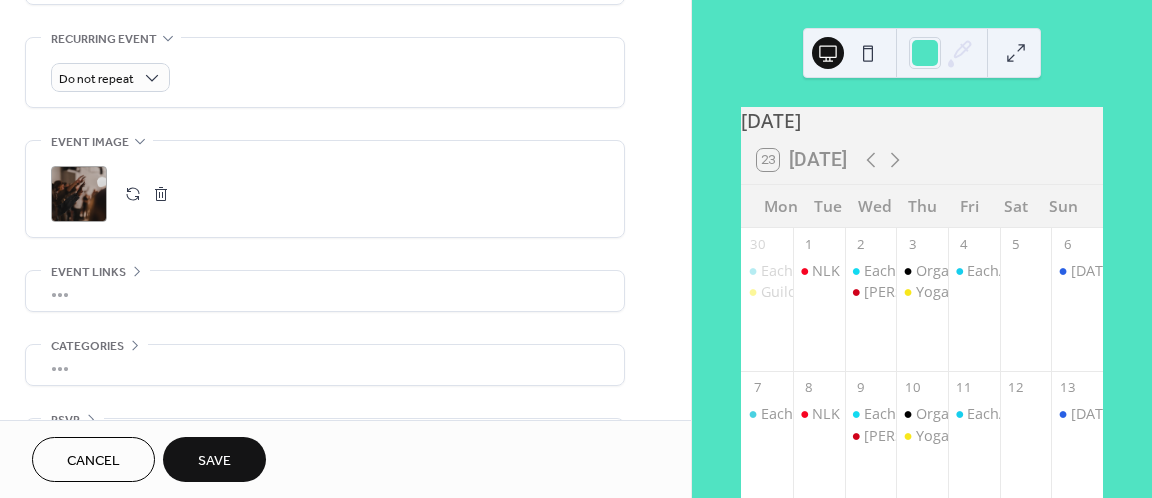 scroll, scrollTop: 909, scrollLeft: 0, axis: vertical 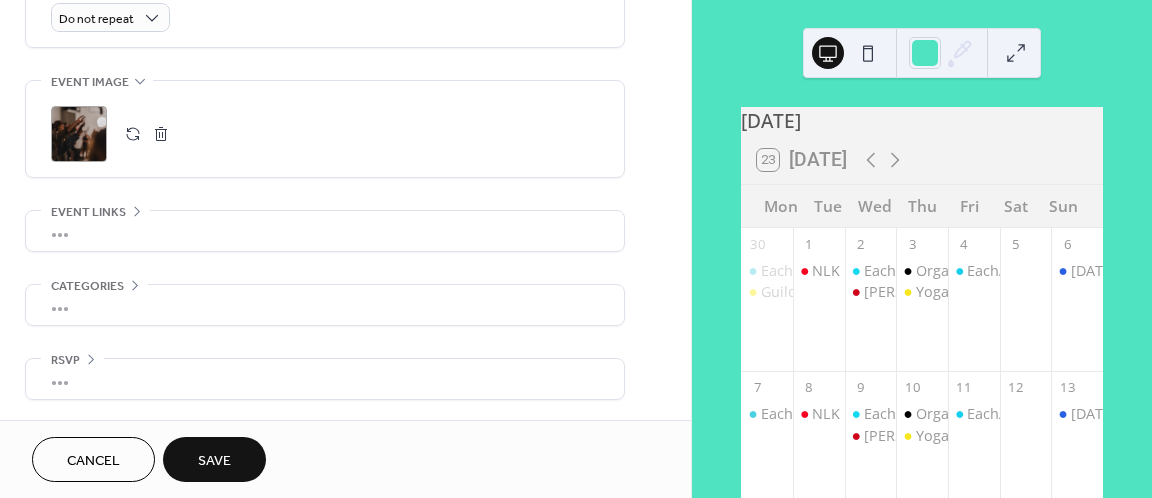 click on "Save" at bounding box center (214, 459) 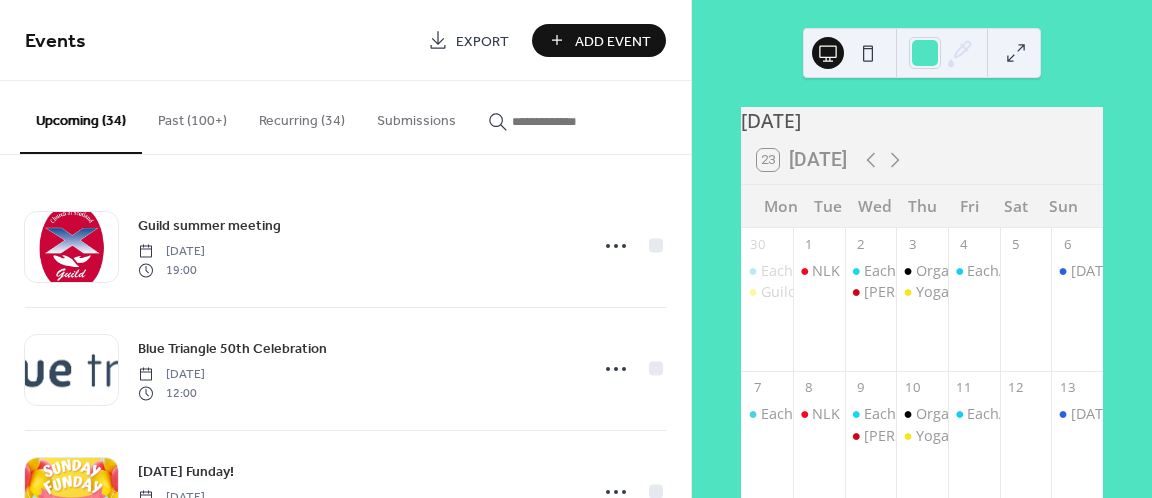 click on "Add Event" at bounding box center (613, 41) 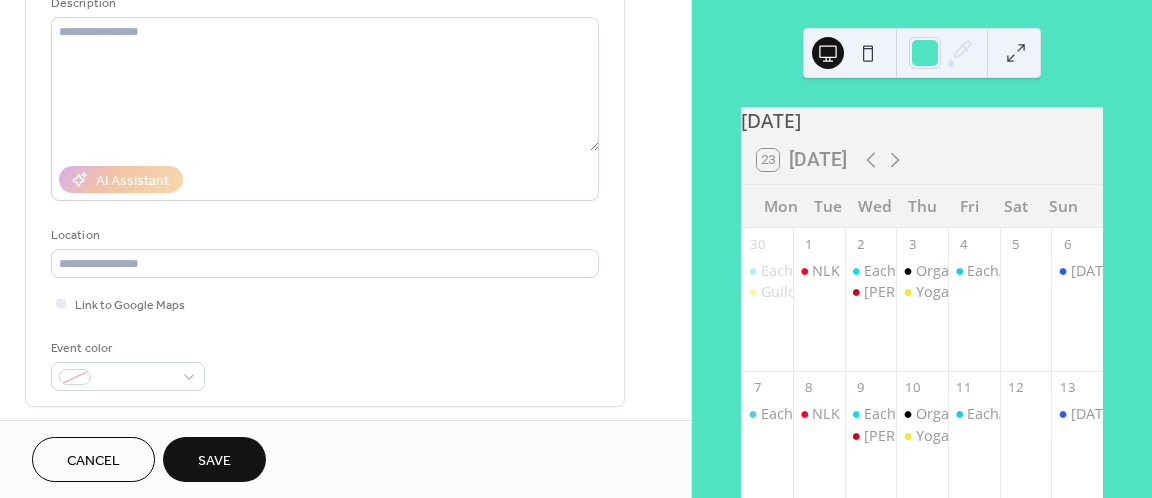 scroll, scrollTop: 218, scrollLeft: 0, axis: vertical 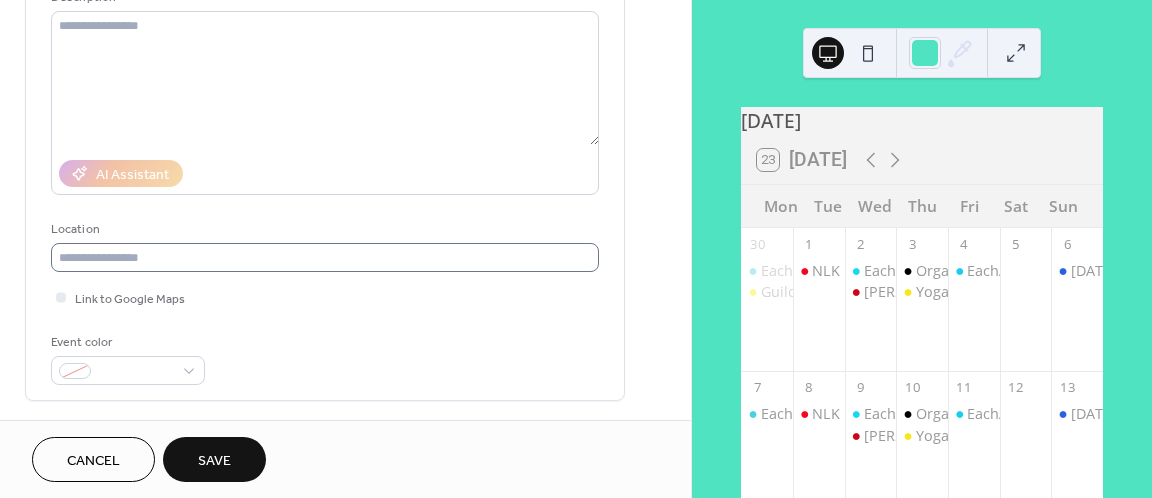 type on "*********" 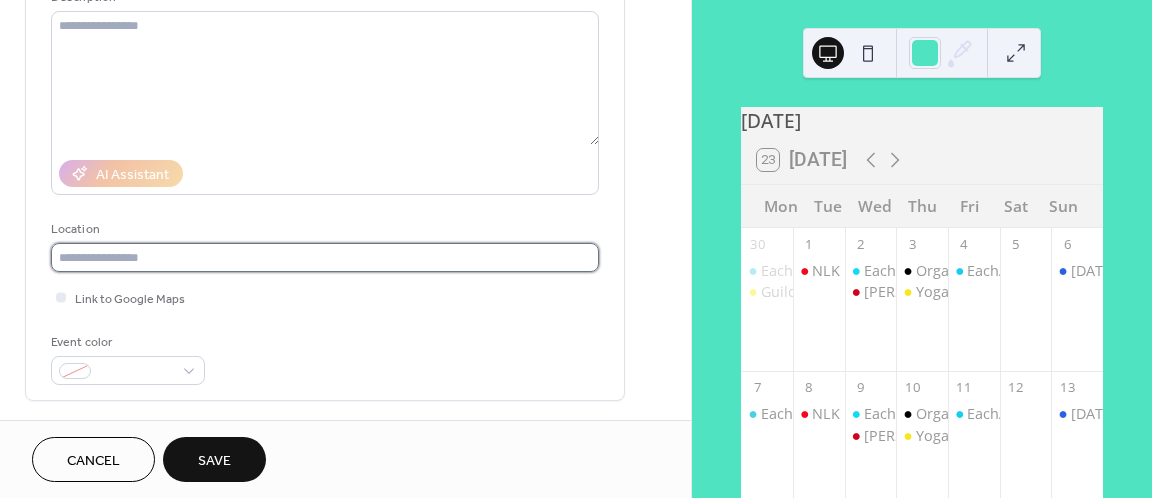 click at bounding box center [325, 257] 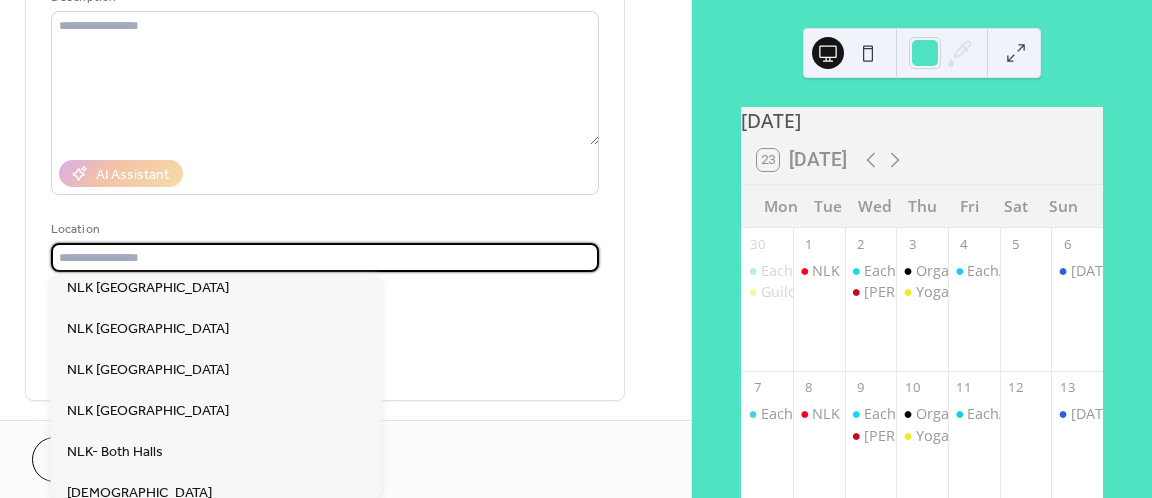 scroll, scrollTop: 0, scrollLeft: 0, axis: both 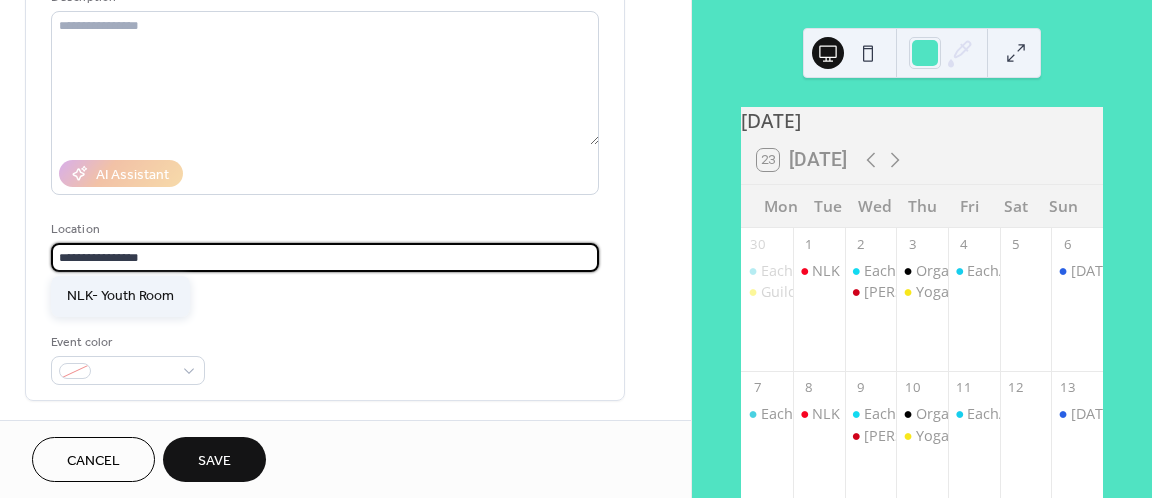 type on "**********" 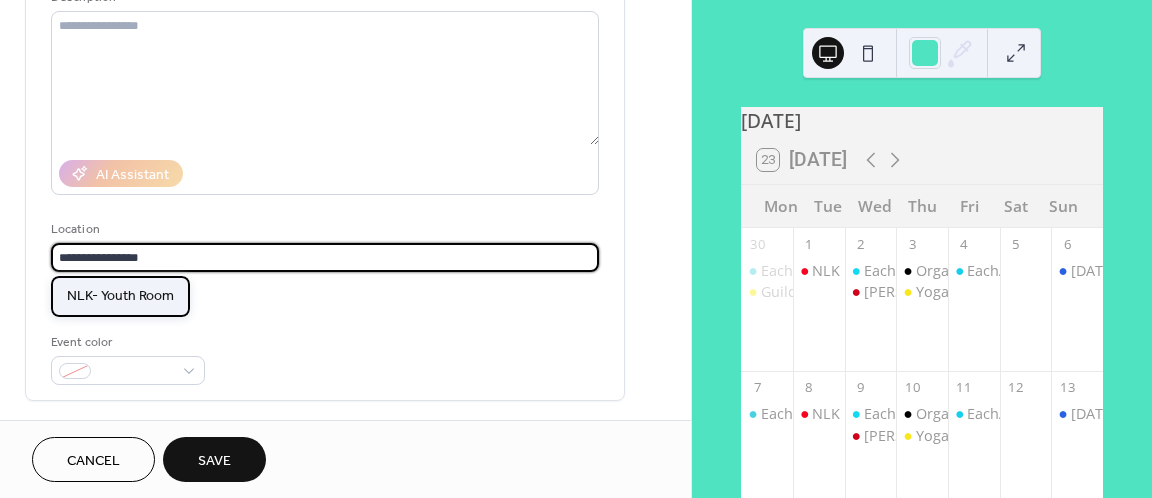 click on "NLK- Youth Room" at bounding box center (120, 296) 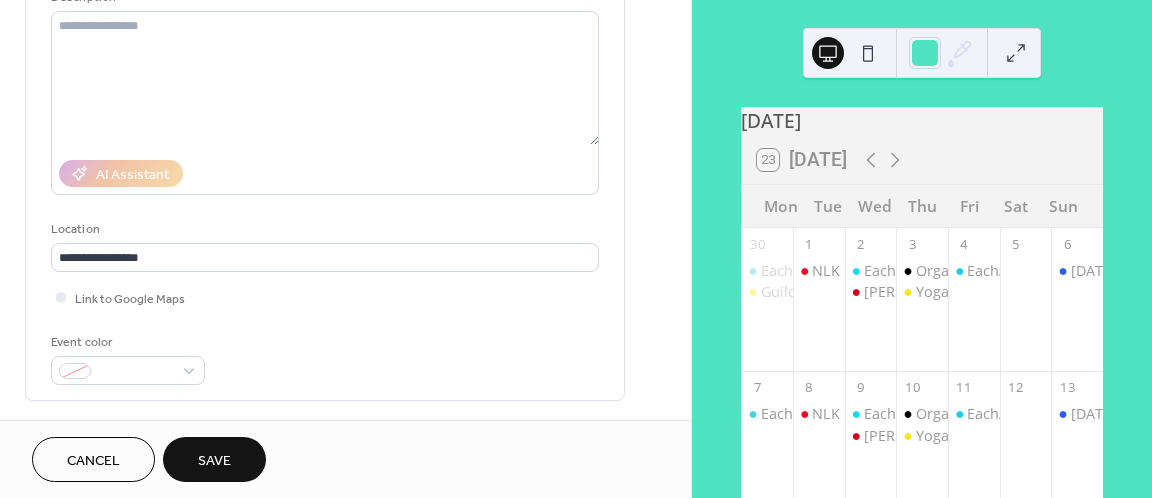 scroll, scrollTop: 301, scrollLeft: 0, axis: vertical 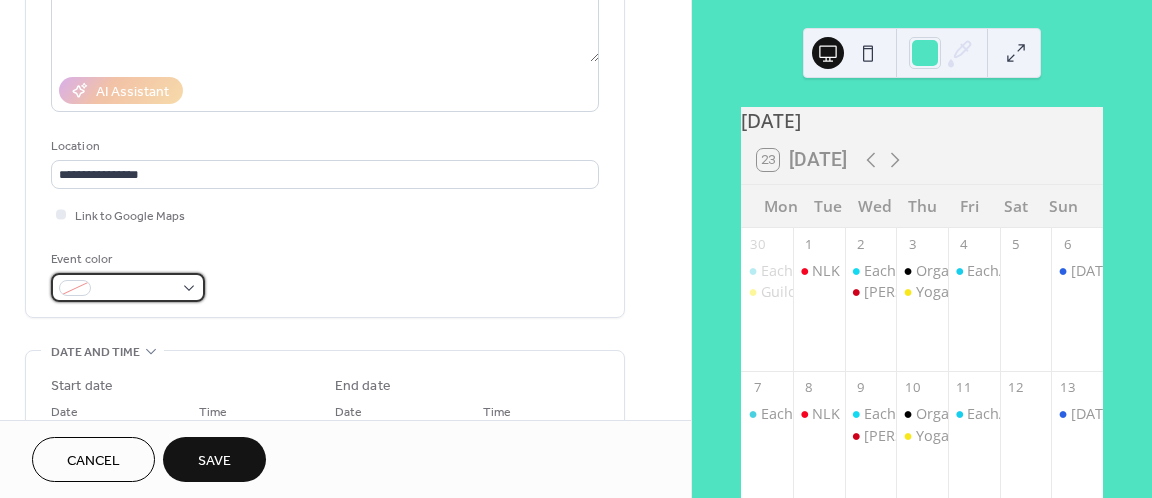 click at bounding box center [128, 287] 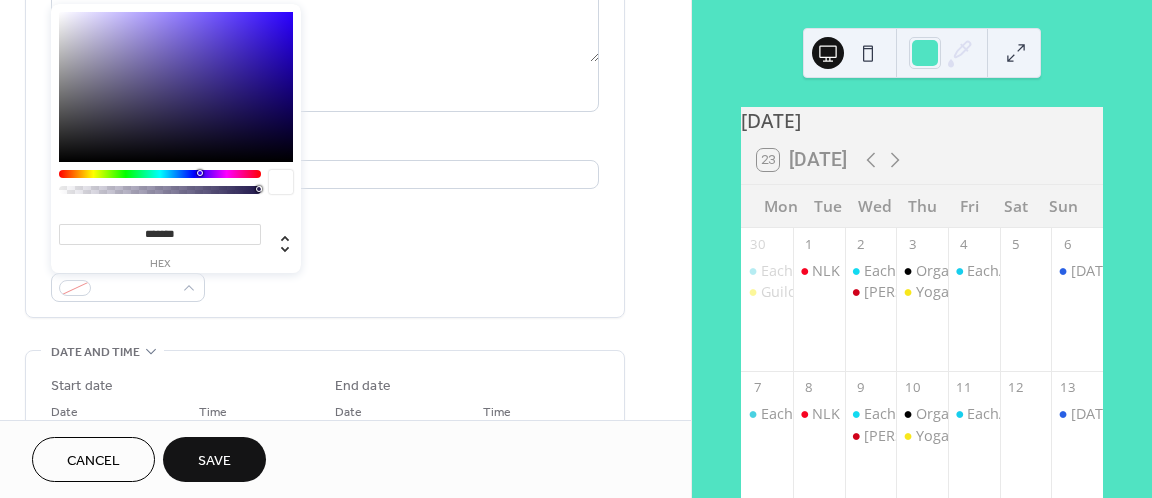 click at bounding box center (160, 174) 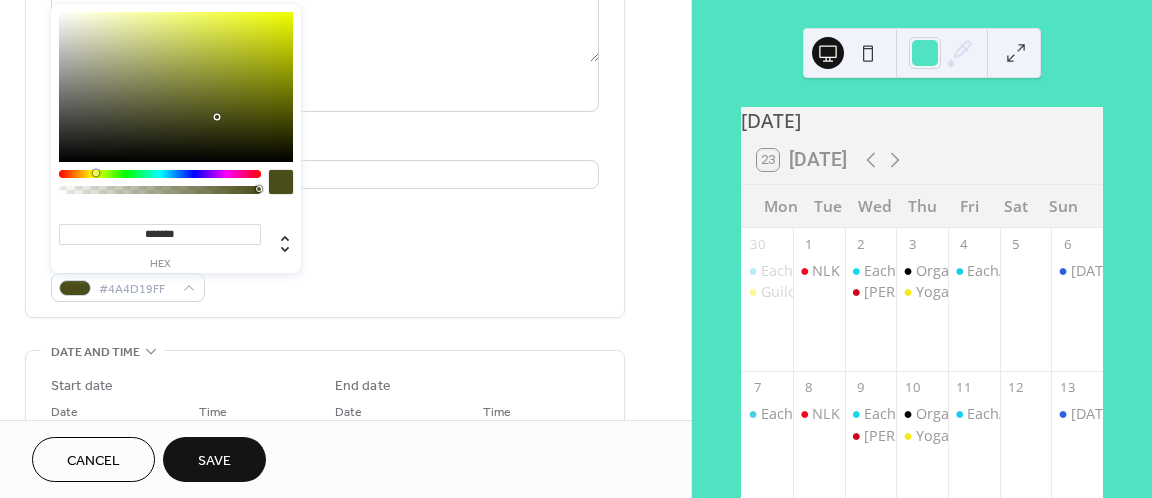 click at bounding box center [176, 87] 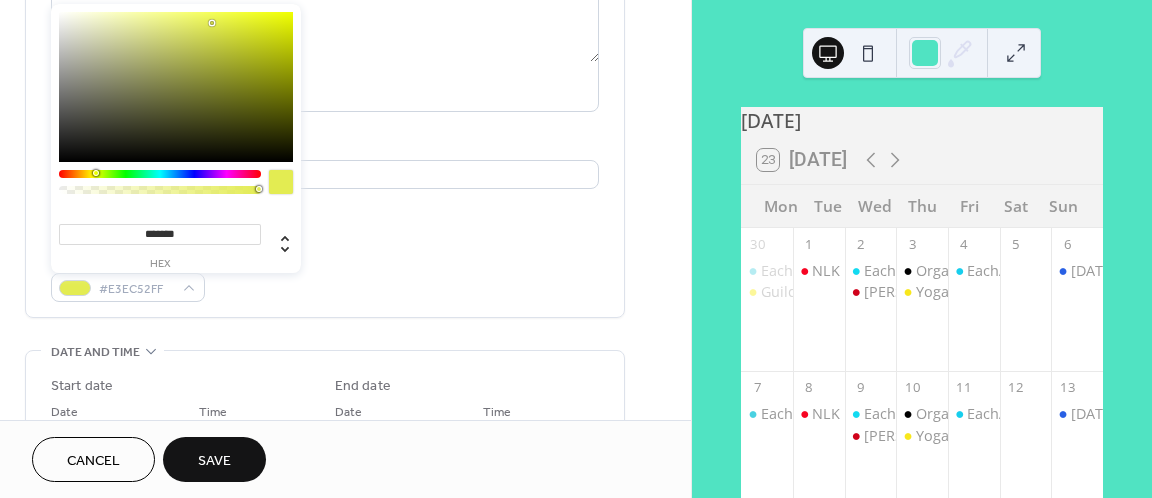 click on "Link to Google Maps" at bounding box center [325, 214] 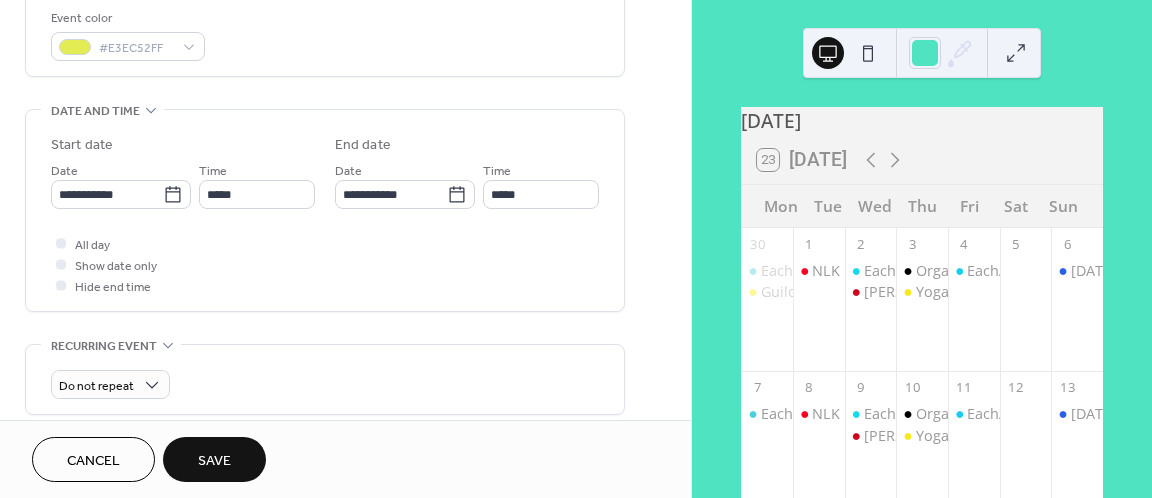 scroll, scrollTop: 544, scrollLeft: 0, axis: vertical 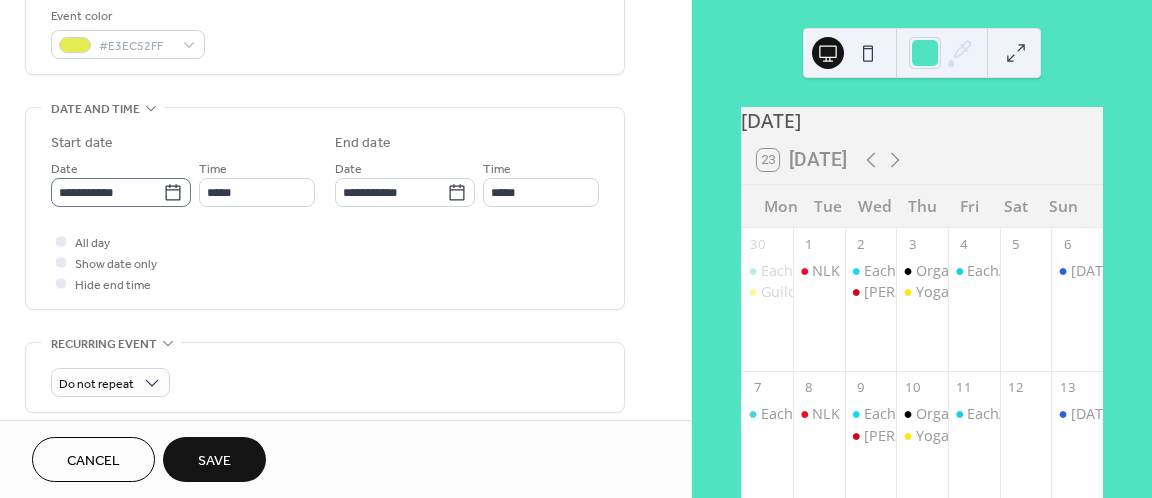 click 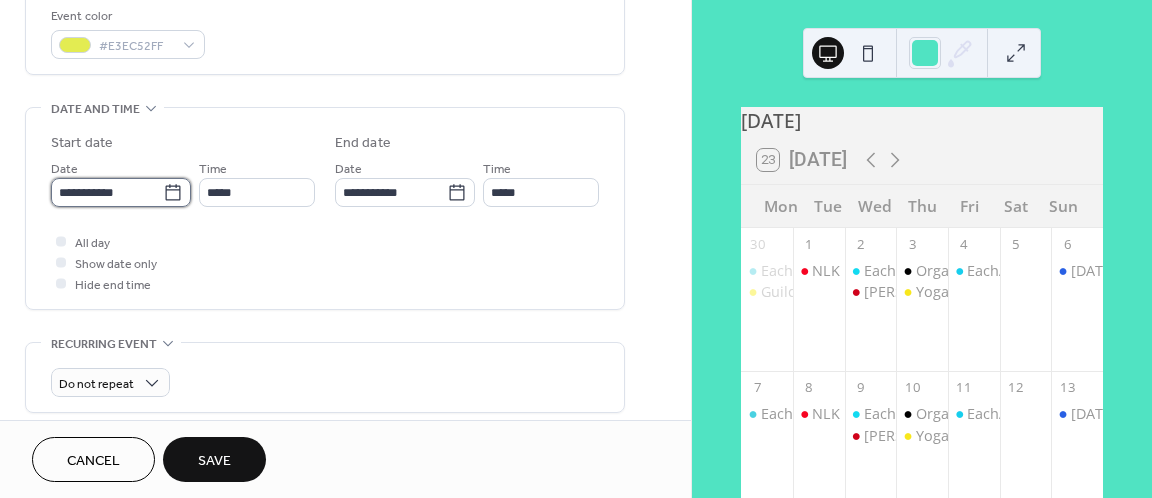 click on "**********" at bounding box center (107, 192) 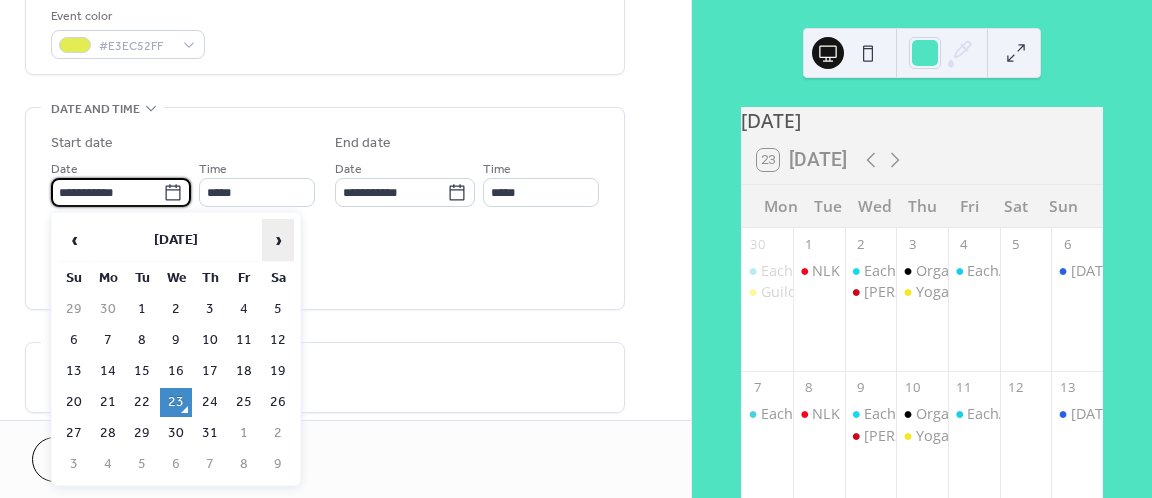 click on "›" at bounding box center [278, 240] 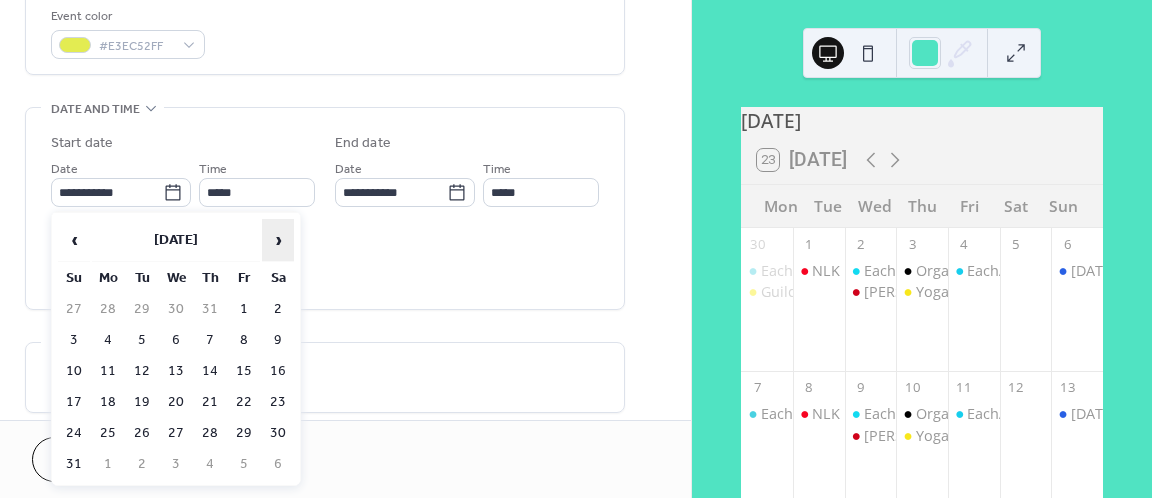 click on "›" at bounding box center [278, 240] 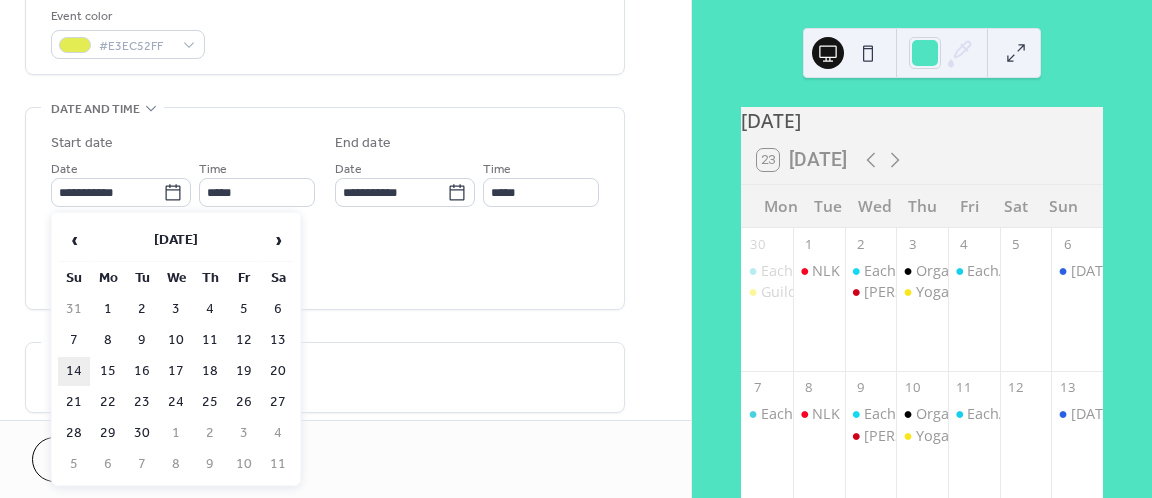 click on "14" at bounding box center (74, 371) 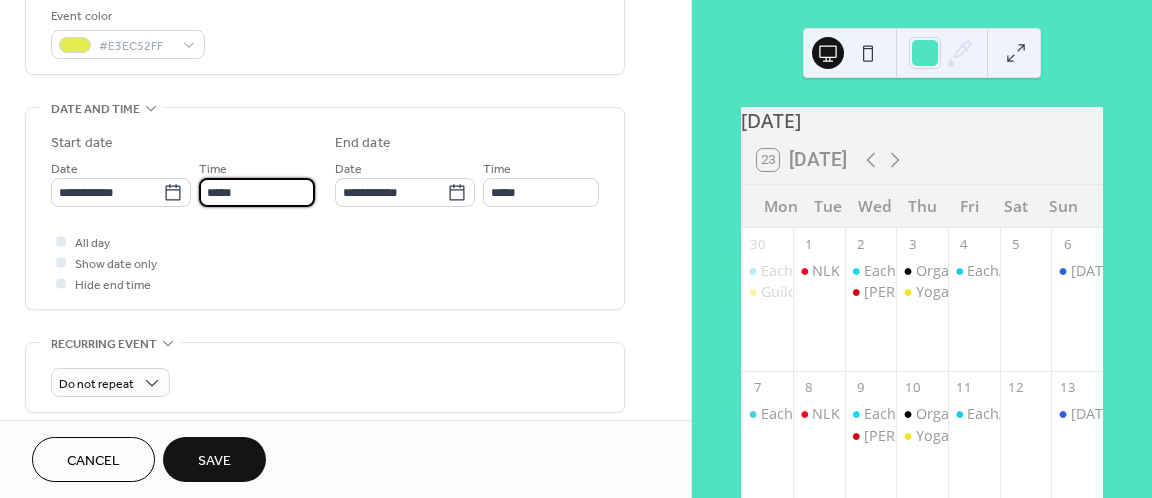 click on "*****" at bounding box center [257, 192] 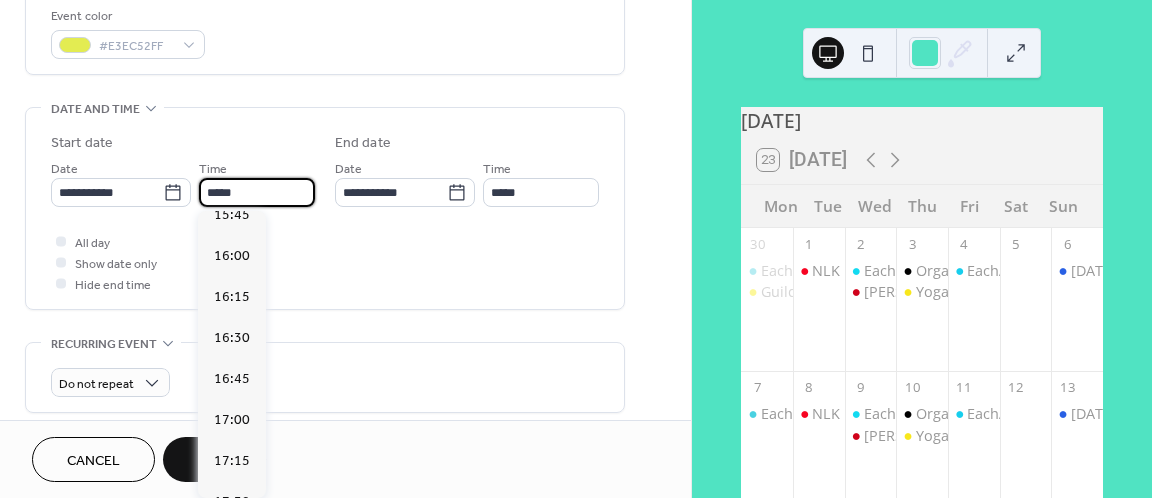 scroll, scrollTop: 2728, scrollLeft: 0, axis: vertical 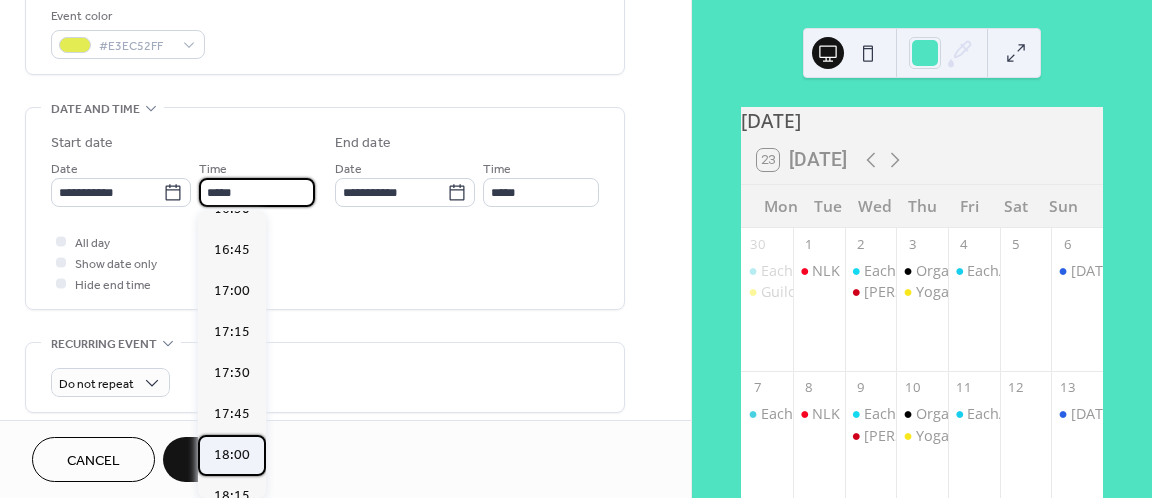 click on "18:00" at bounding box center [232, 455] 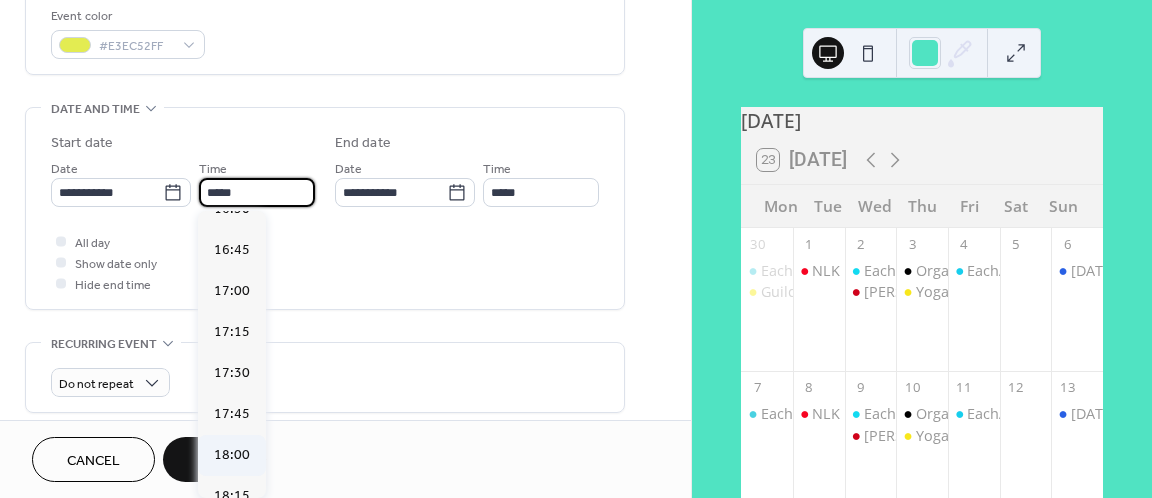 type on "*****" 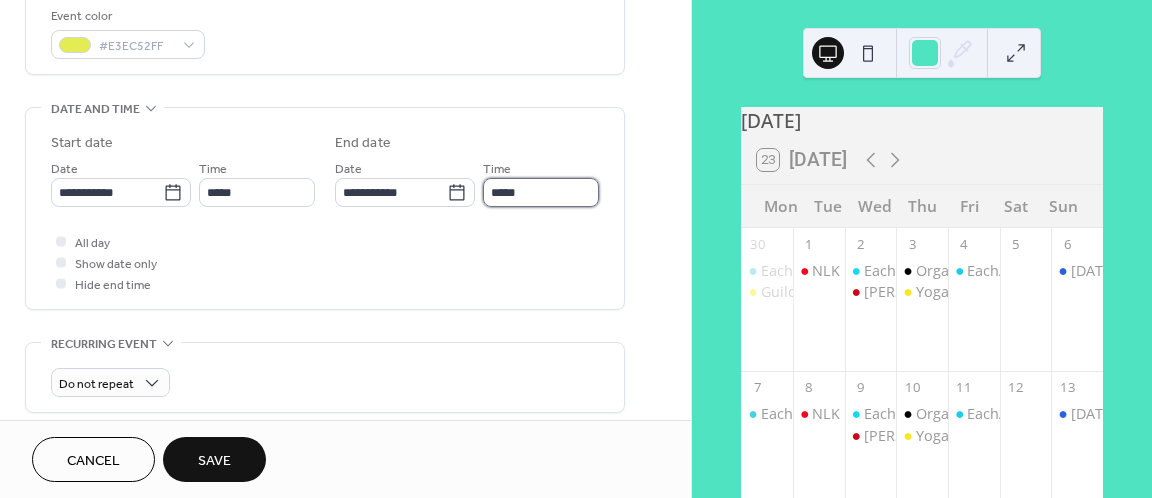 click on "*****" at bounding box center (541, 192) 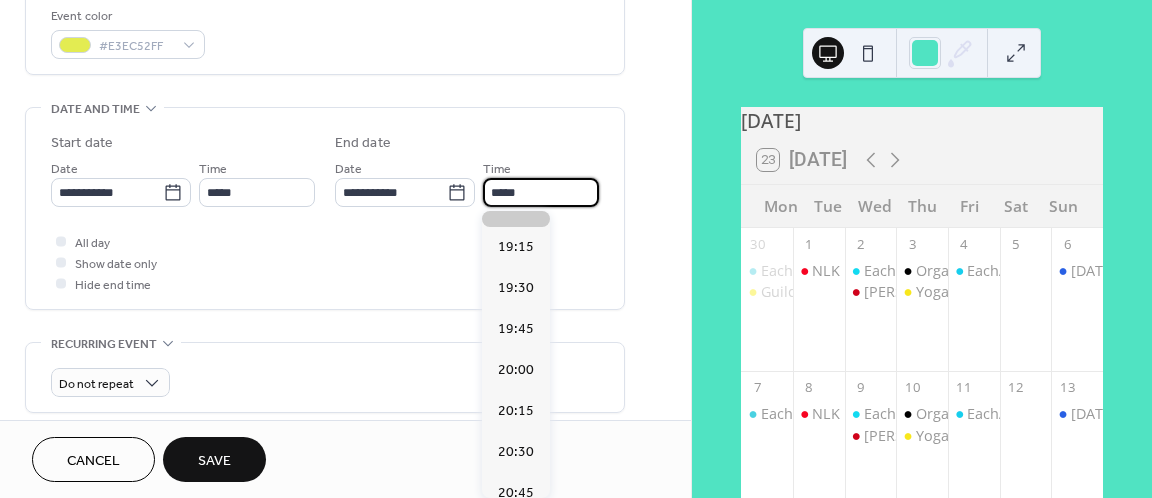 scroll, scrollTop: 150, scrollLeft: 0, axis: vertical 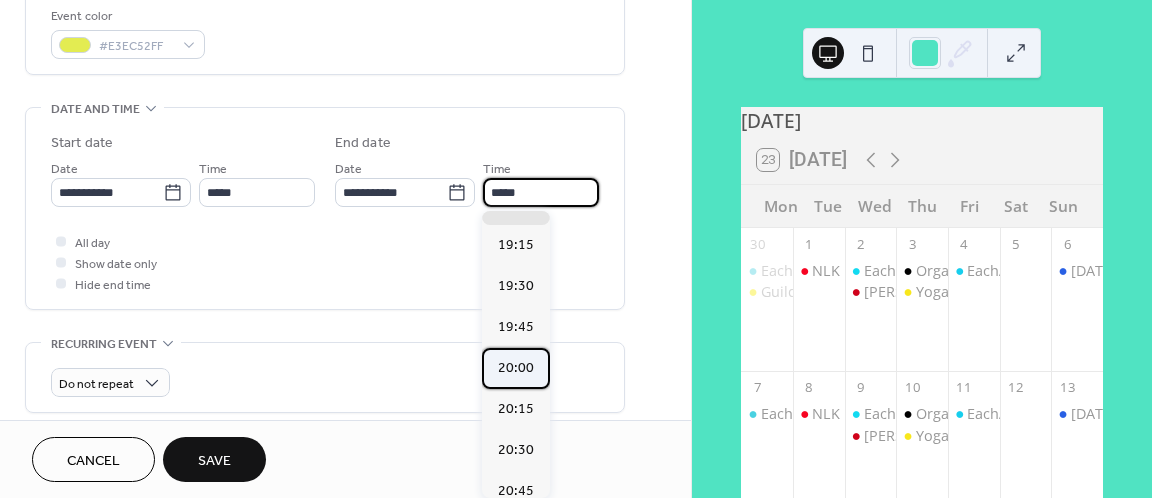 click on "20:00" at bounding box center [516, 368] 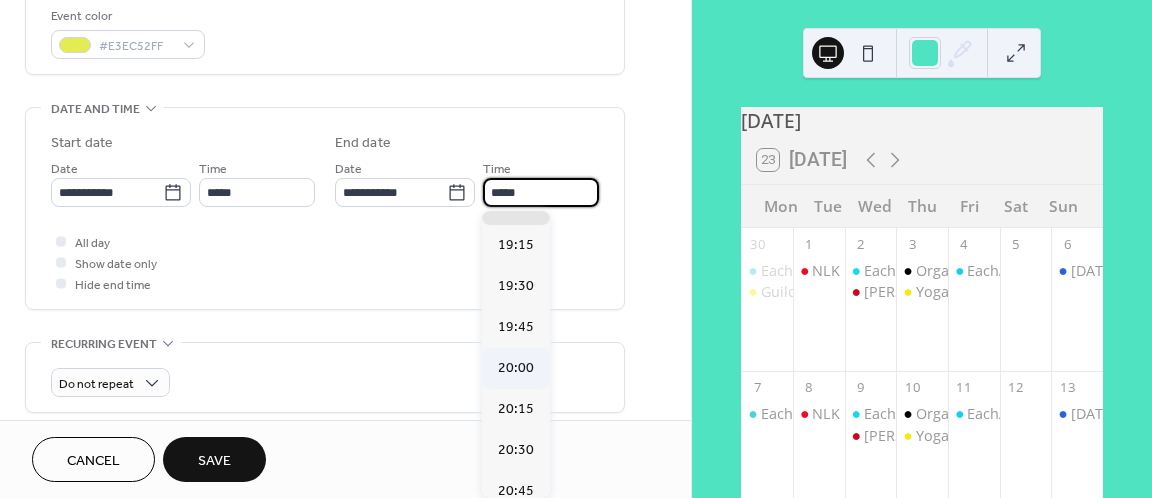 type on "*****" 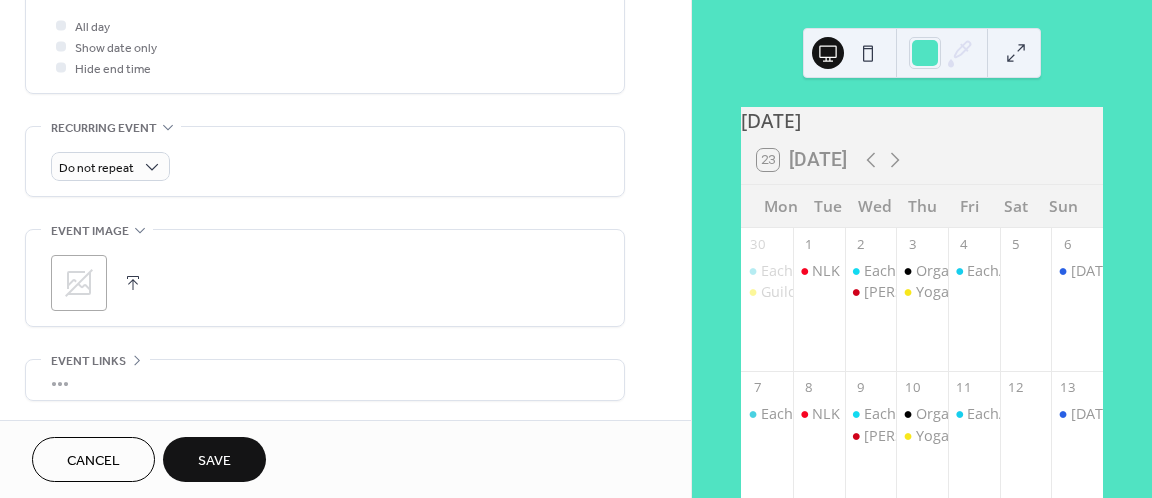 scroll, scrollTop: 762, scrollLeft: 0, axis: vertical 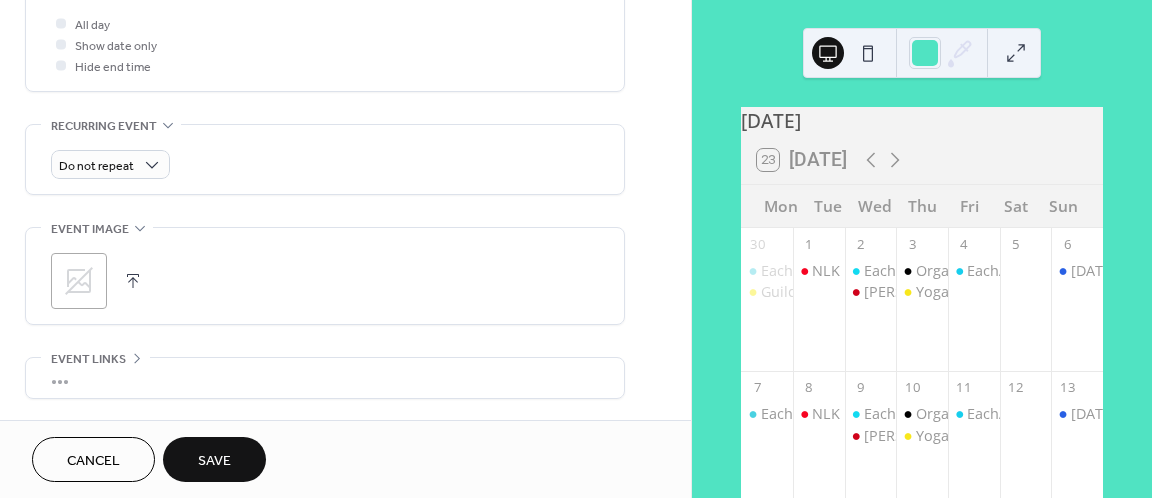 click at bounding box center [133, 281] 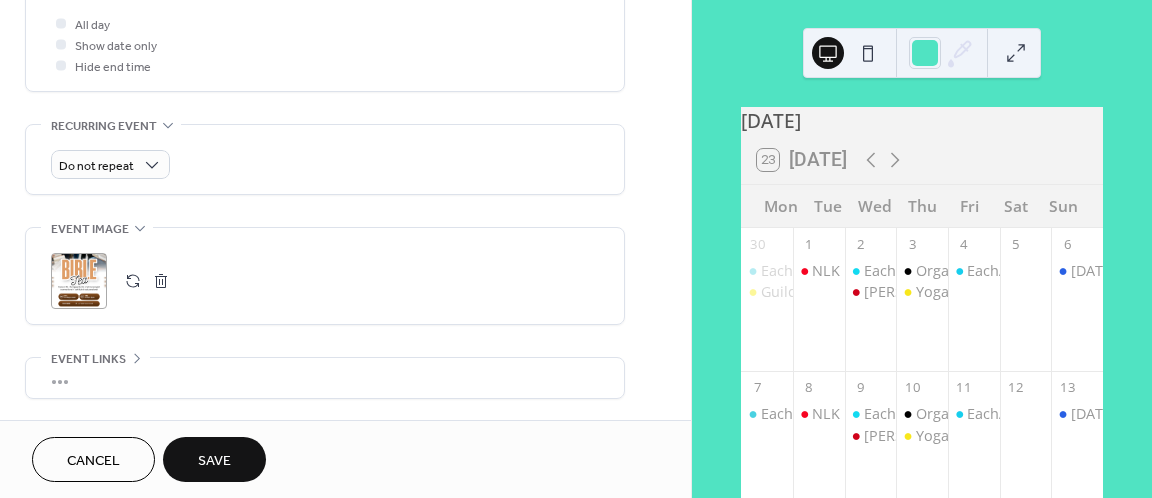 scroll, scrollTop: 909, scrollLeft: 0, axis: vertical 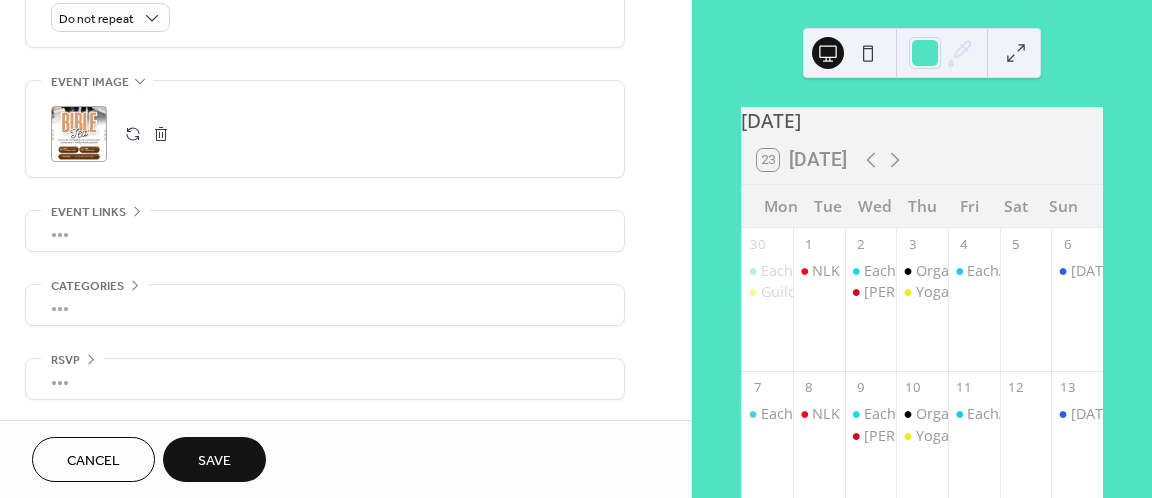 click on "Save" at bounding box center [214, 459] 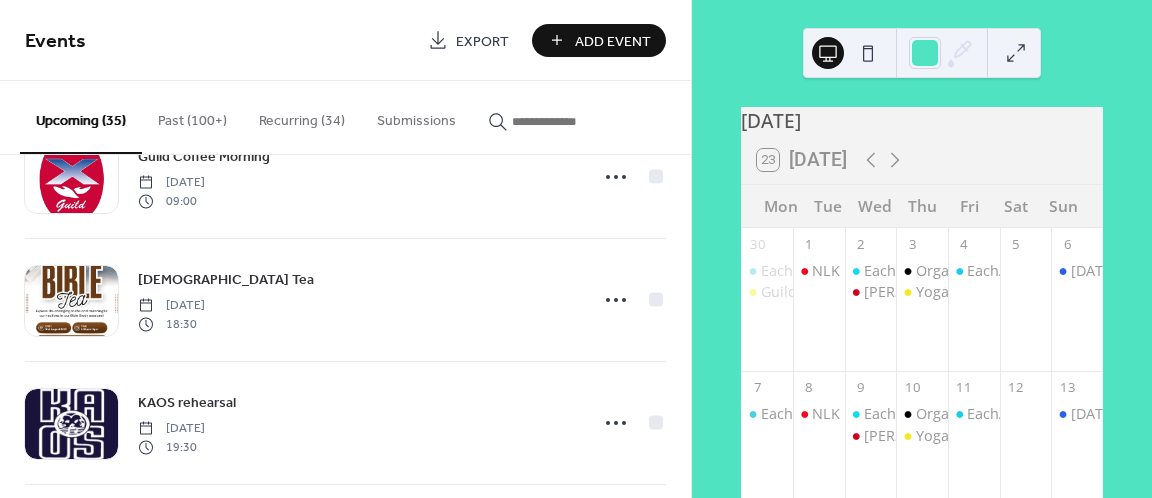 scroll, scrollTop: 558, scrollLeft: 0, axis: vertical 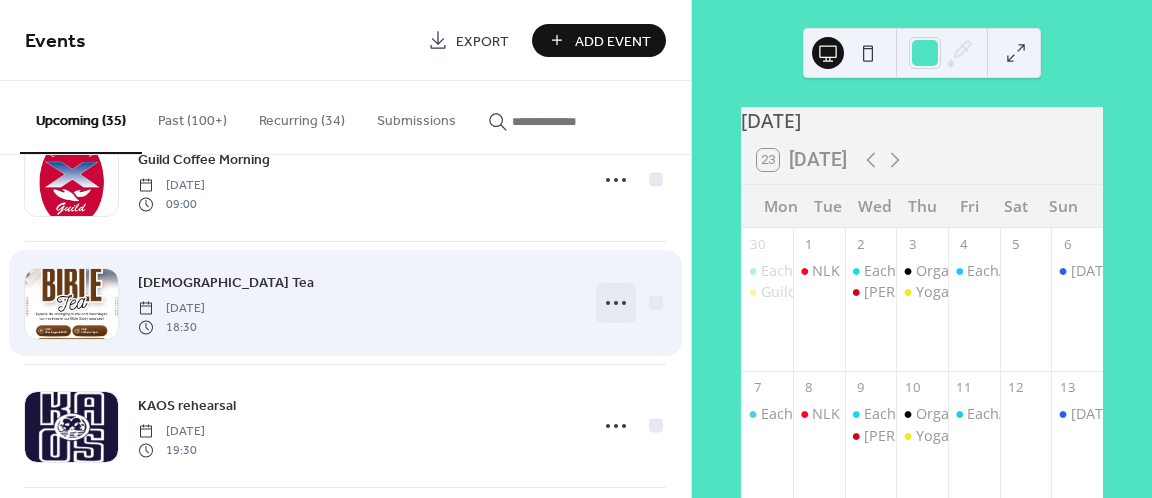 click 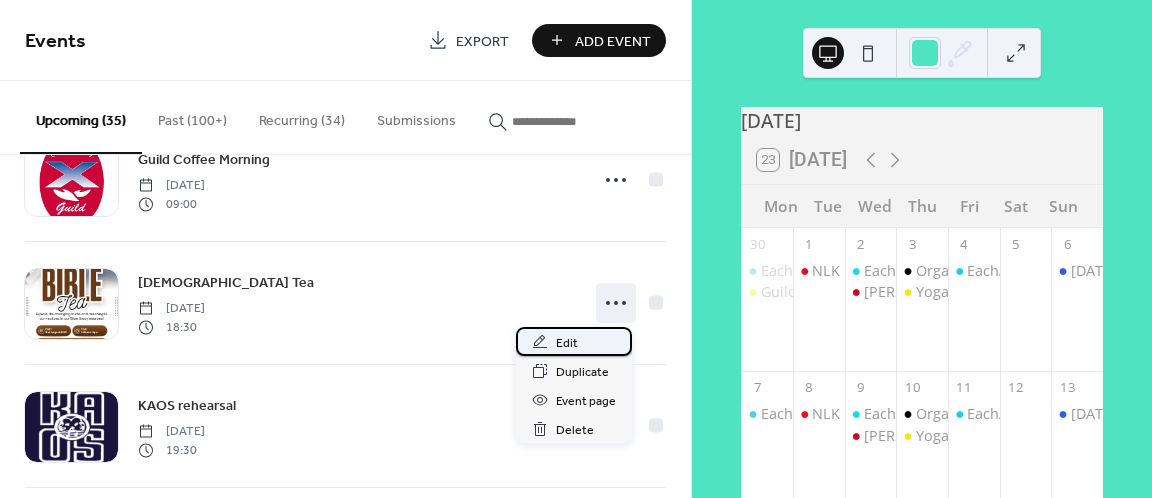 click on "Edit" at bounding box center (574, 341) 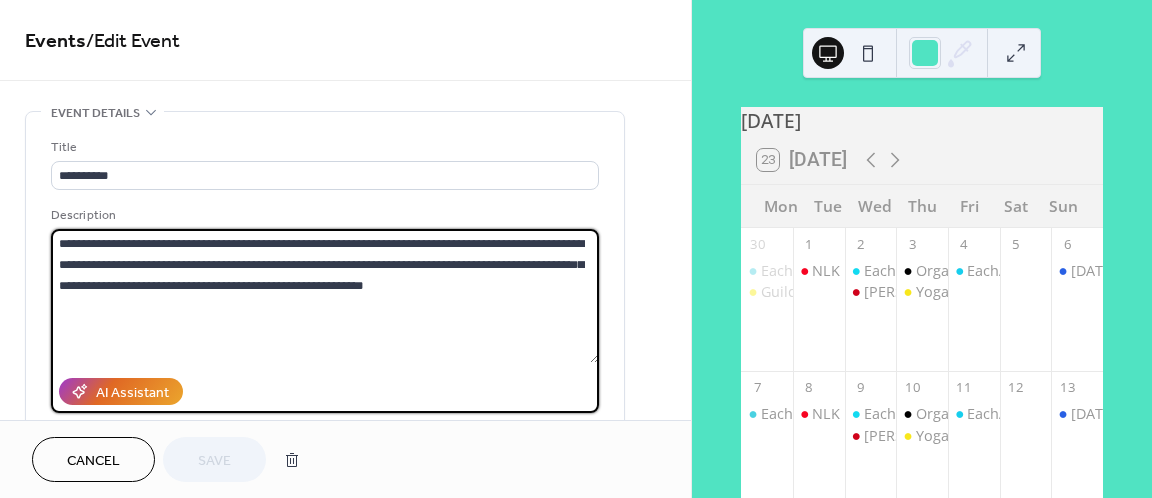 drag, startPoint x: 419, startPoint y: 288, endPoint x: 36, endPoint y: 246, distance: 385.296 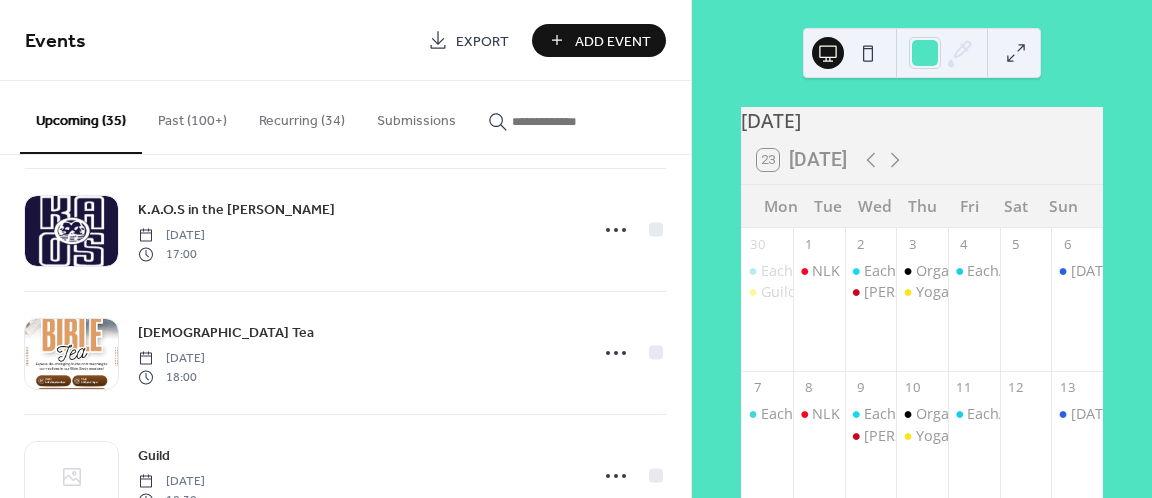 scroll, scrollTop: 879, scrollLeft: 0, axis: vertical 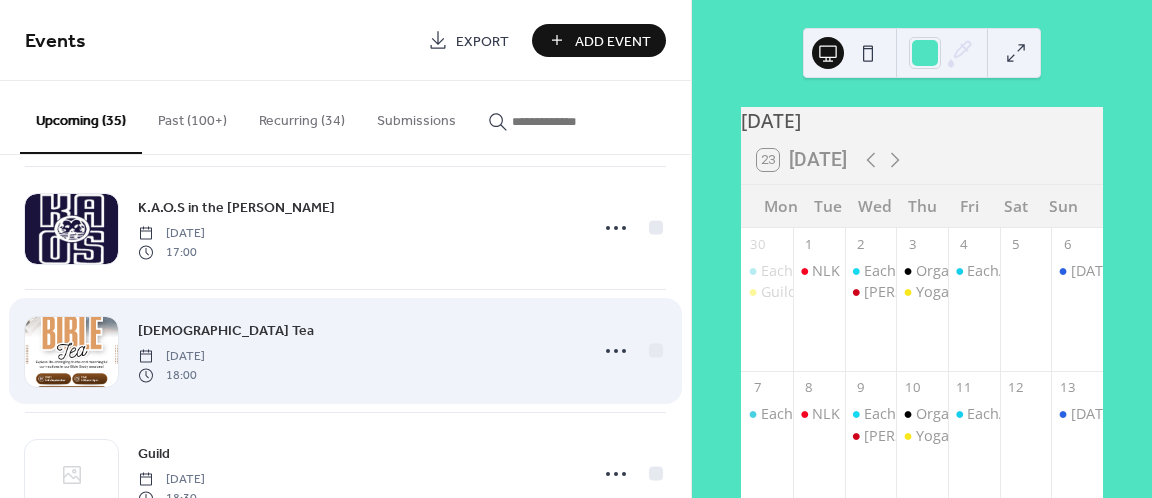 click 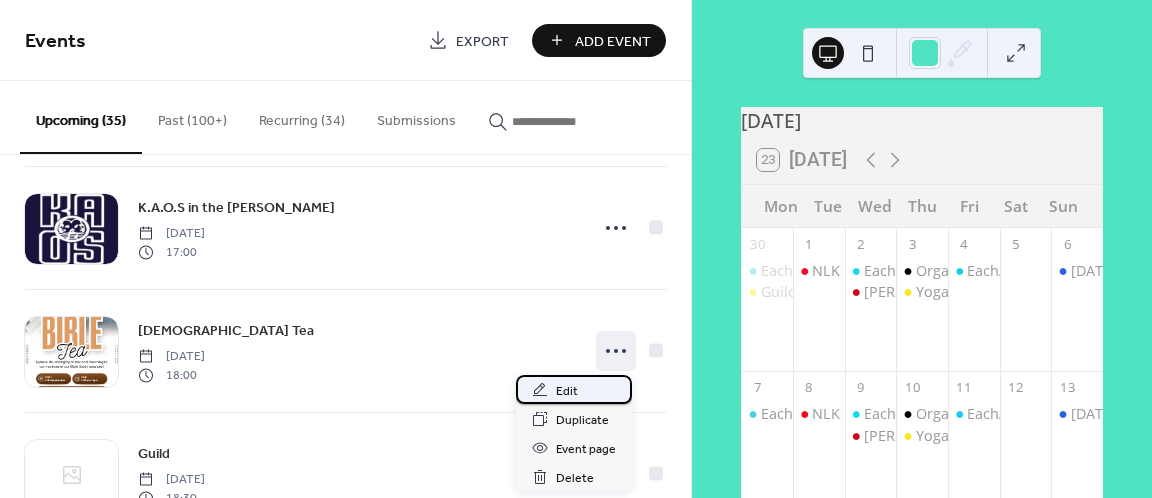 click on "Edit" at bounding box center [574, 389] 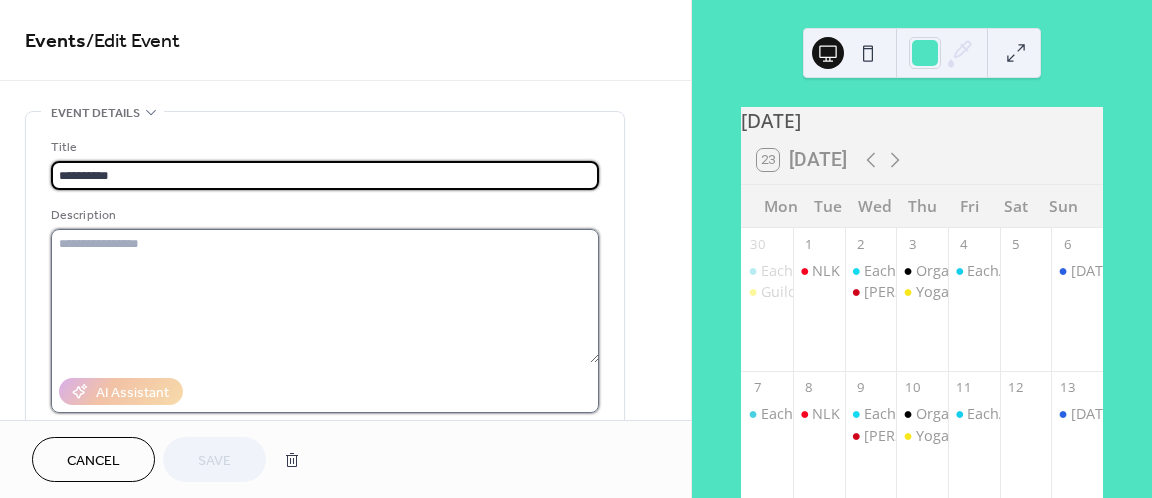 click at bounding box center [325, 296] 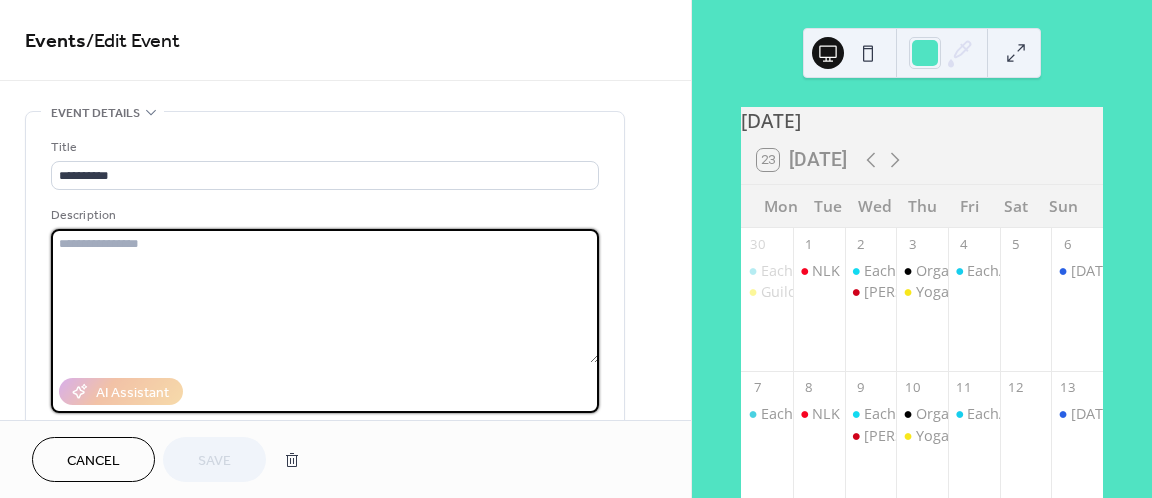 paste on "**********" 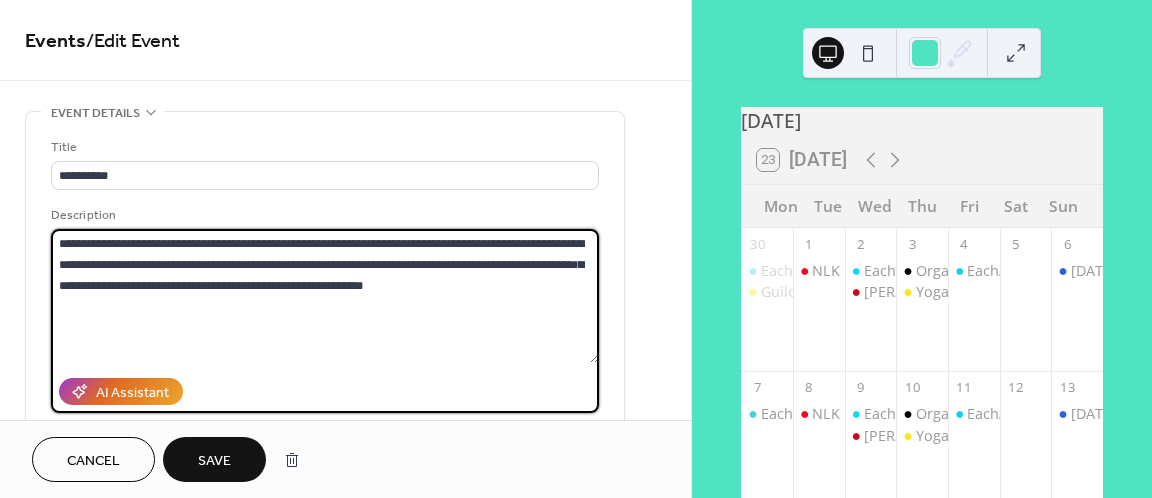 type on "**********" 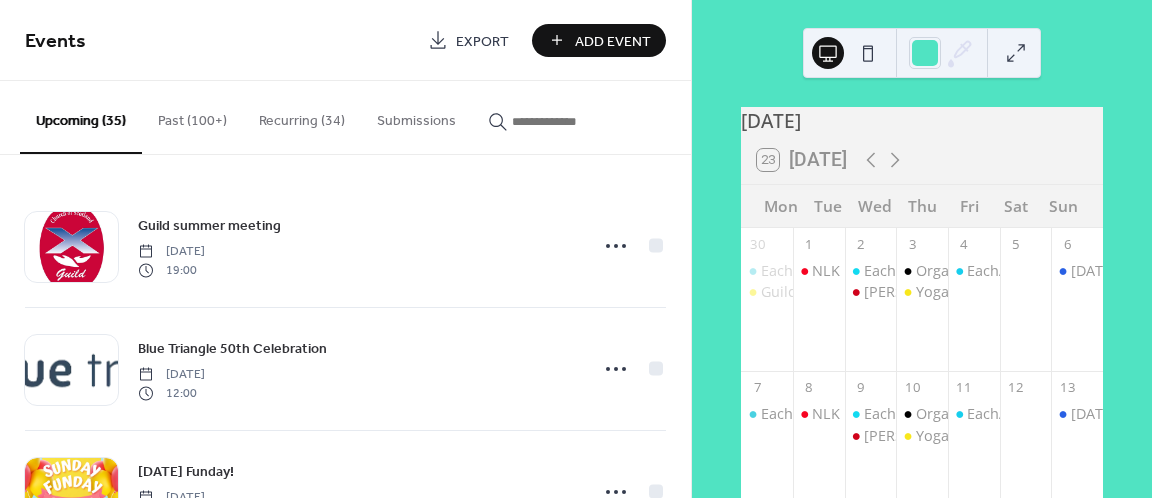 click on "Add Event" at bounding box center (613, 41) 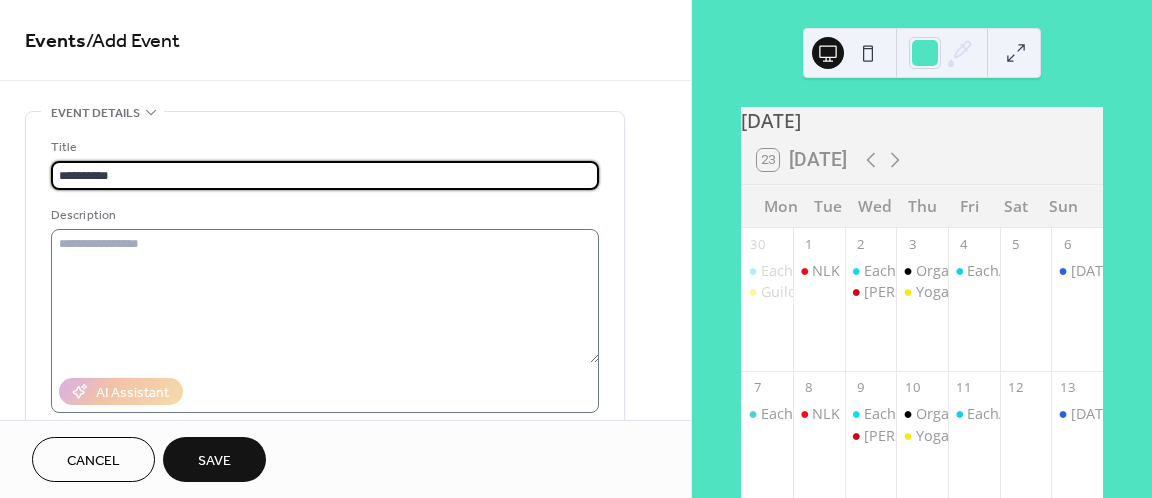 type on "*********" 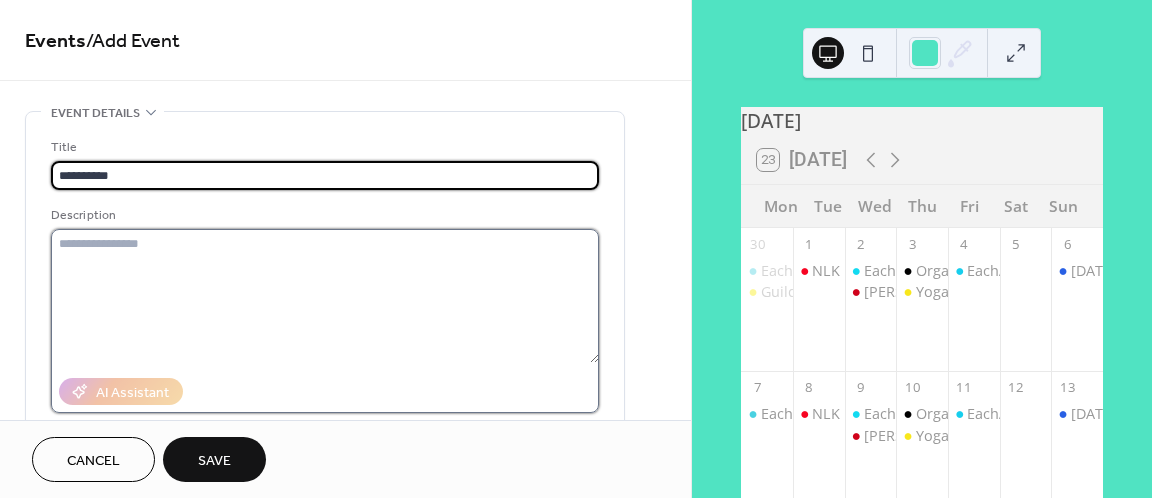 click at bounding box center (325, 296) 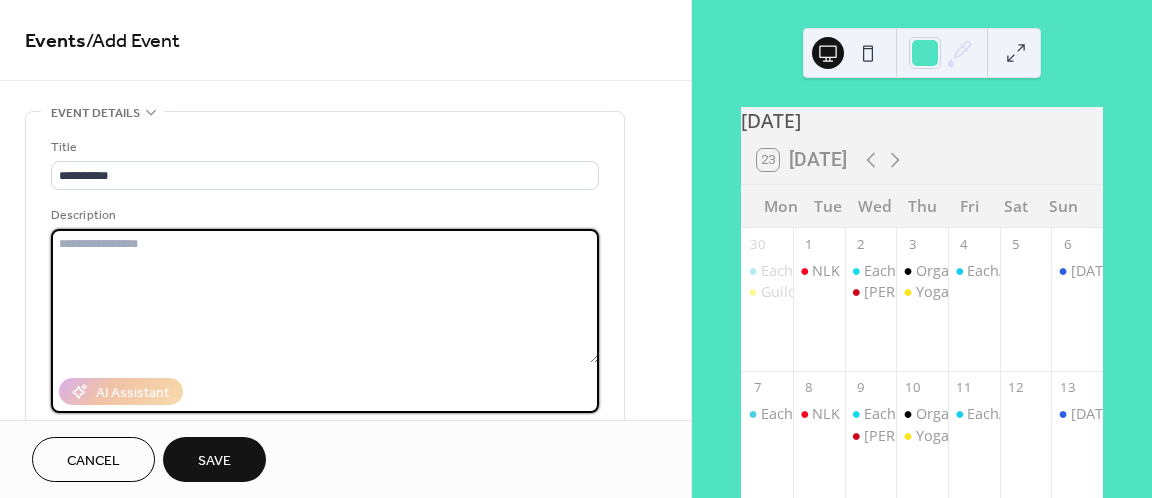 paste on "**********" 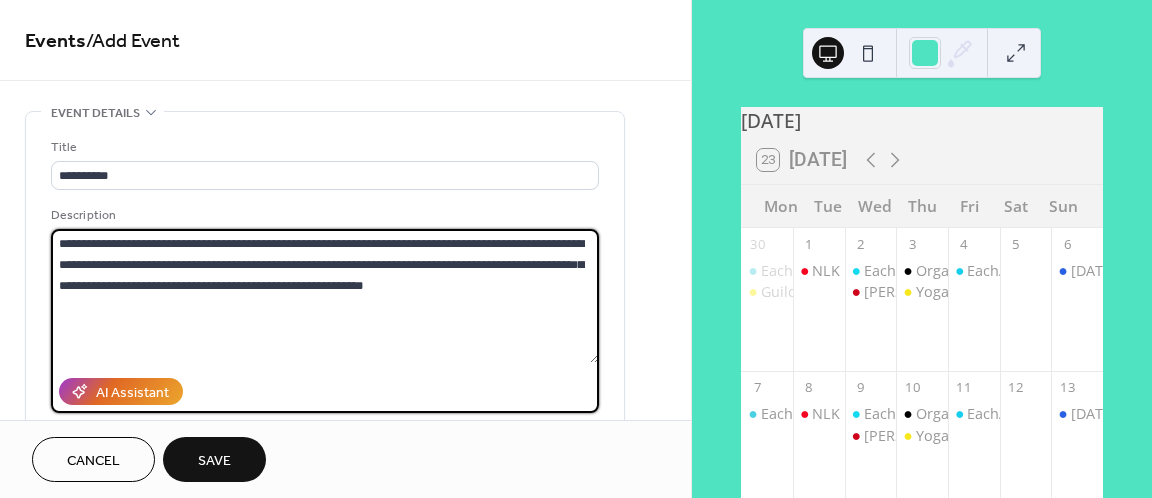 type on "**********" 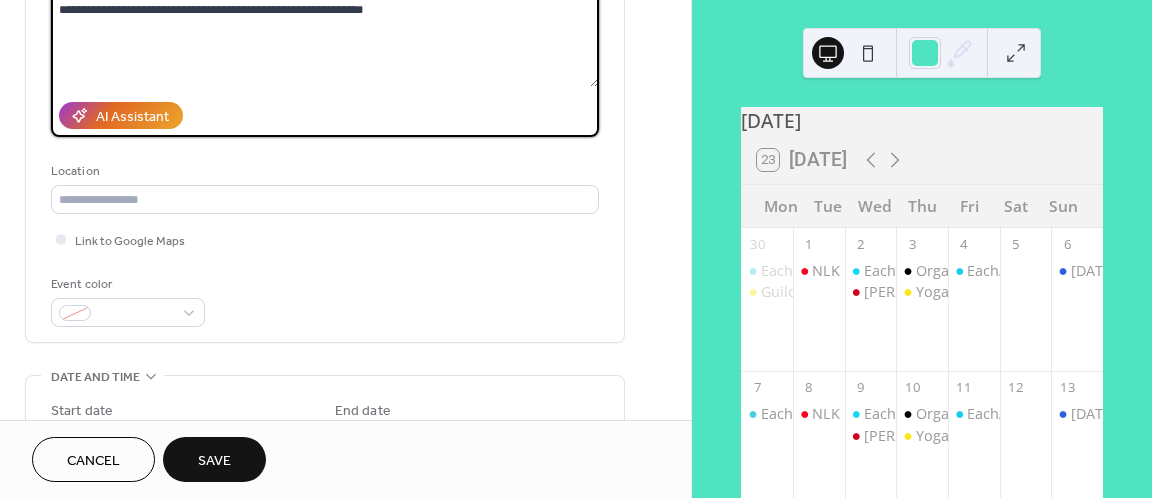 scroll, scrollTop: 280, scrollLeft: 0, axis: vertical 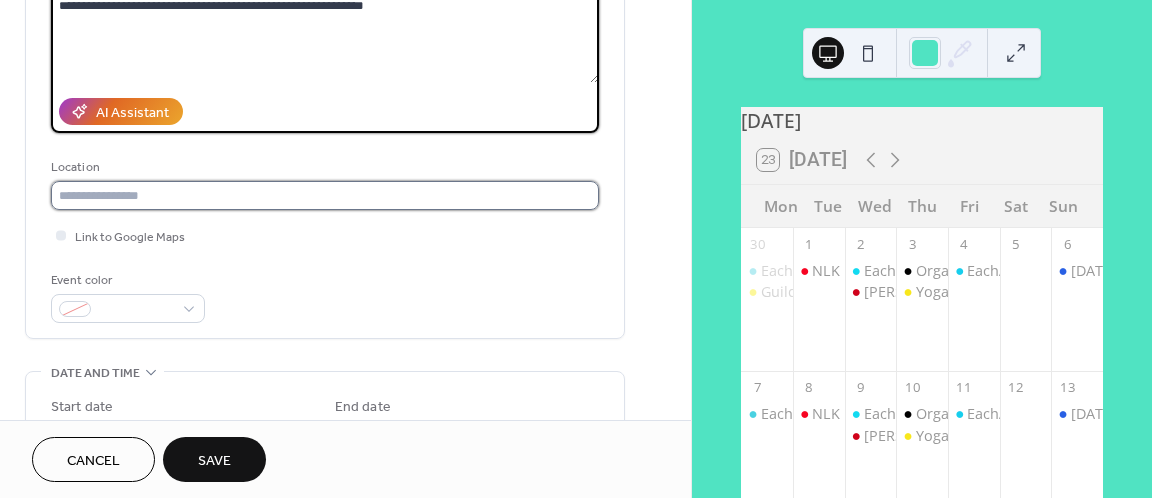 click at bounding box center (325, 195) 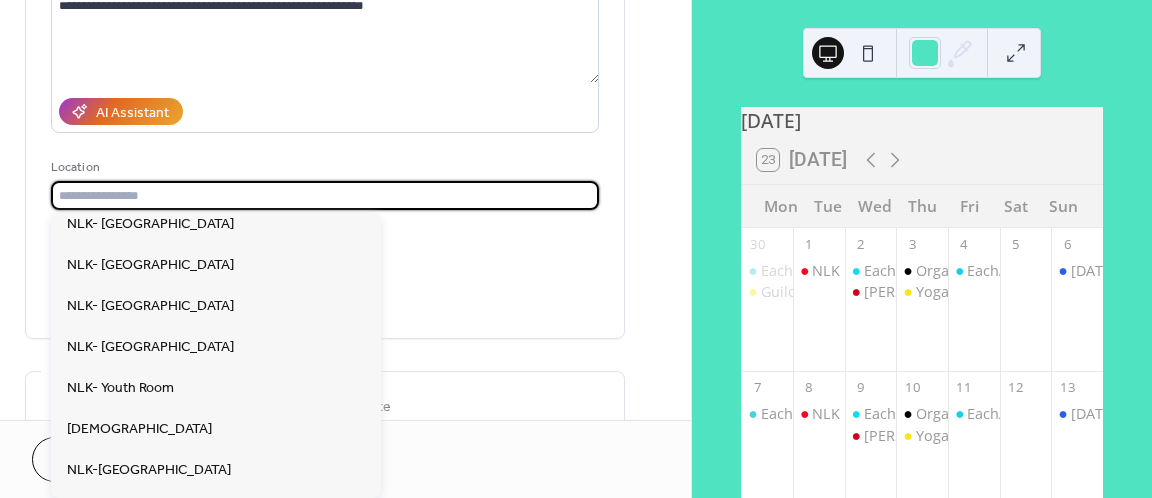 scroll, scrollTop: 647, scrollLeft: 0, axis: vertical 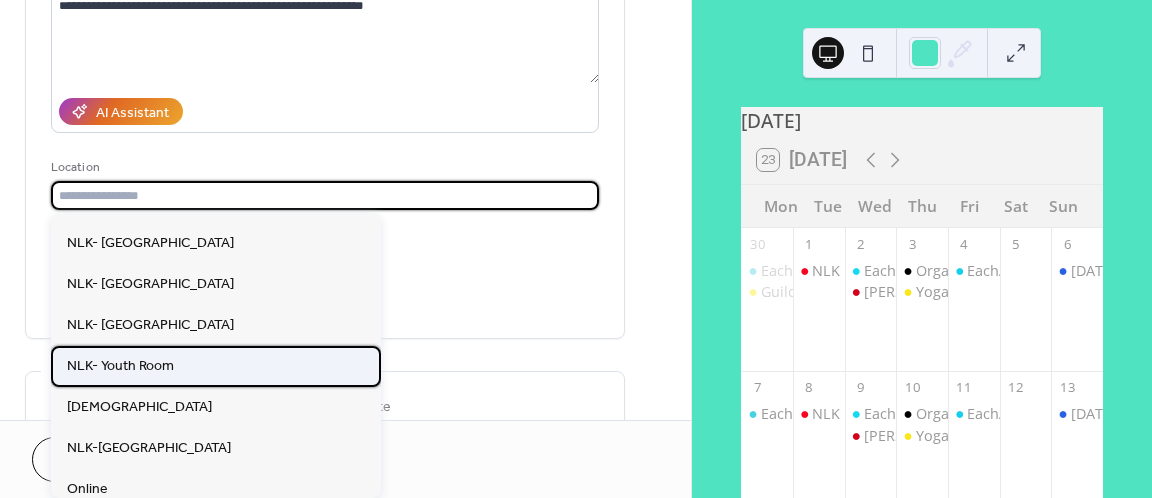 click on "NLK- Youth Room" at bounding box center [120, 366] 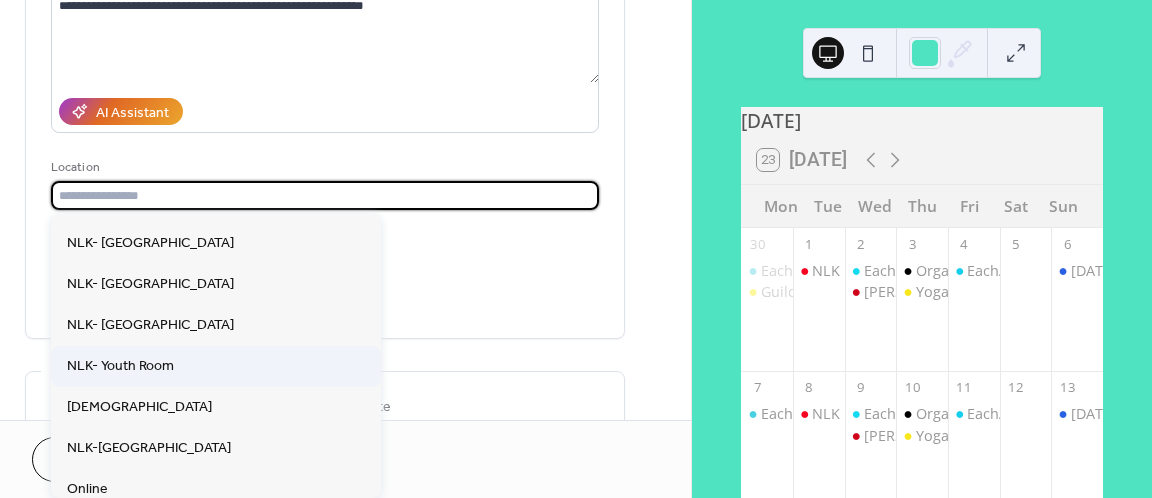type on "**********" 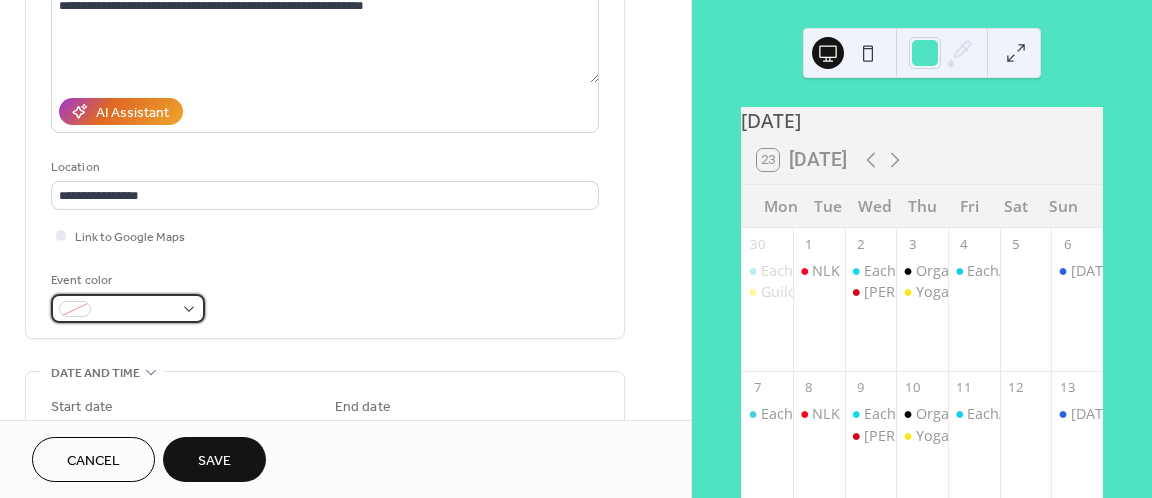 click at bounding box center [128, 308] 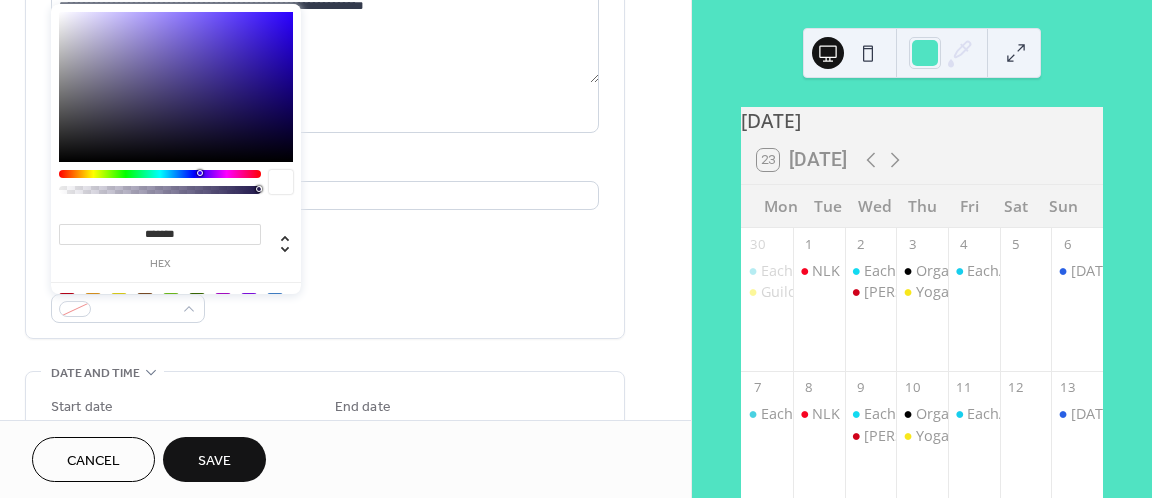 click at bounding box center (160, 174) 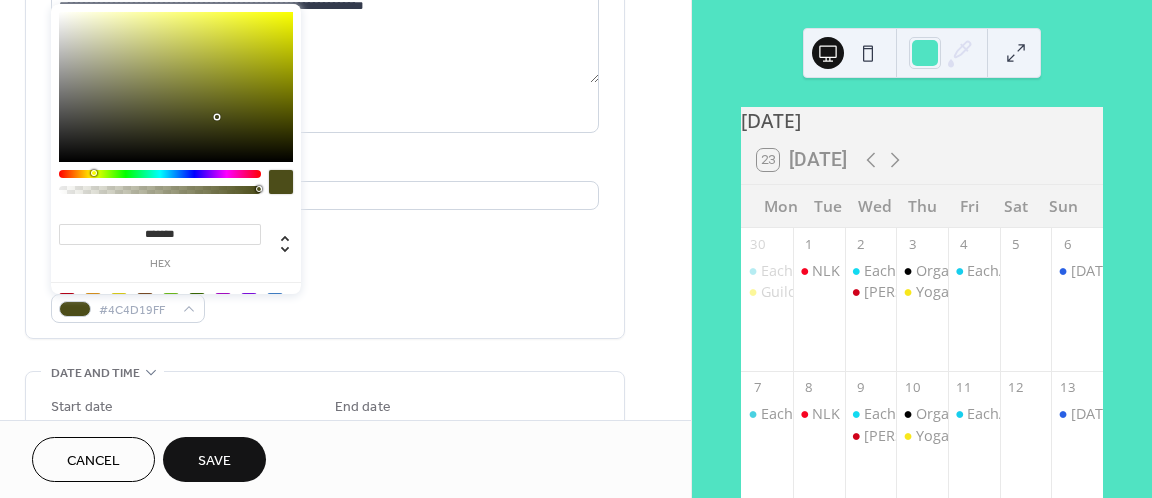 click at bounding box center [176, 87] 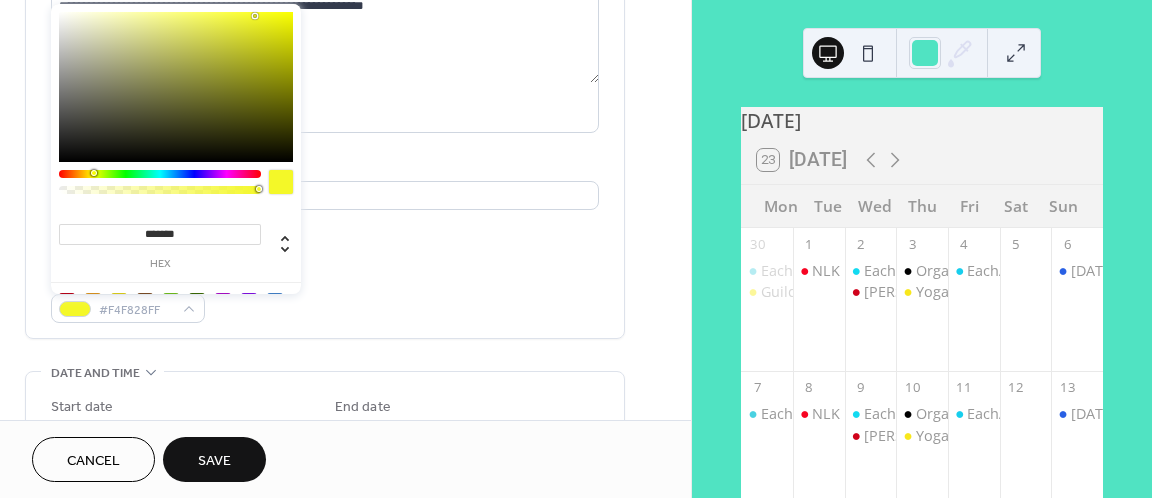click on "Event color #F4F828FF" at bounding box center [325, 296] 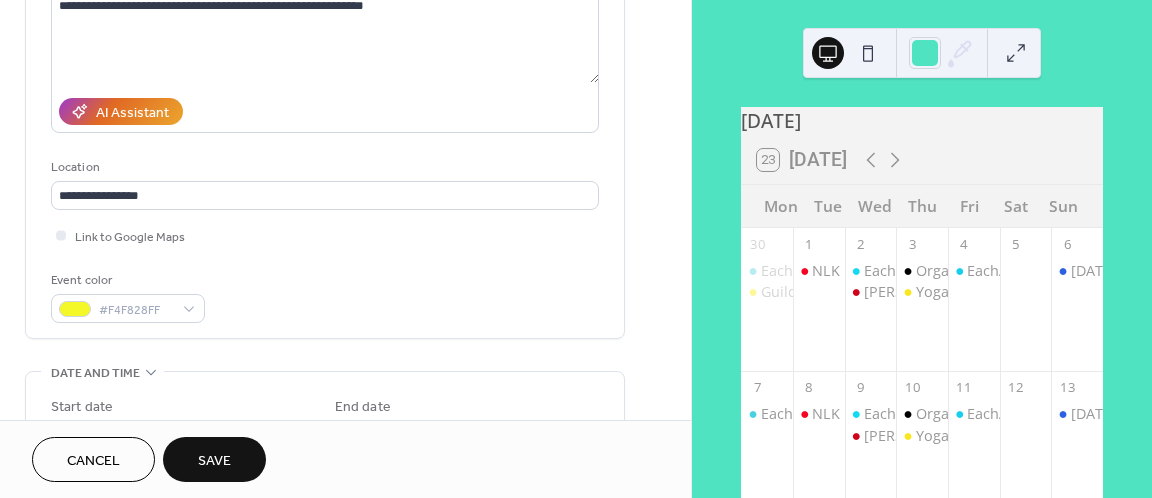 scroll, scrollTop: 518, scrollLeft: 0, axis: vertical 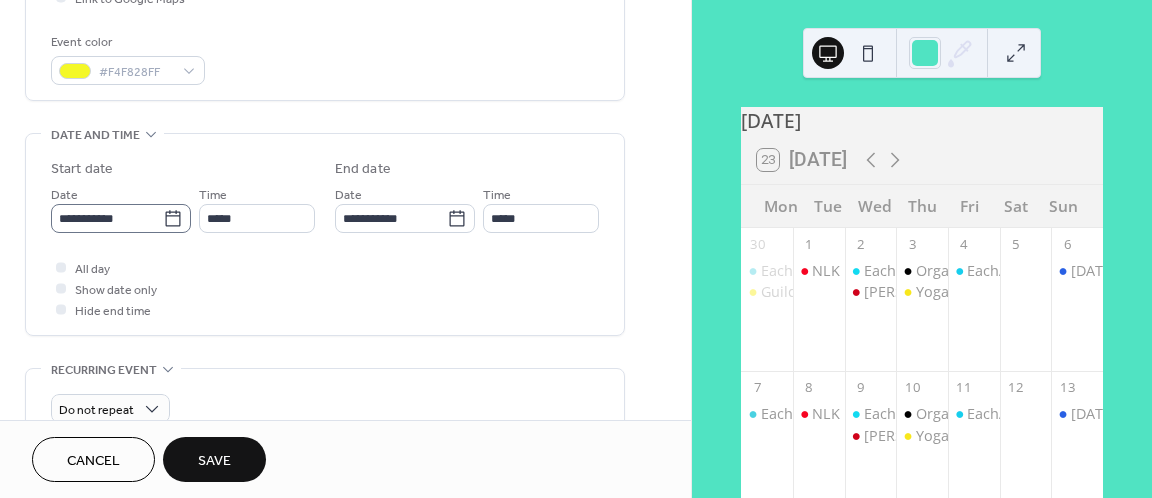 click 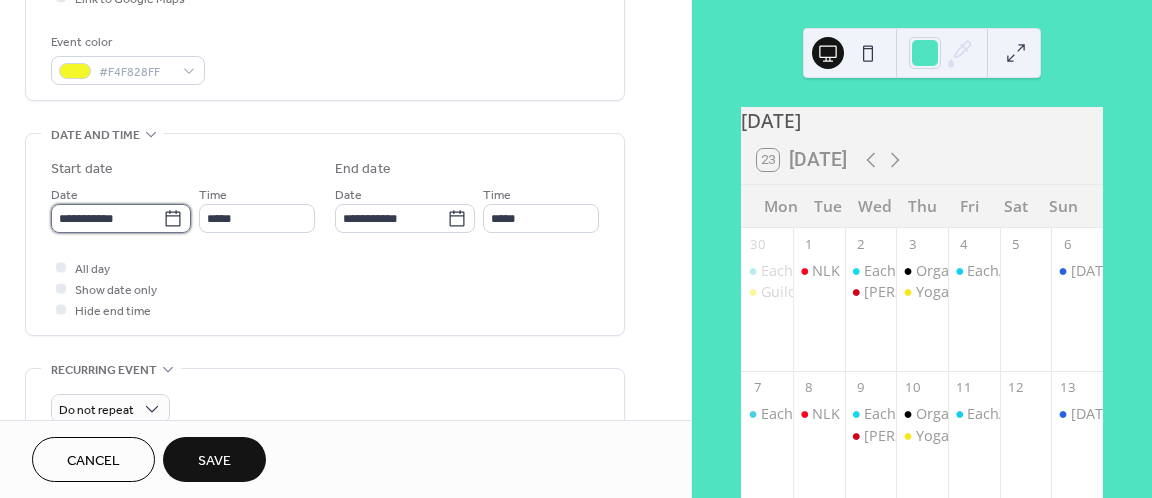 click on "**********" at bounding box center (107, 218) 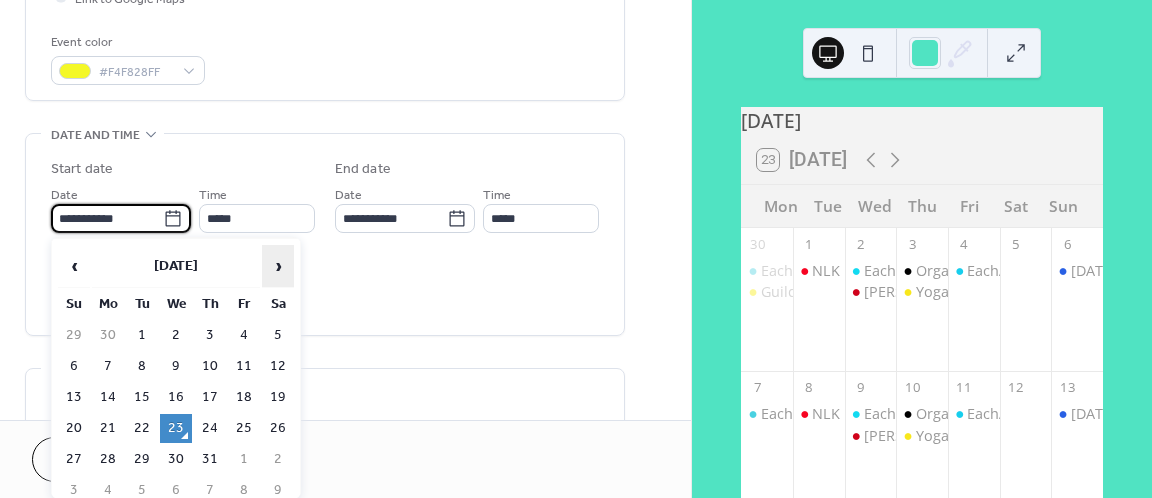 click on "›" at bounding box center (278, 266) 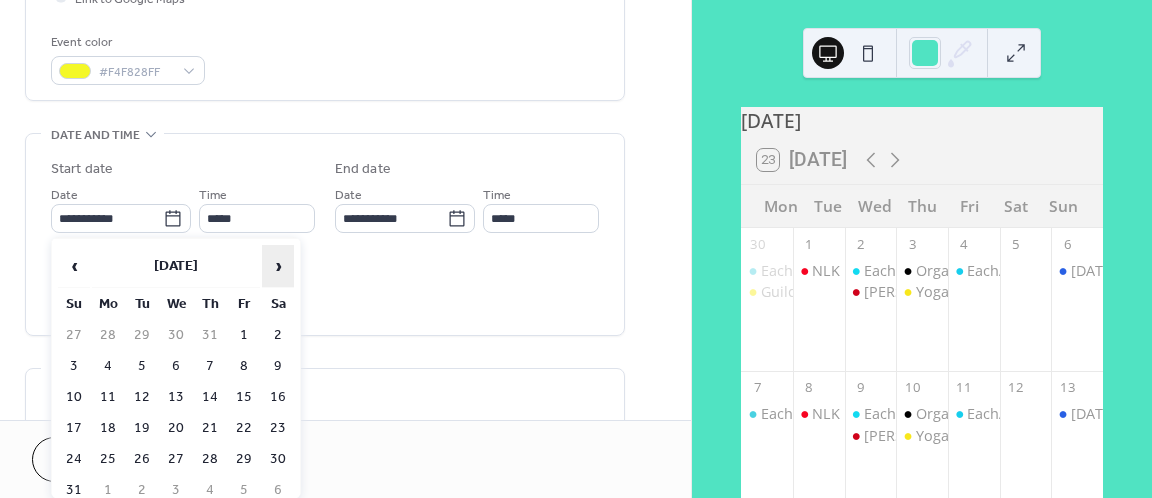 click on "›" at bounding box center (278, 266) 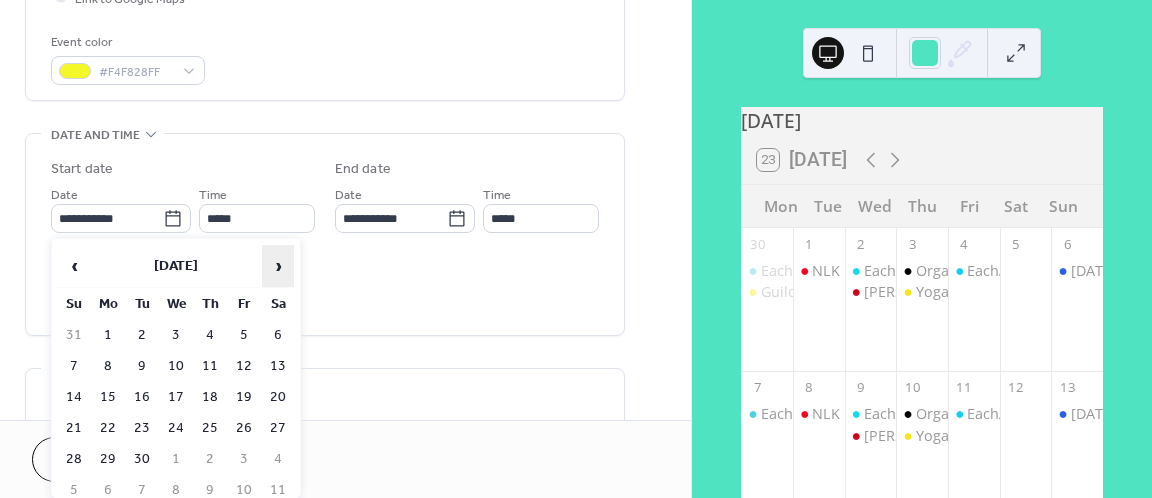 click on "›" at bounding box center (278, 266) 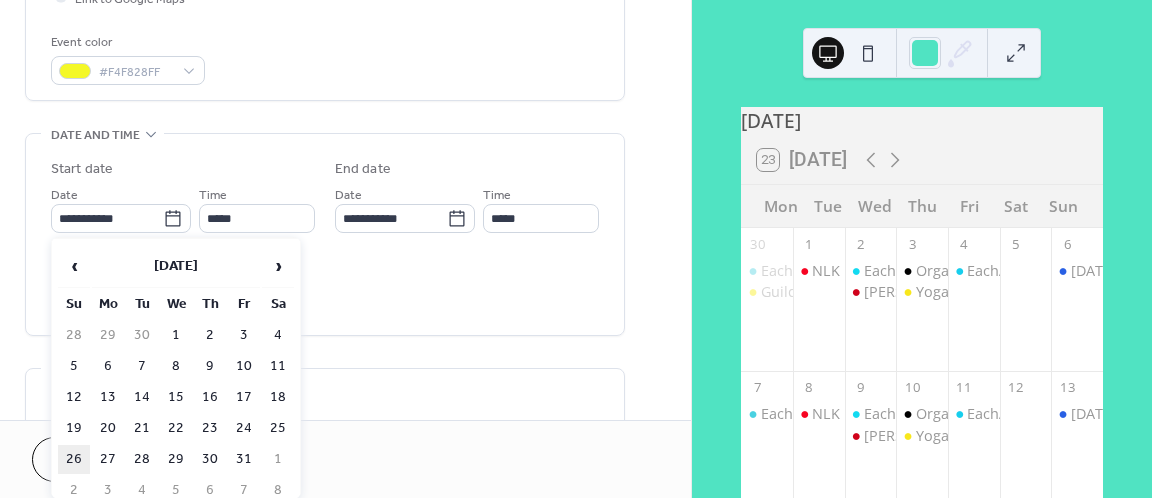 click on "26" at bounding box center [74, 459] 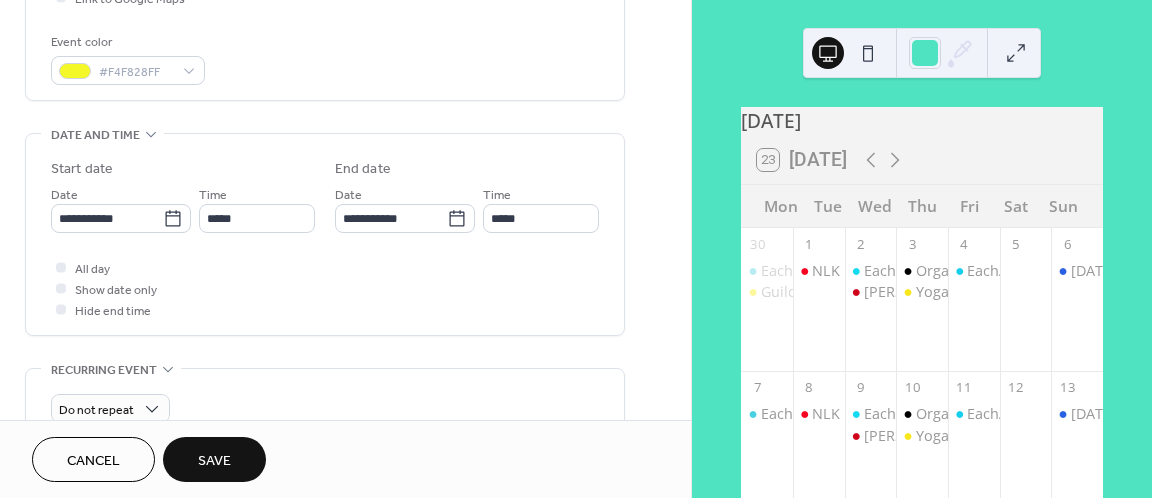 type on "**********" 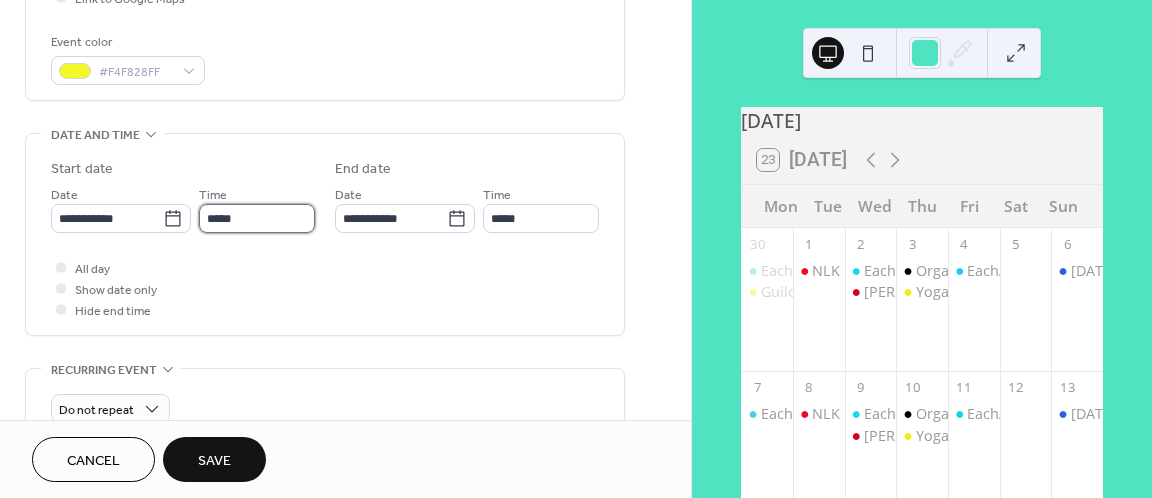click on "*****" at bounding box center (257, 218) 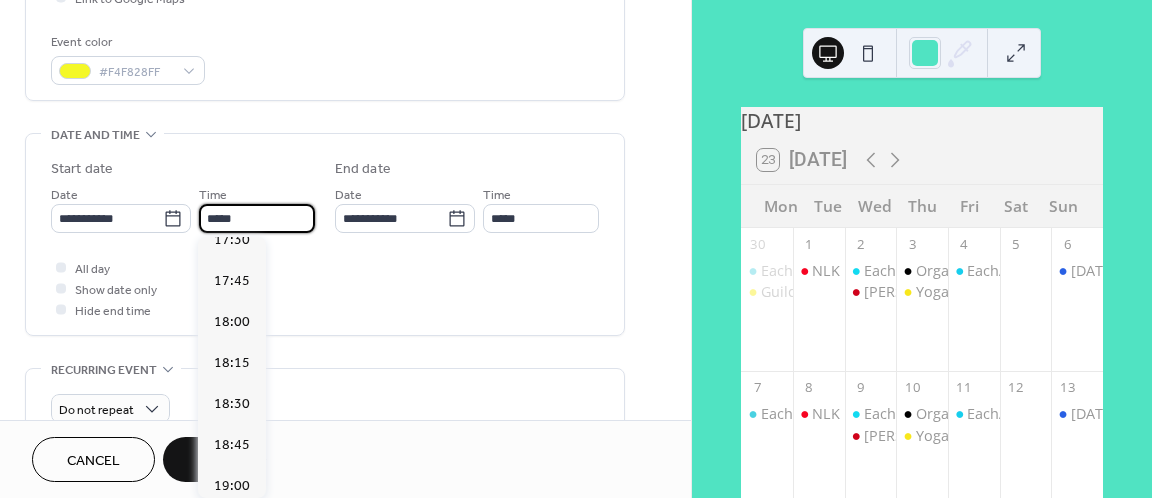 scroll, scrollTop: 2888, scrollLeft: 0, axis: vertical 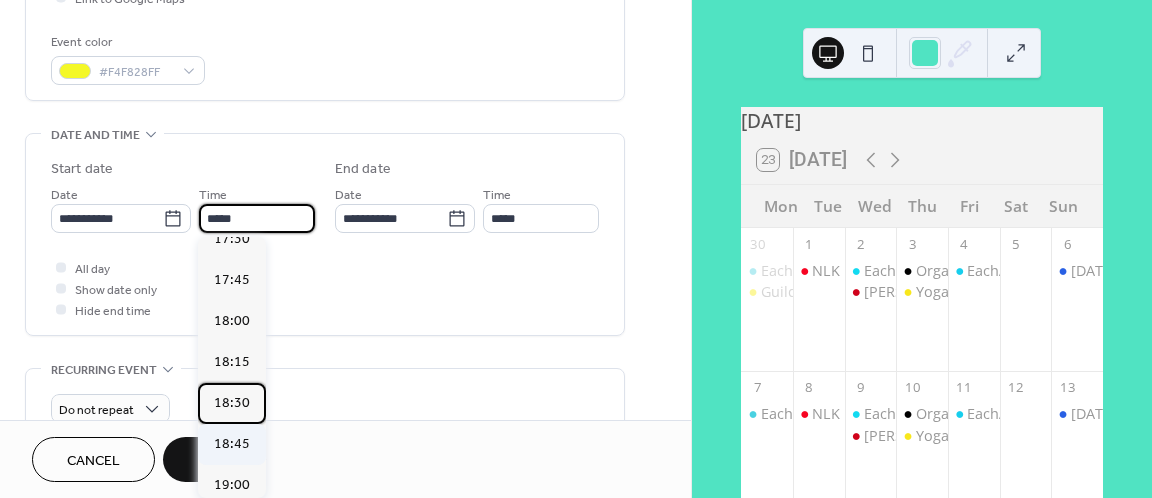 click on "18:30" at bounding box center [232, 403] 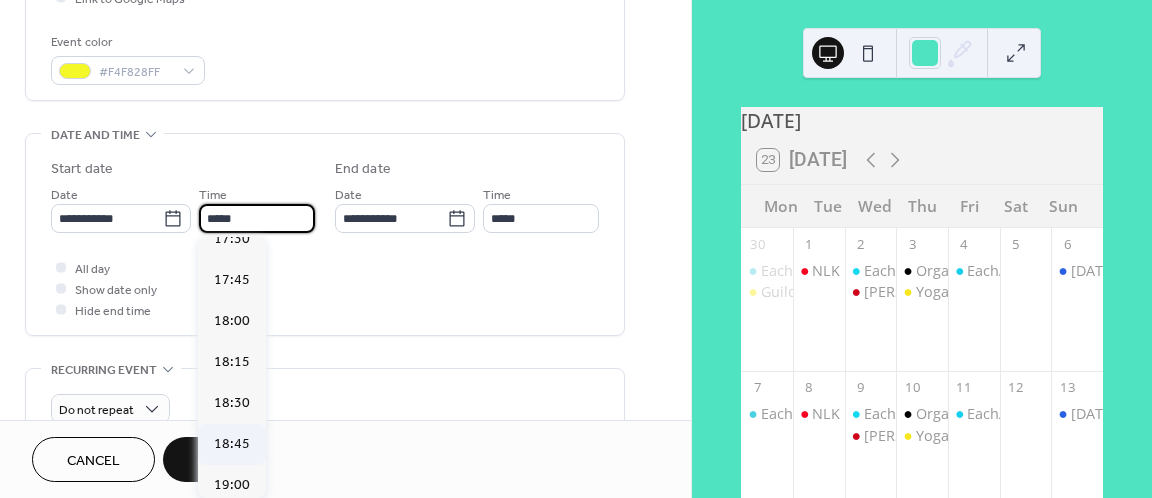 type on "*****" 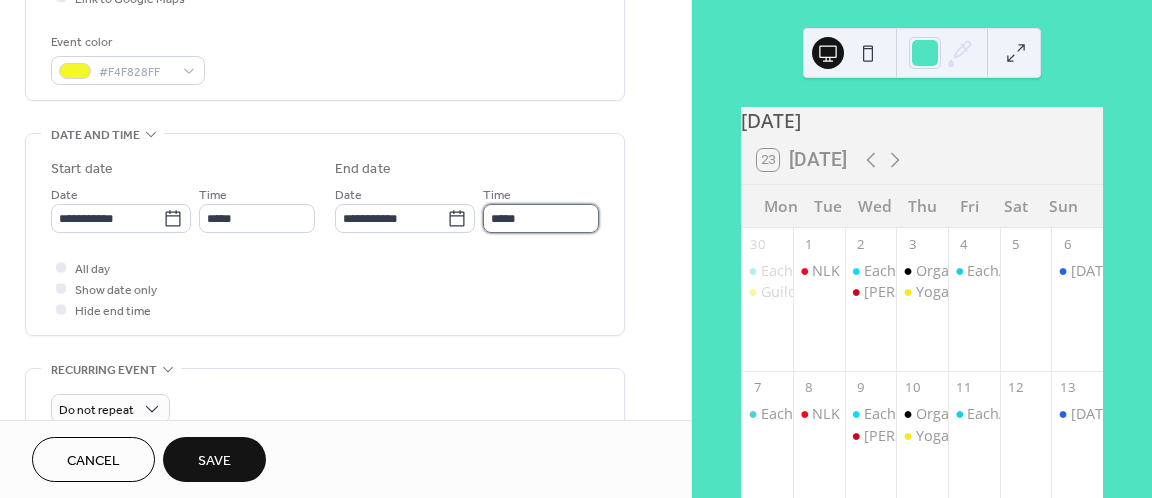 click on "*****" at bounding box center (541, 218) 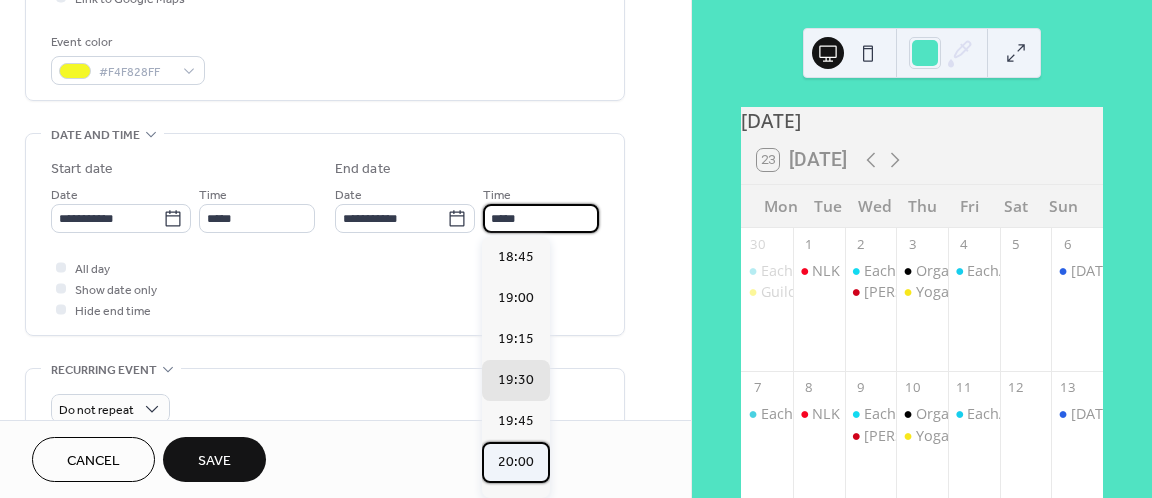 click on "20:00" at bounding box center (516, 462) 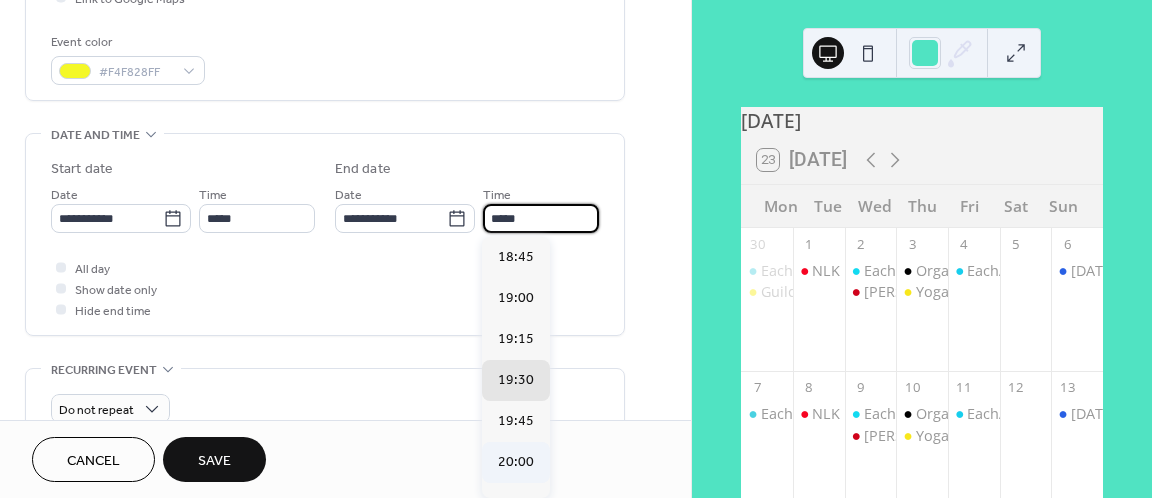 type on "*****" 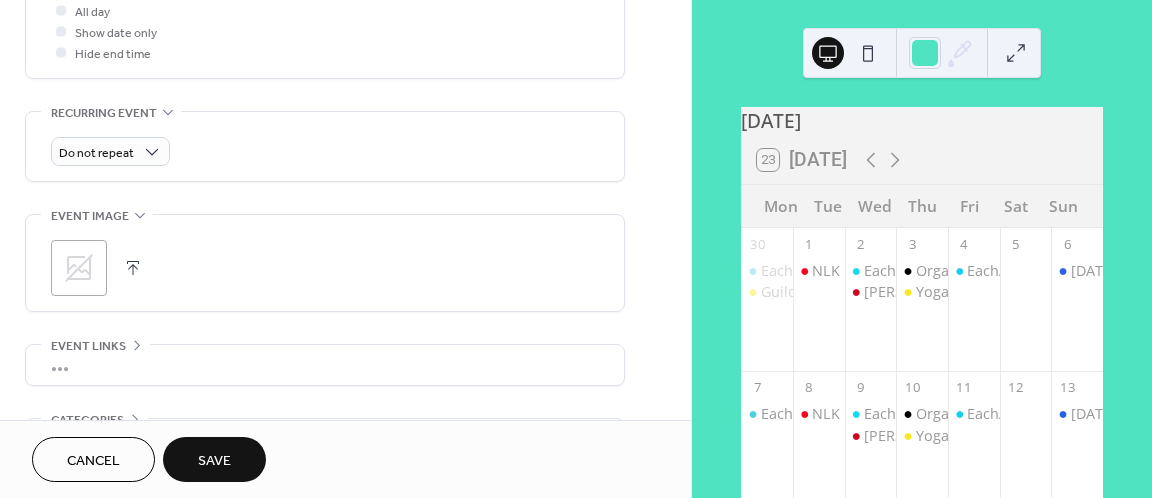 scroll, scrollTop: 790, scrollLeft: 0, axis: vertical 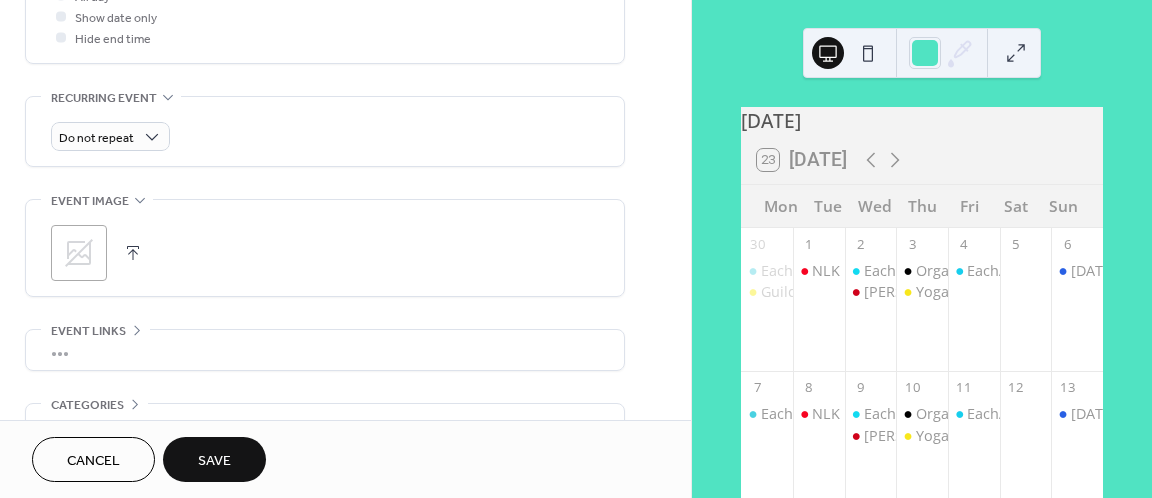 click at bounding box center [133, 253] 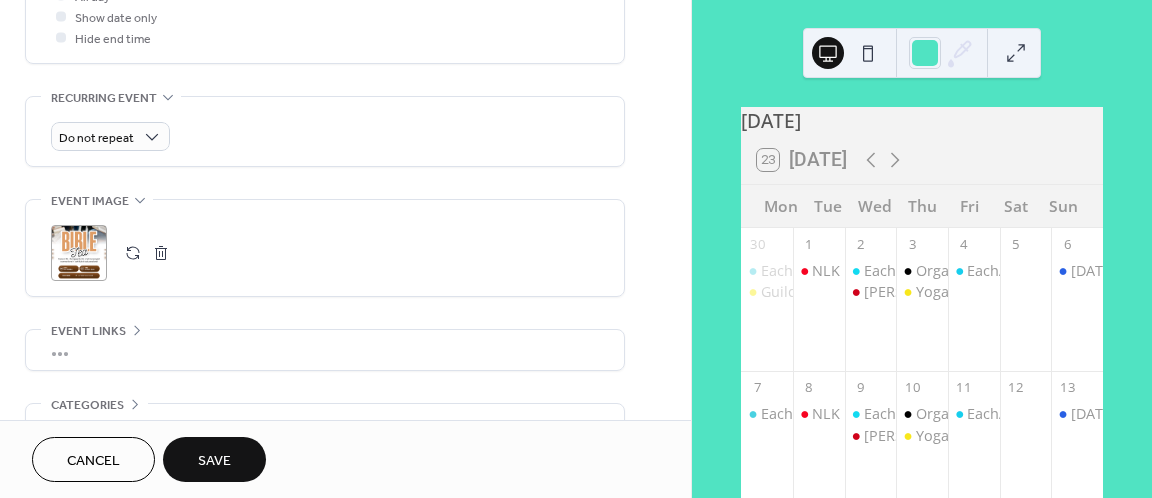 scroll, scrollTop: 909, scrollLeft: 0, axis: vertical 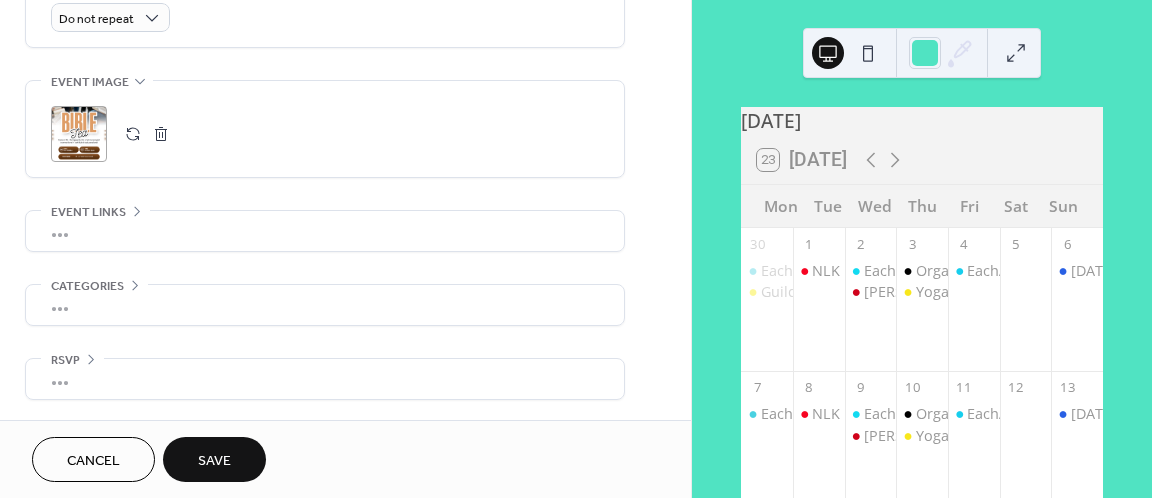 click on "Save" at bounding box center (214, 459) 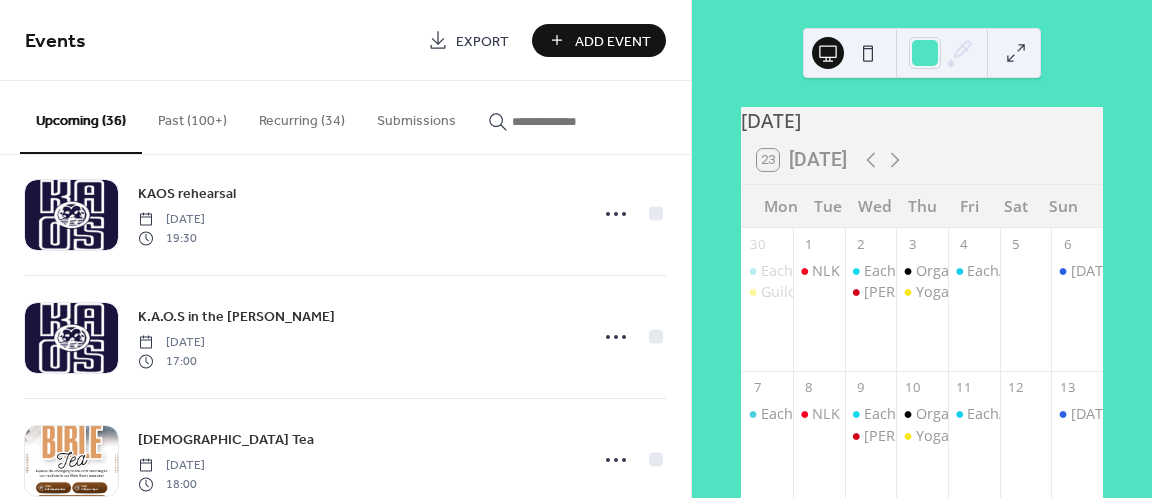 scroll, scrollTop: 899, scrollLeft: 0, axis: vertical 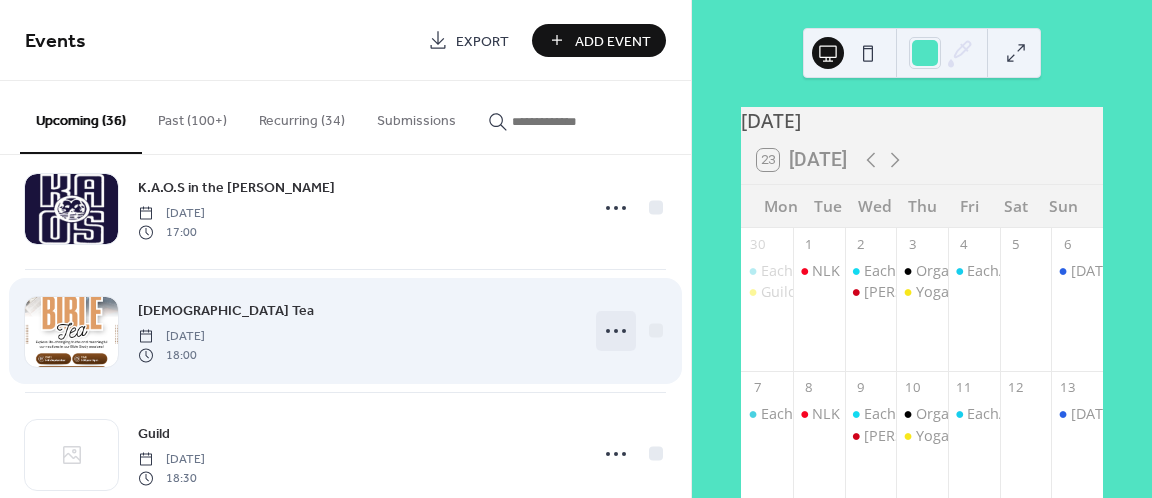 click 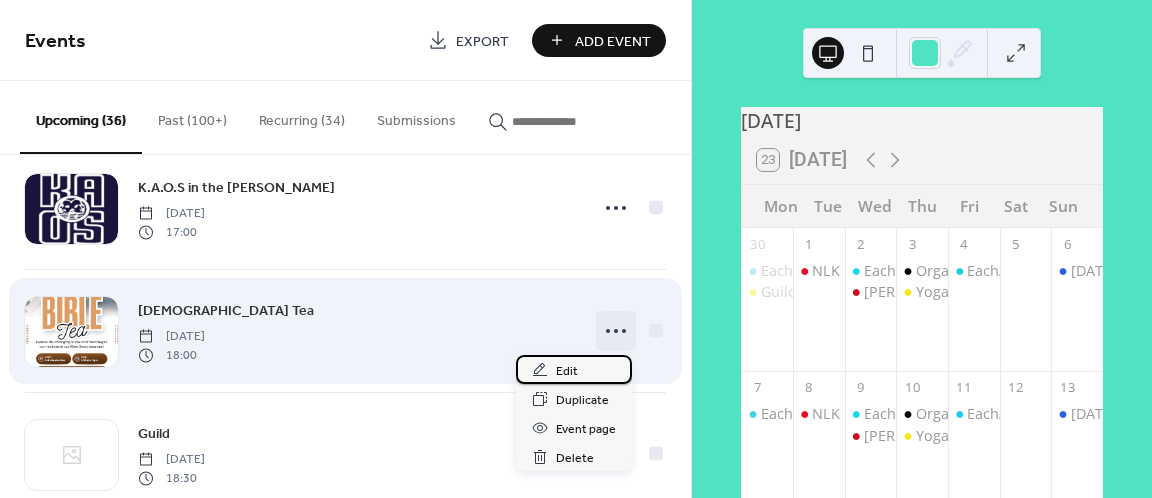 click on "Edit" at bounding box center (567, 371) 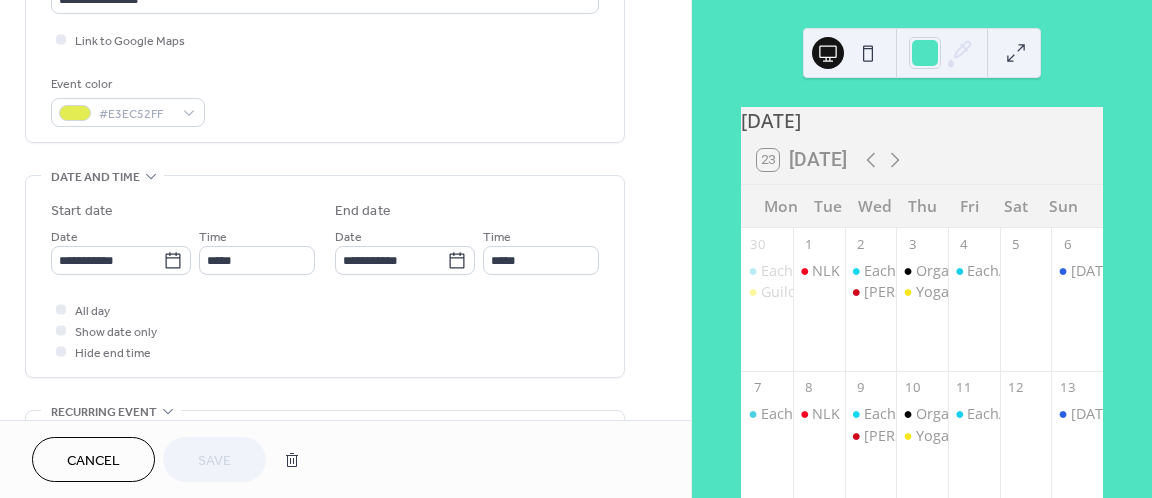 scroll, scrollTop: 506, scrollLeft: 0, axis: vertical 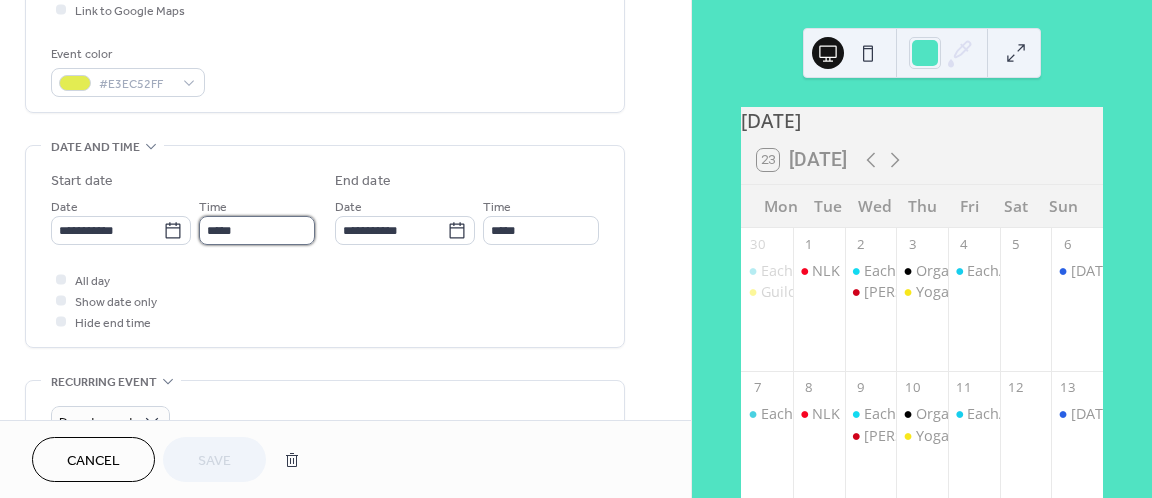 click on "*****" at bounding box center [257, 230] 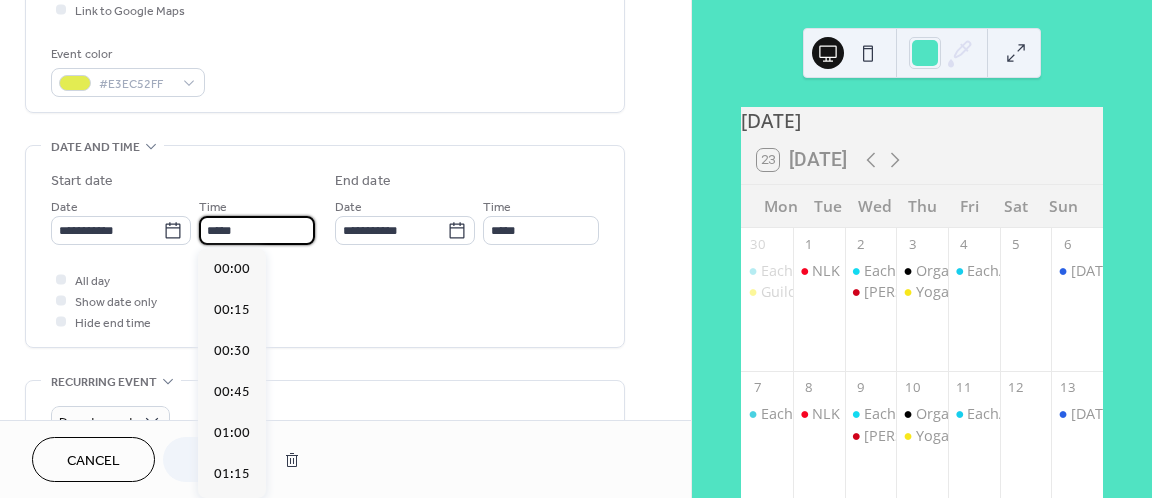 scroll, scrollTop: 2916, scrollLeft: 0, axis: vertical 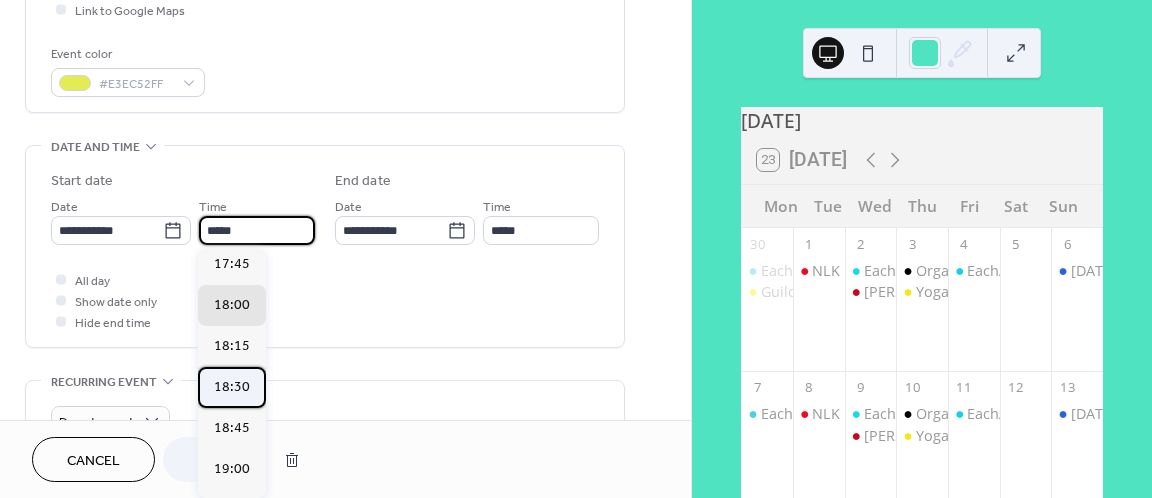 click on "18:30" at bounding box center (232, 387) 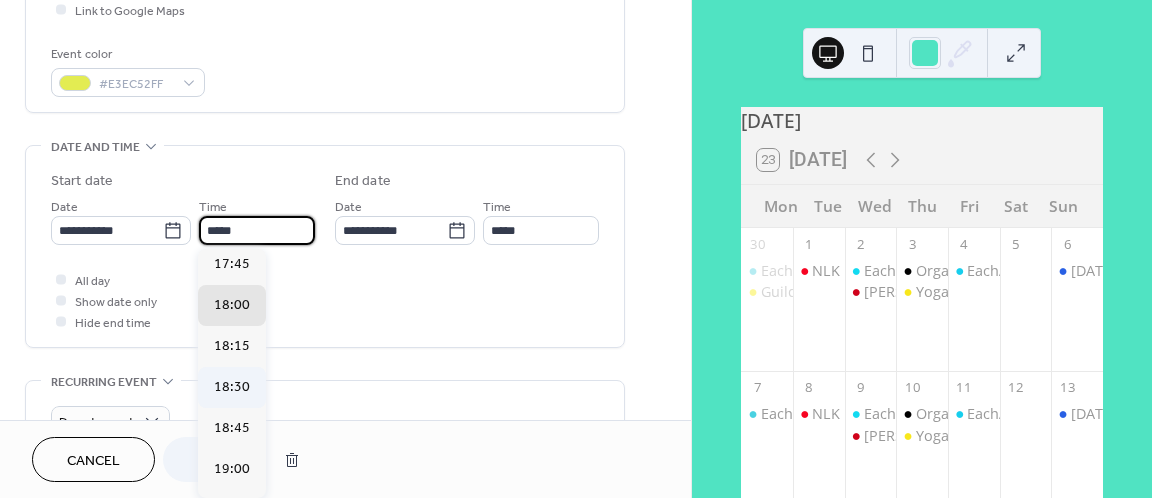 type on "*****" 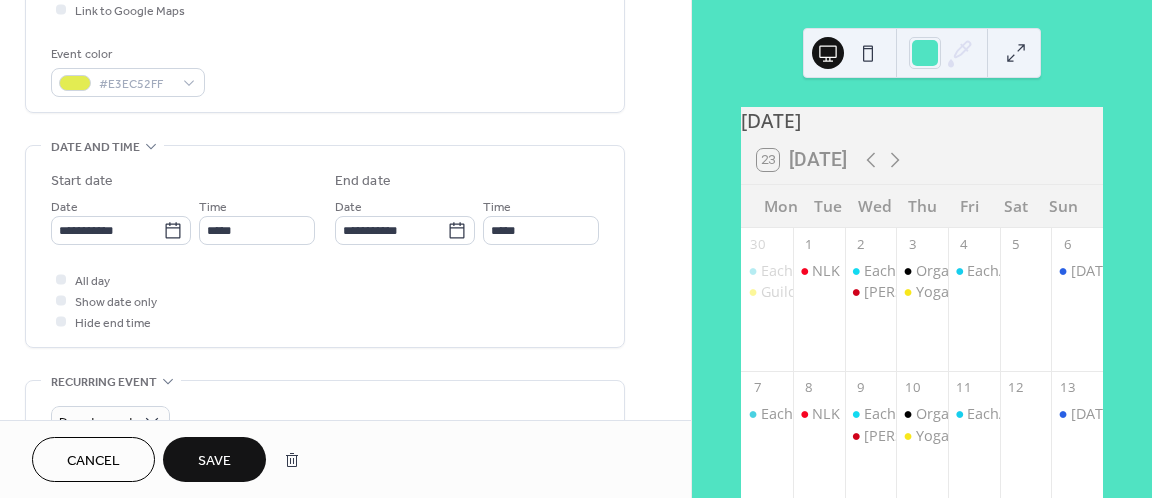 click on "Save" at bounding box center [214, 461] 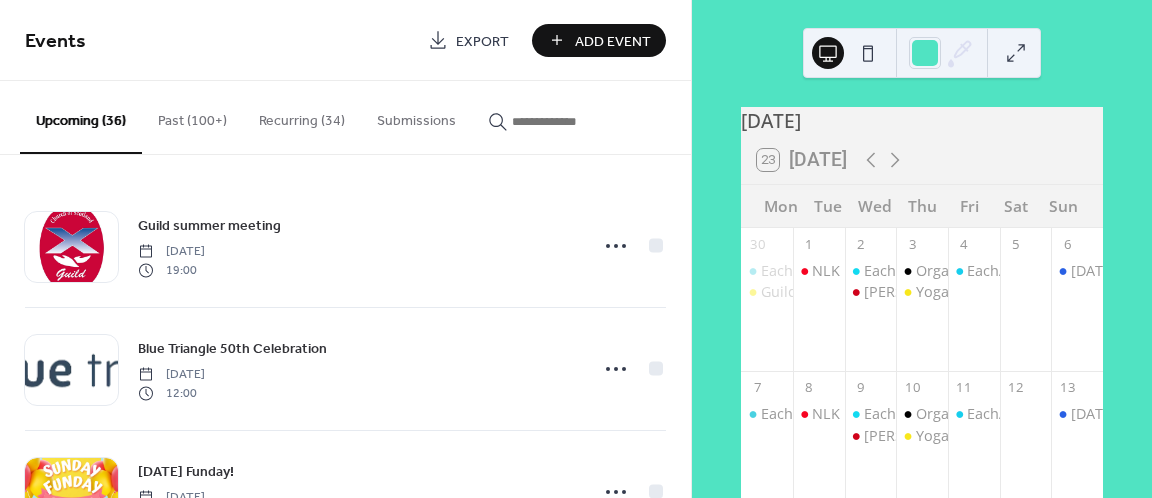 click on "Add Event" at bounding box center (613, 41) 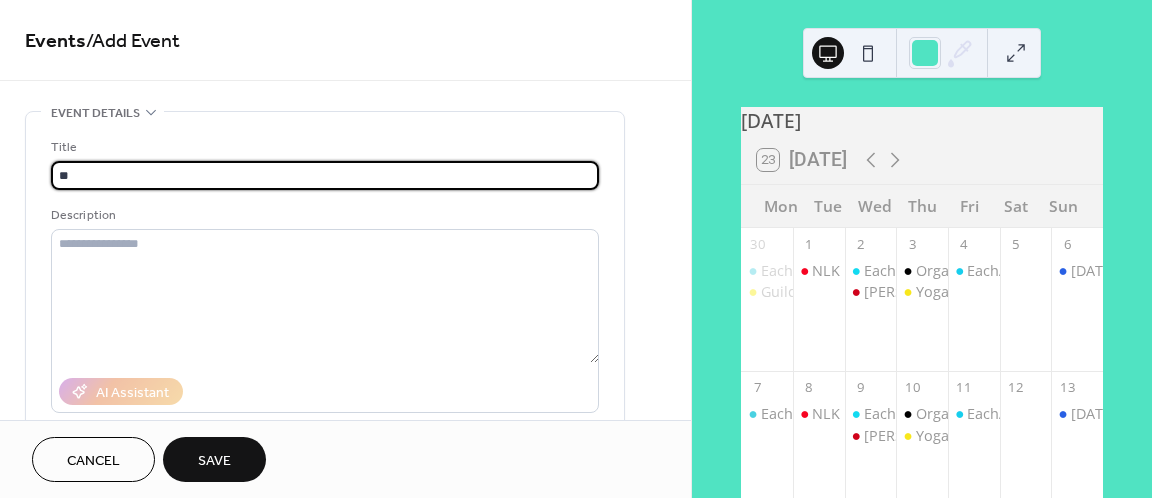 type on "*" 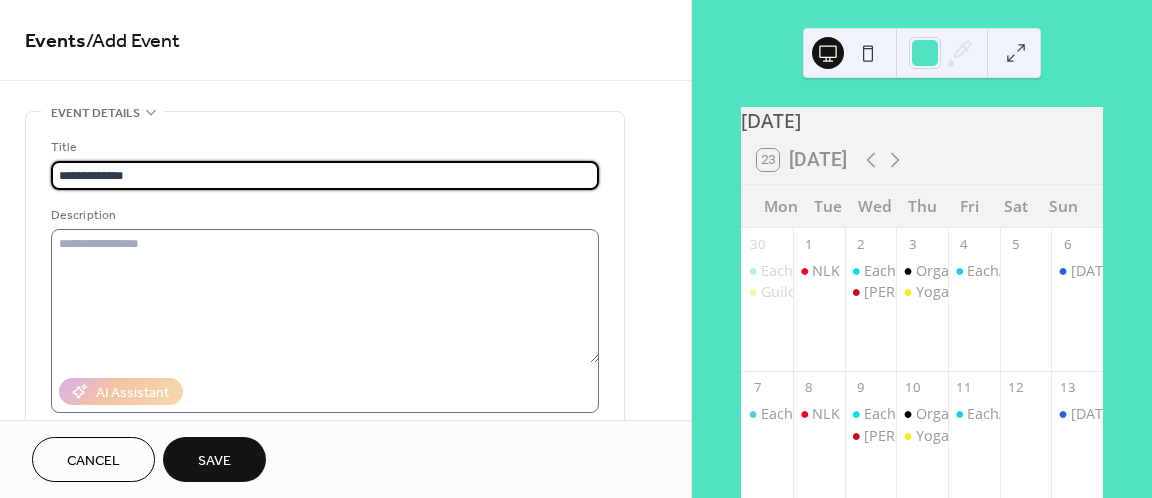 type on "**********" 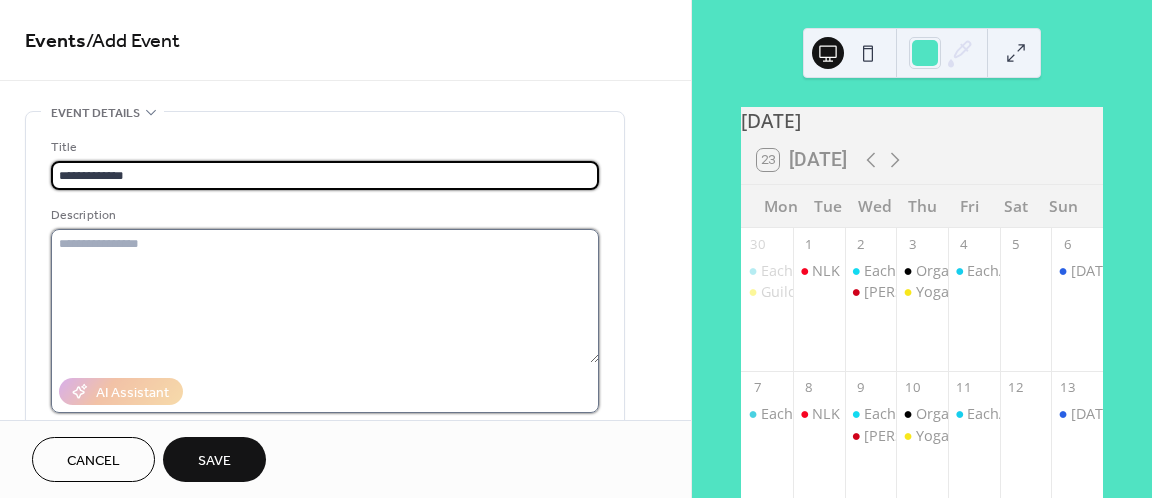 click at bounding box center (325, 296) 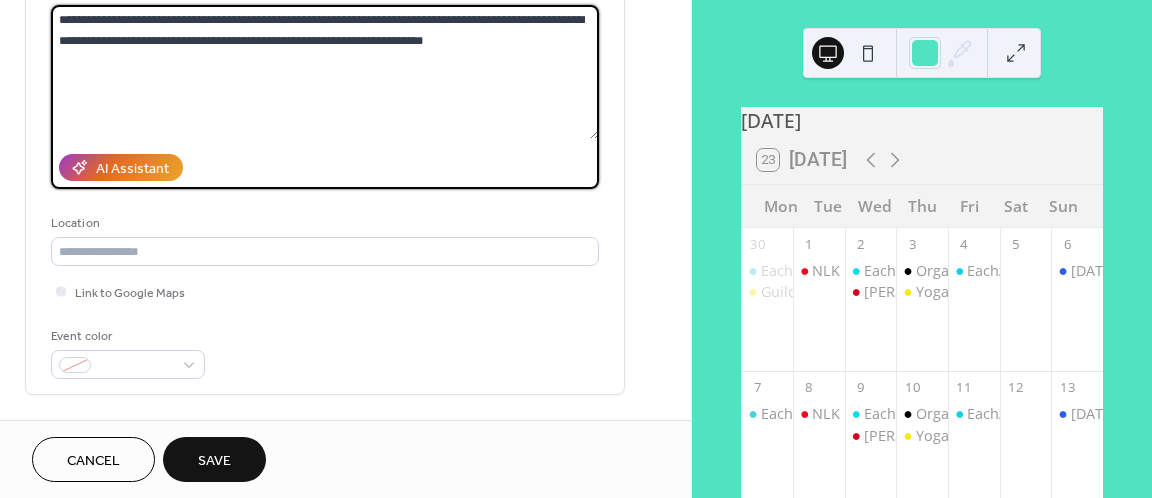 scroll, scrollTop: 225, scrollLeft: 0, axis: vertical 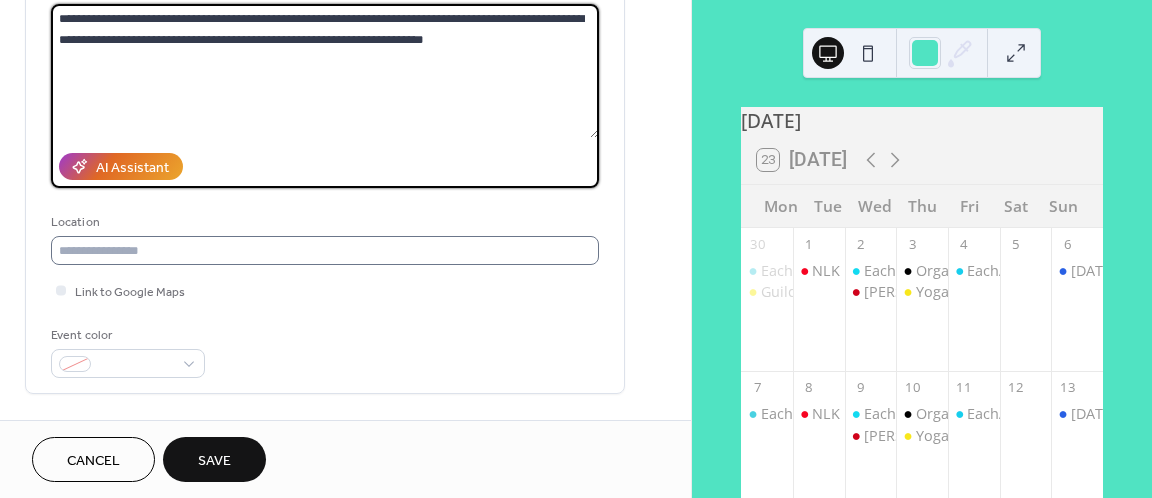 type on "**********" 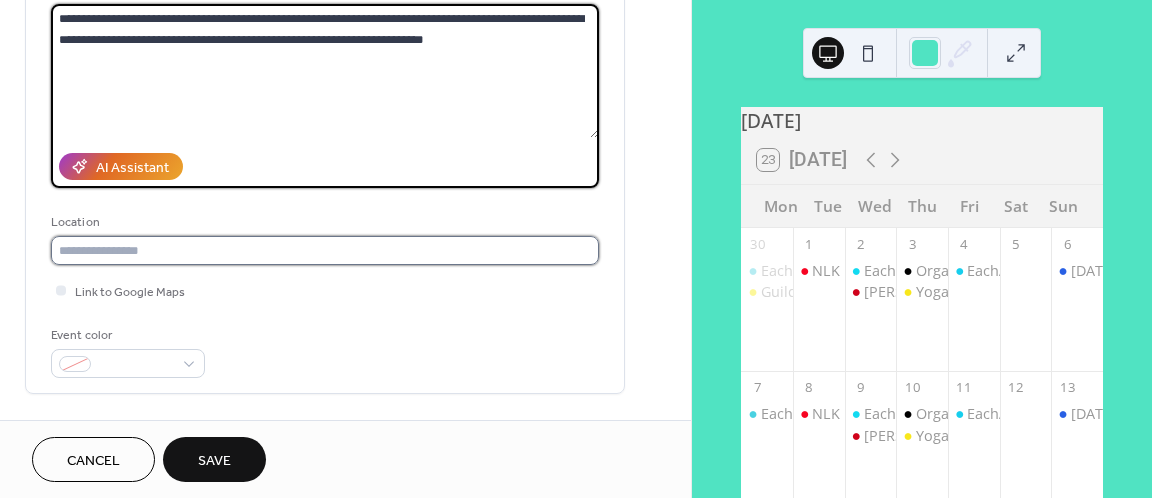 click at bounding box center (325, 250) 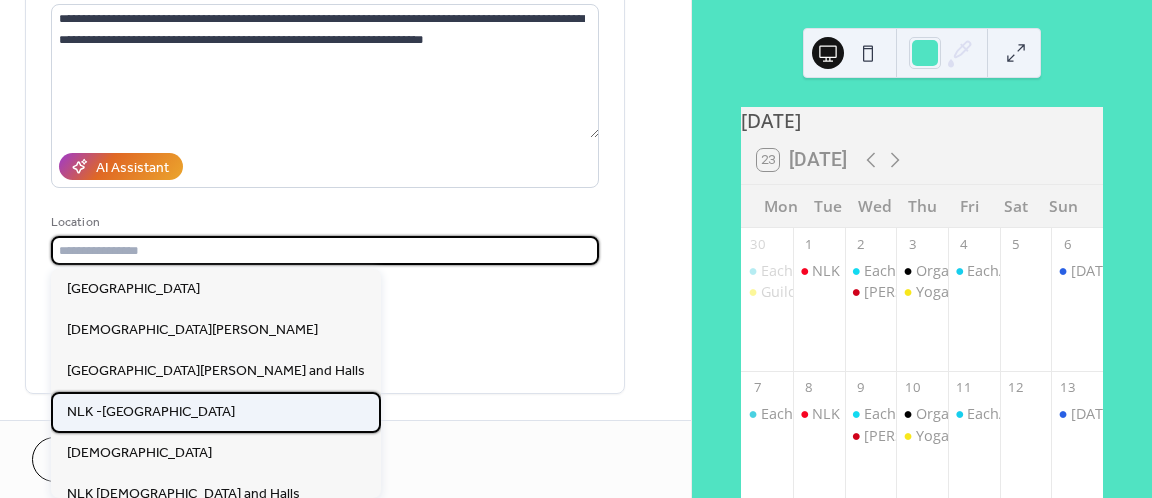click on "NLK -[GEOGRAPHIC_DATA]" at bounding box center (216, 412) 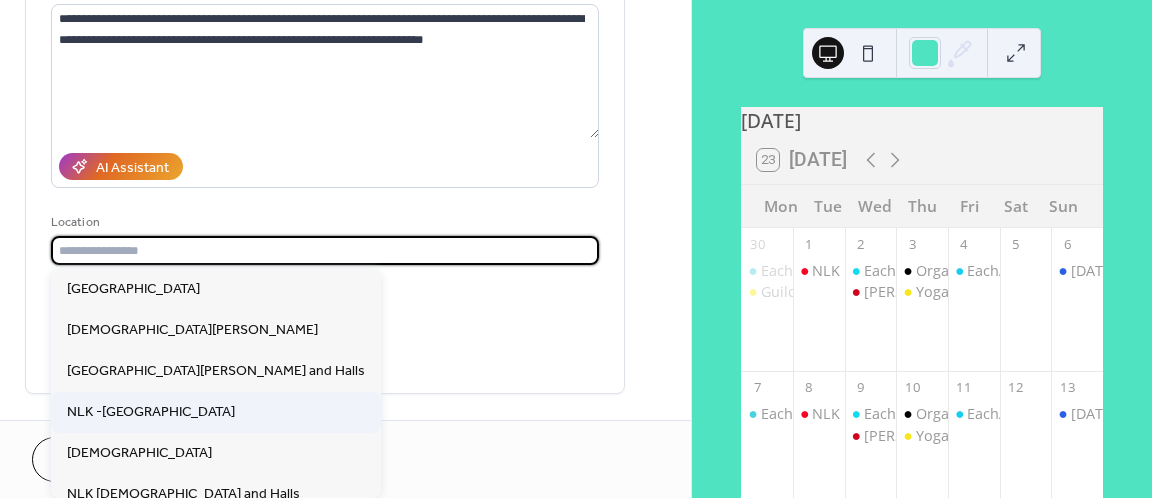 type on "**********" 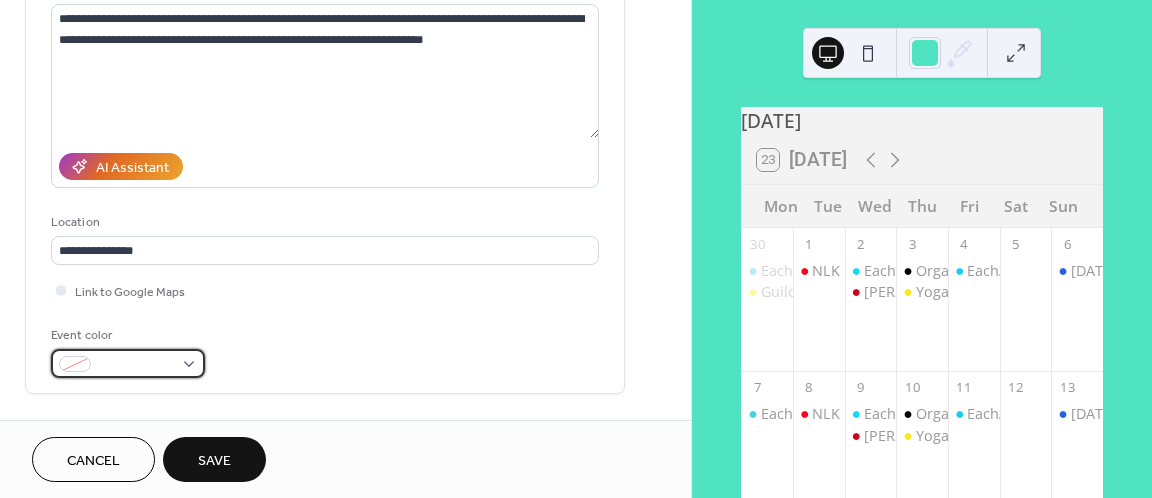 click at bounding box center (136, 365) 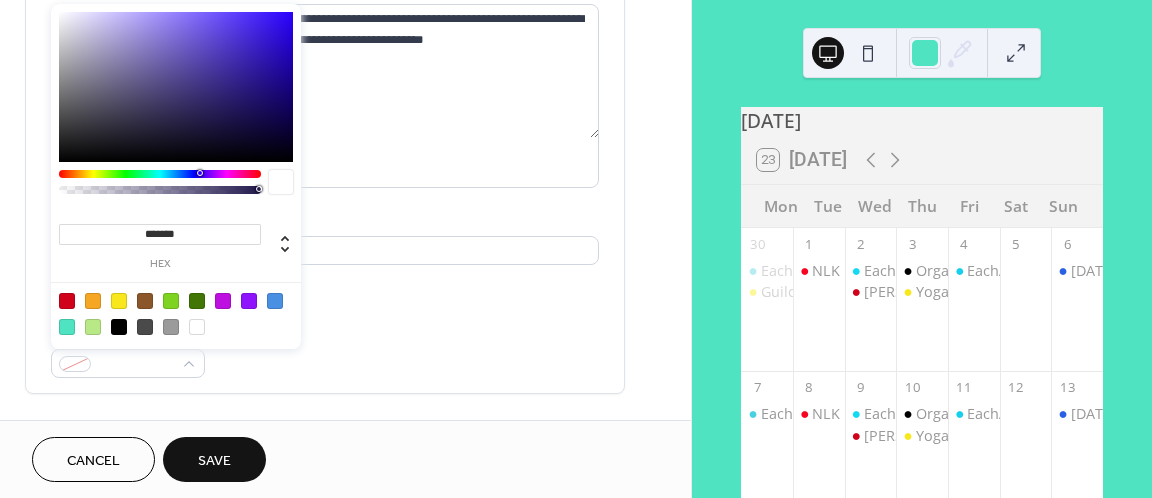 click at bounding box center [119, 301] 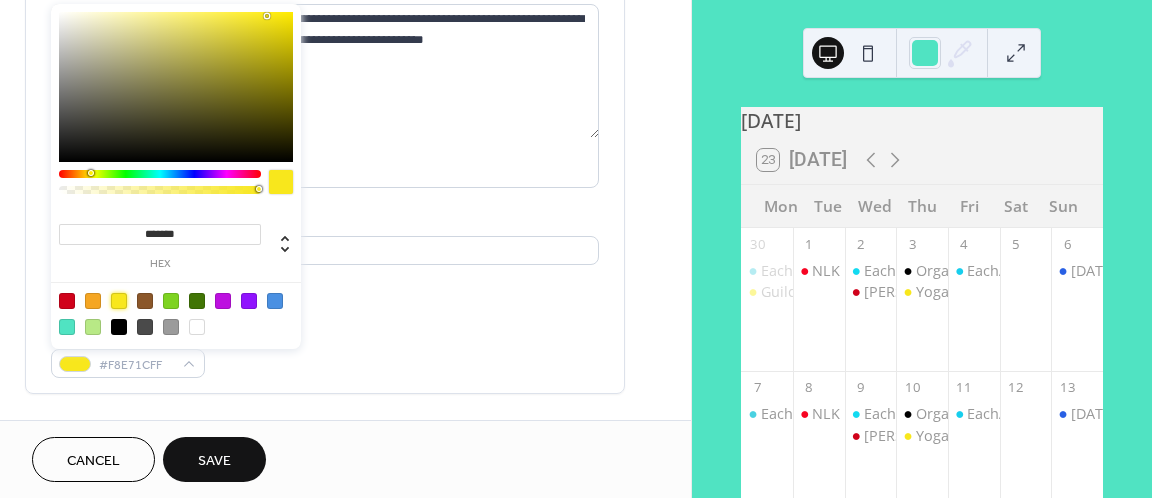 click on "Event color #F8E71CFF" at bounding box center [325, 351] 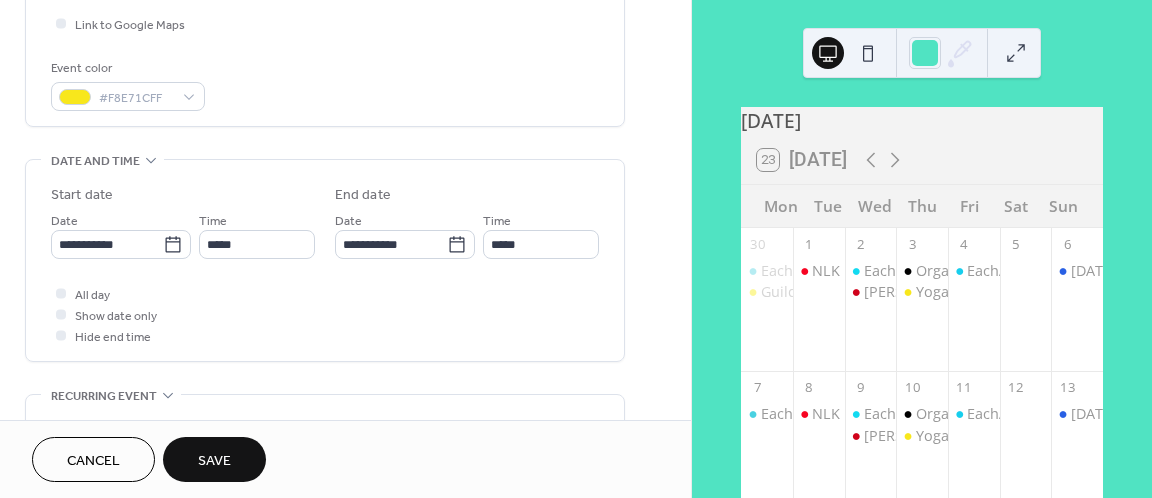 scroll, scrollTop: 499, scrollLeft: 0, axis: vertical 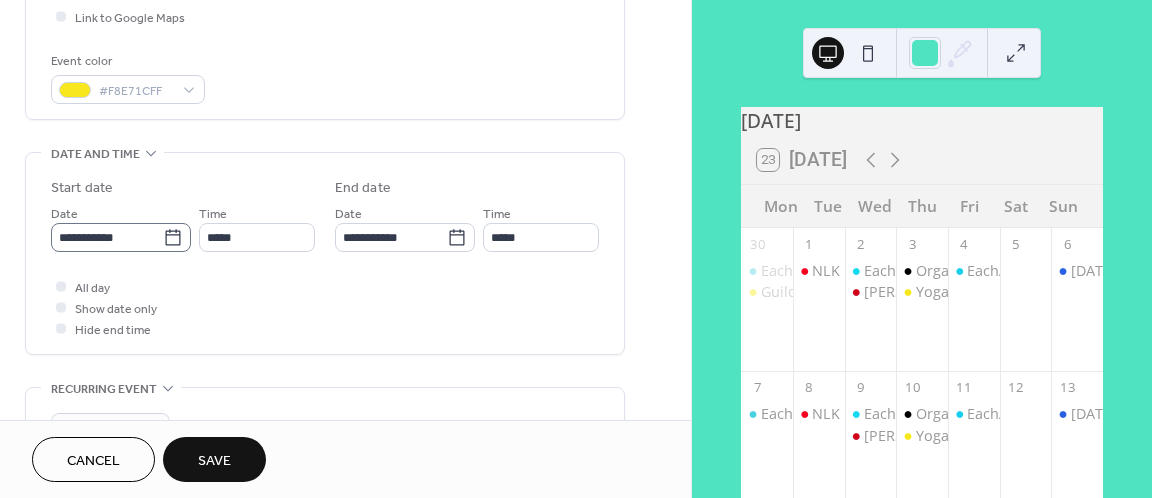click 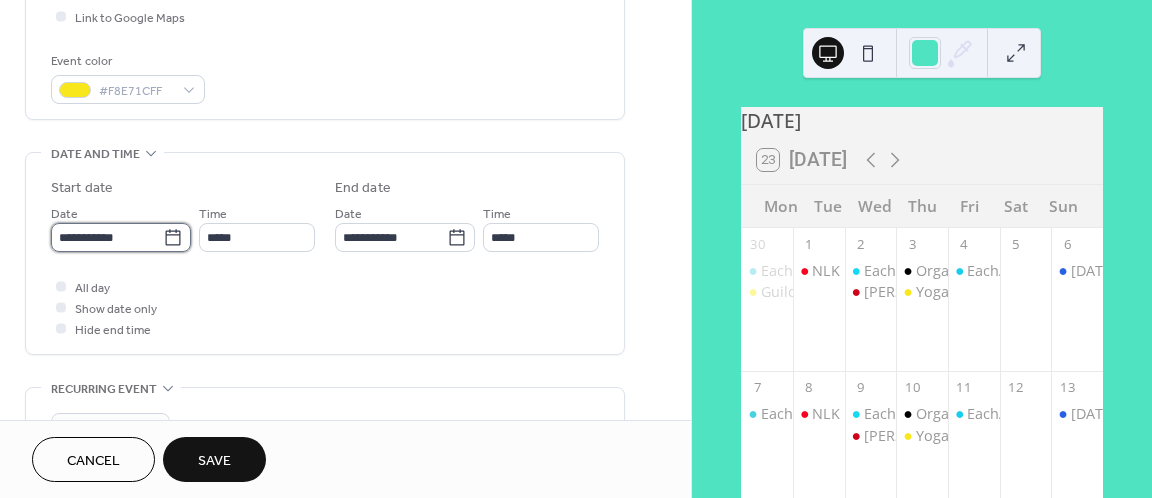 click on "**********" at bounding box center [107, 237] 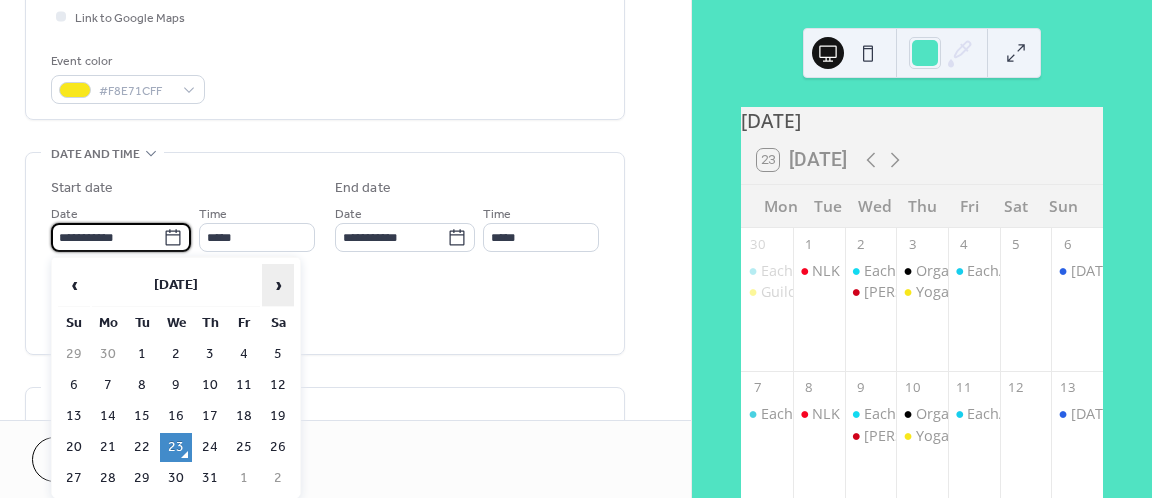click on "›" at bounding box center [278, 285] 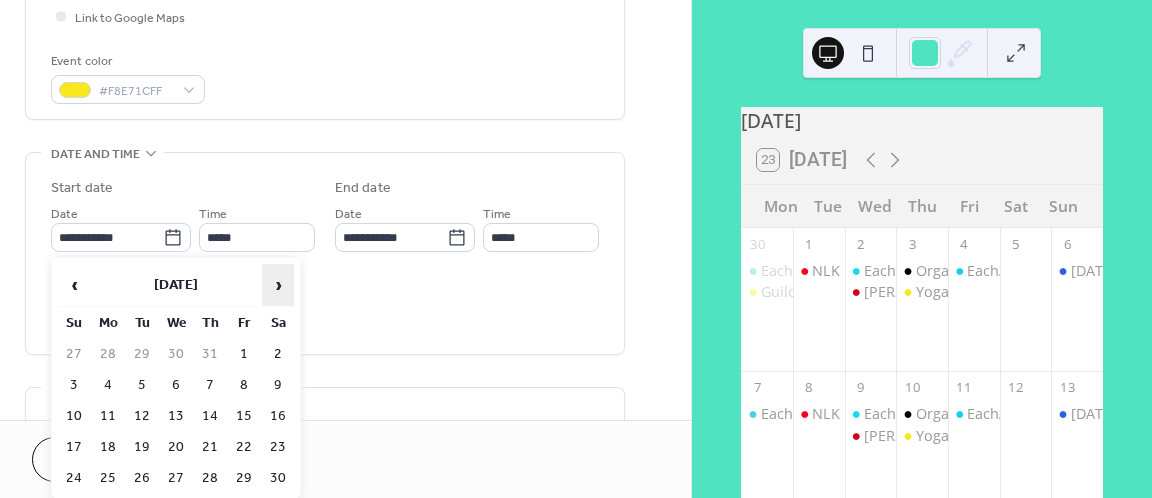 click on "›" at bounding box center (278, 285) 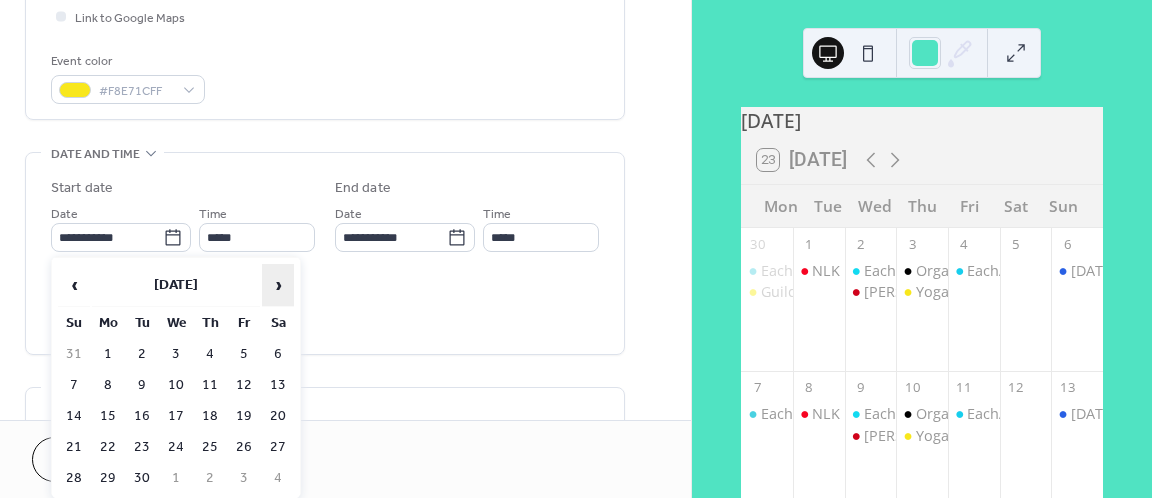 click on "›" at bounding box center (278, 285) 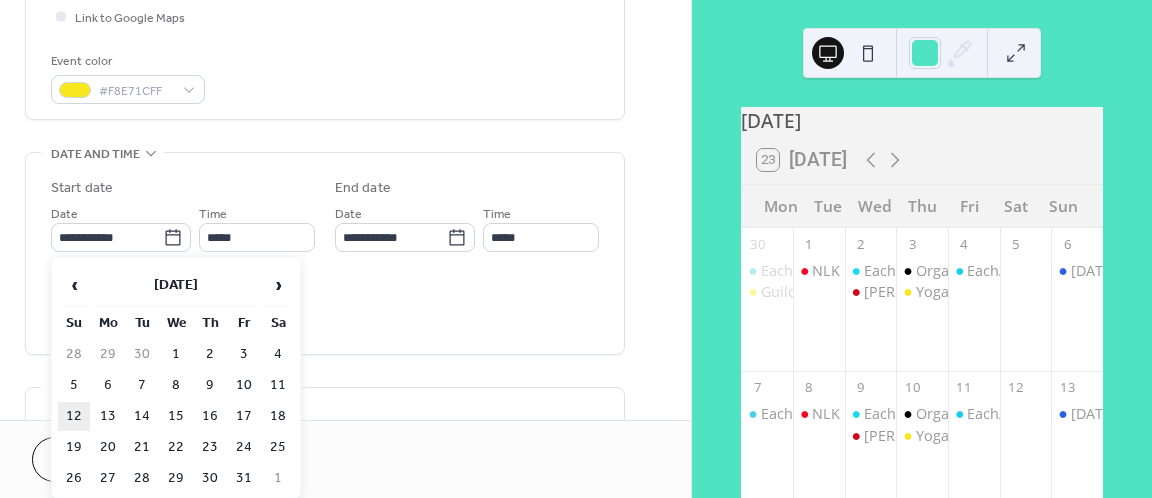 click on "12" at bounding box center (74, 416) 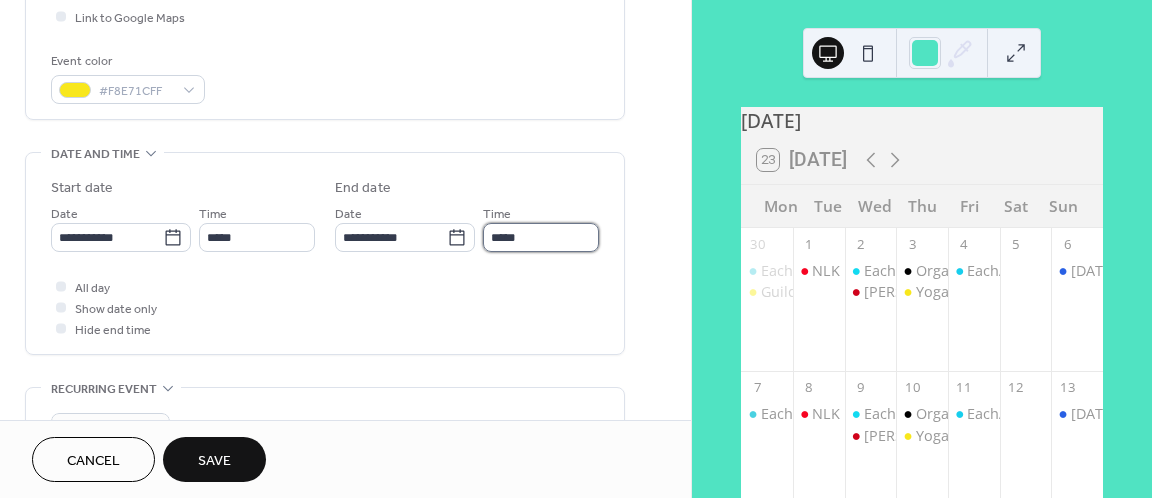 click on "*****" at bounding box center [541, 237] 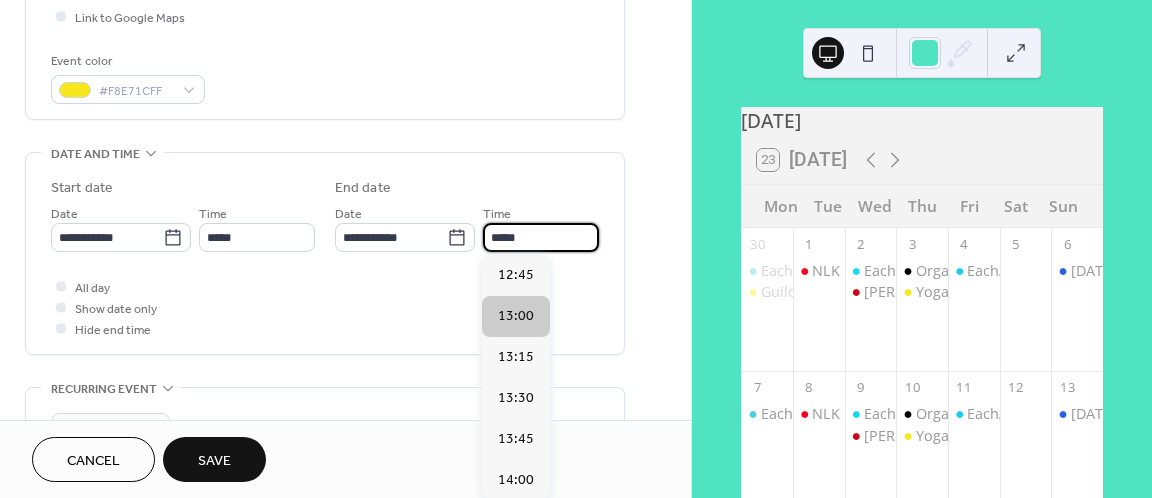 scroll, scrollTop: 120, scrollLeft: 0, axis: vertical 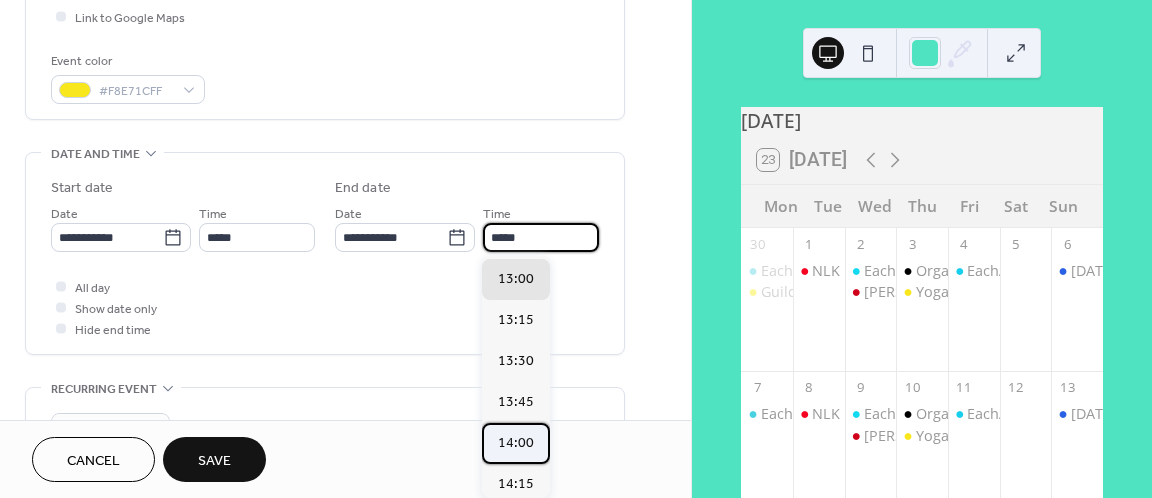 click on "14:00" at bounding box center [516, 443] 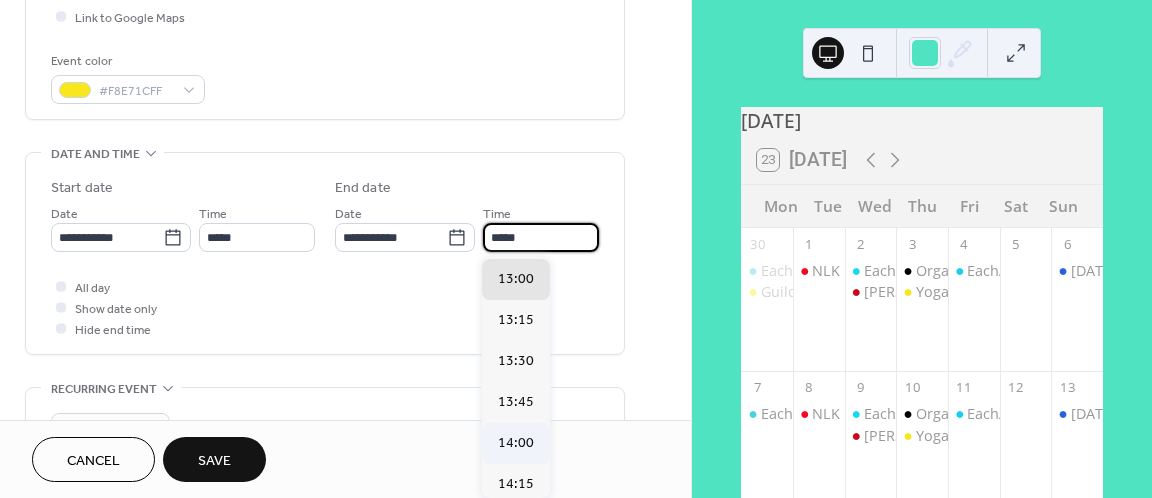 type on "*****" 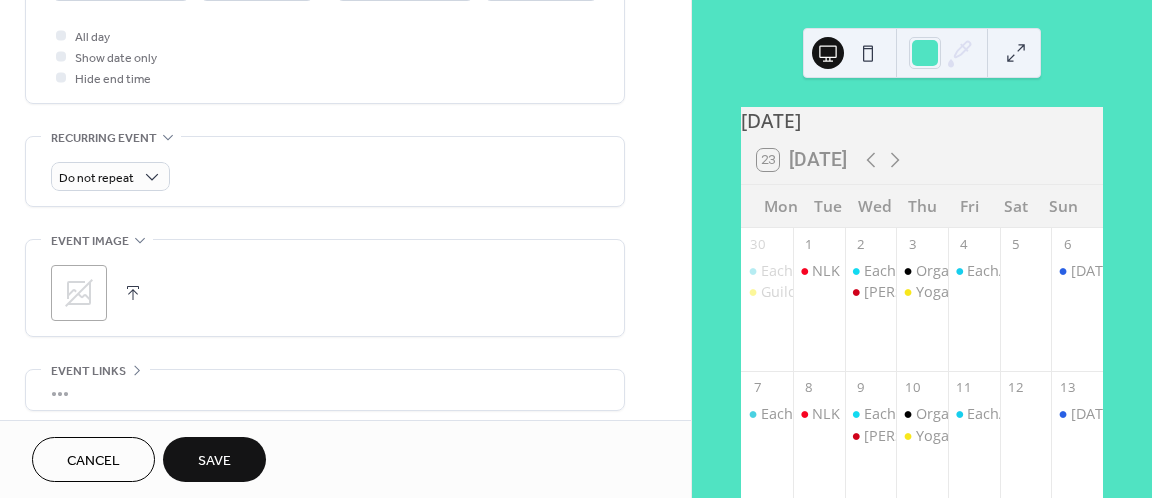 scroll, scrollTop: 753, scrollLeft: 0, axis: vertical 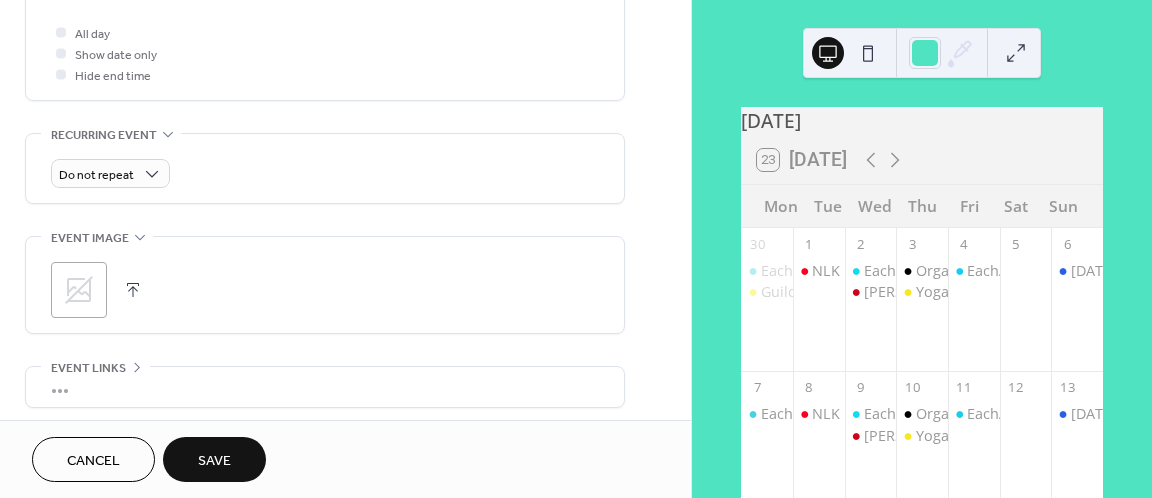 click at bounding box center (133, 290) 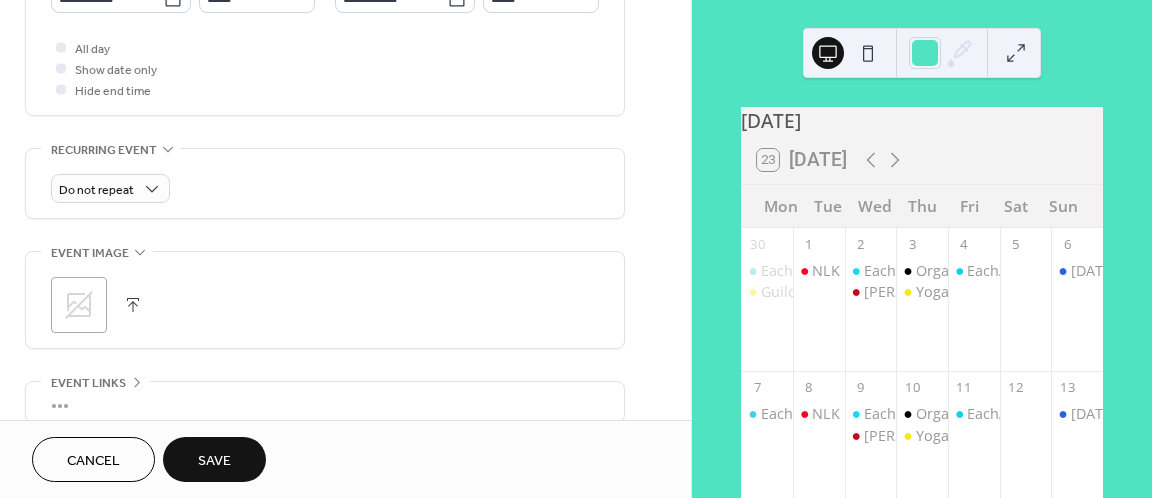 scroll, scrollTop: 909, scrollLeft: 0, axis: vertical 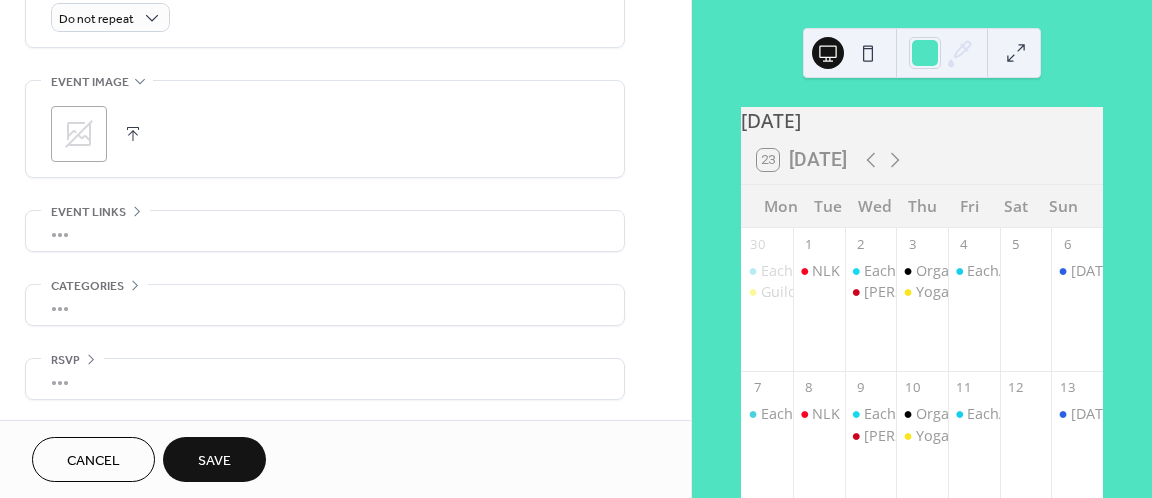 click at bounding box center [133, 134] 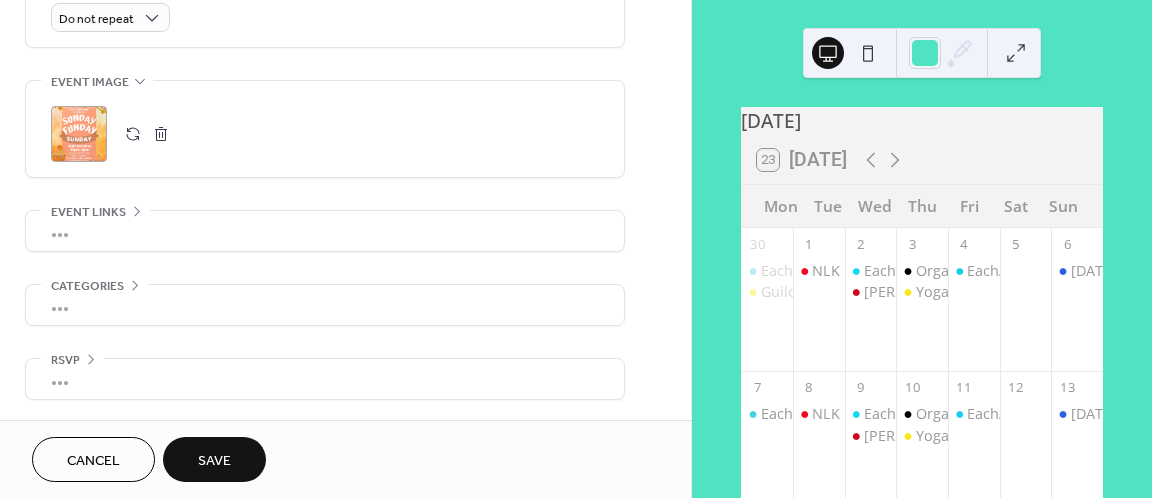 click on "Save" at bounding box center (214, 459) 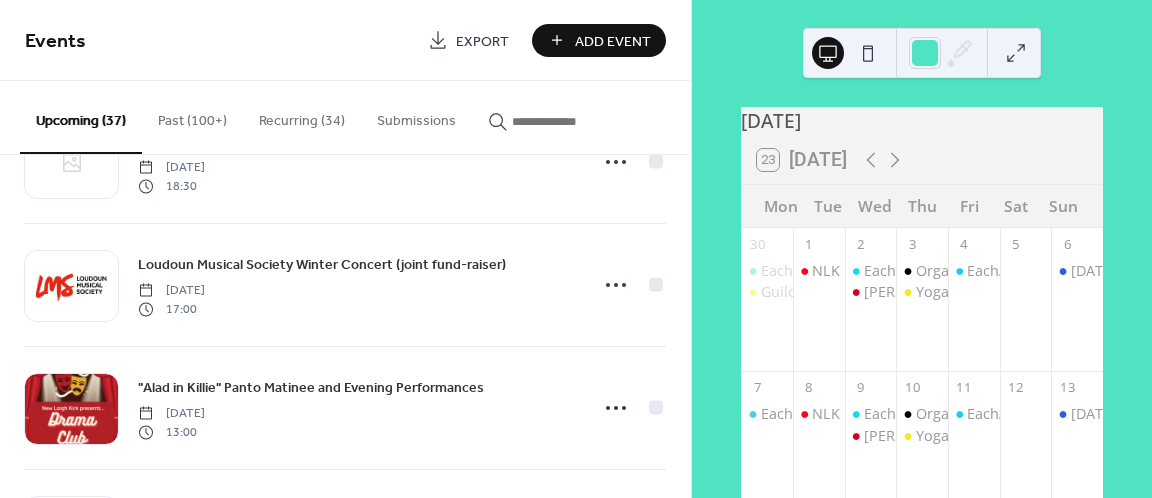 scroll, scrollTop: 2669, scrollLeft: 0, axis: vertical 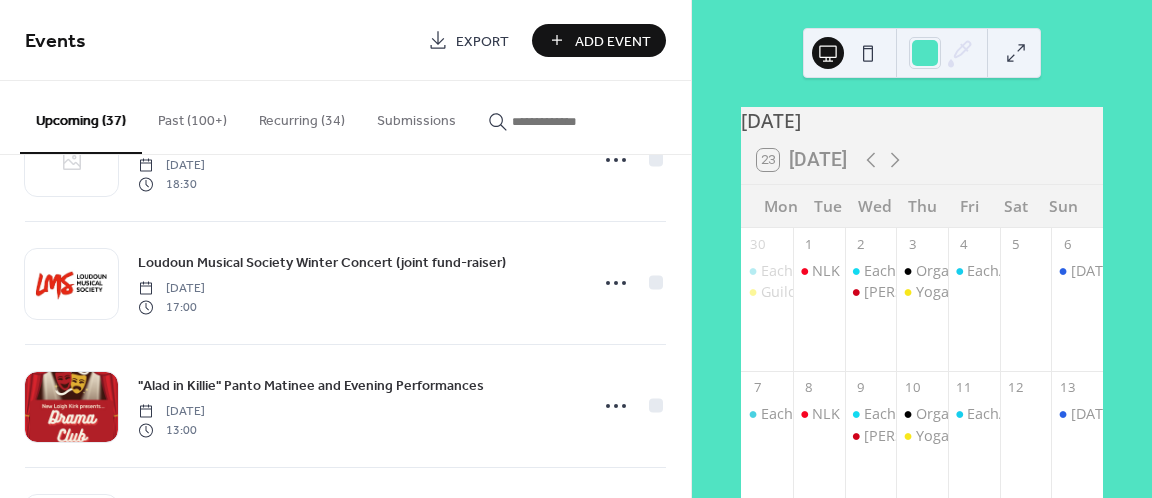 click on "Add Event" at bounding box center (613, 41) 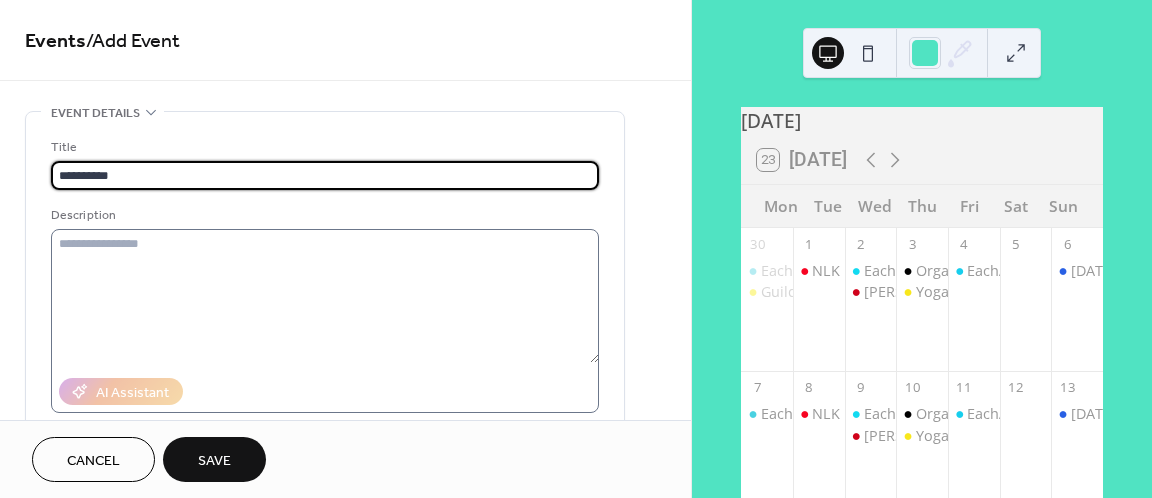 type on "*********" 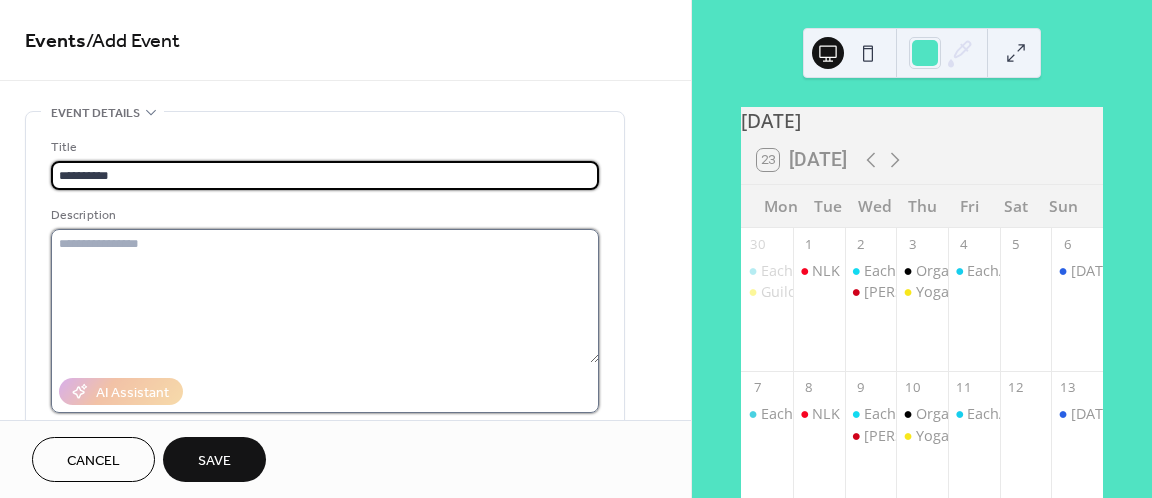 click at bounding box center (325, 296) 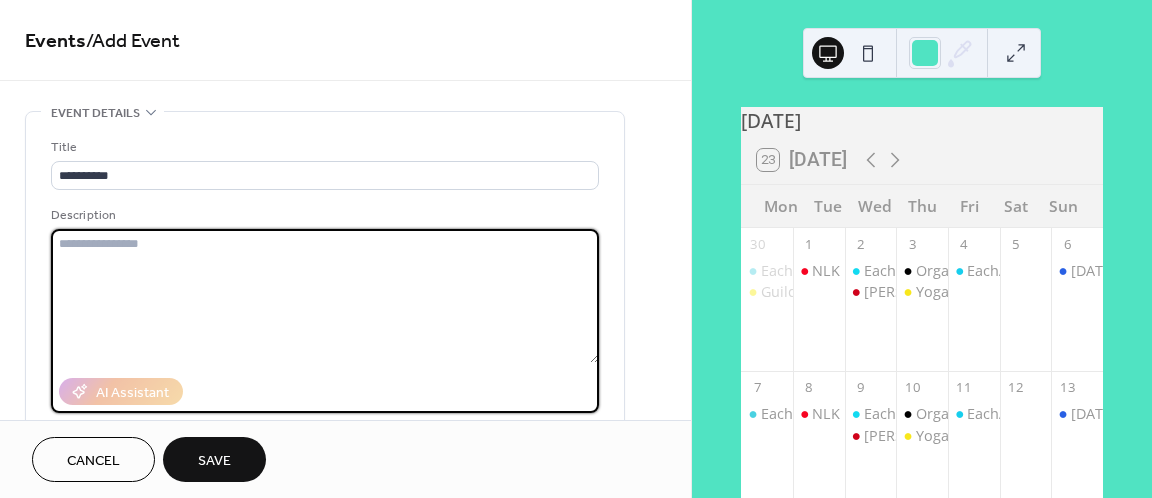 paste on "**********" 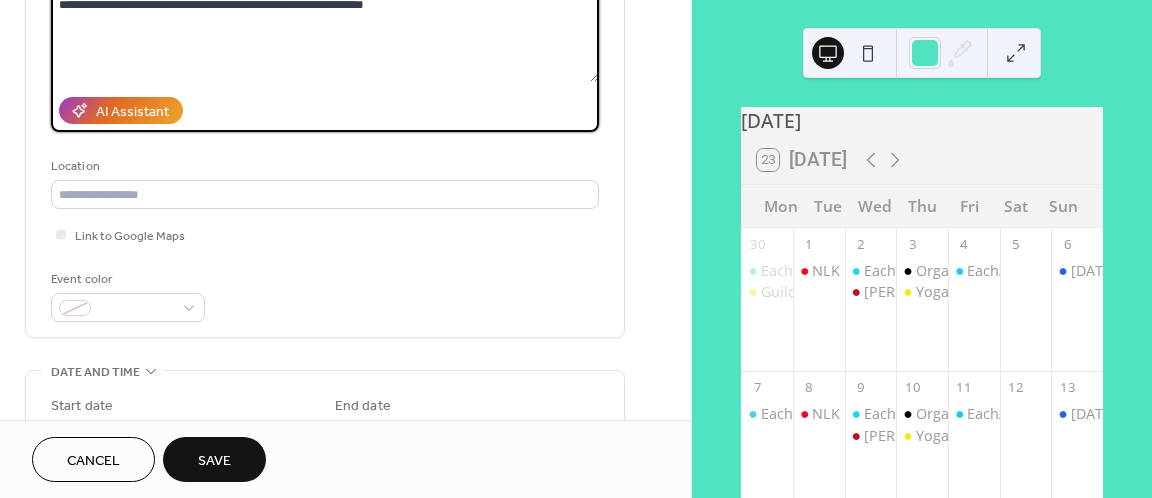 scroll, scrollTop: 295, scrollLeft: 0, axis: vertical 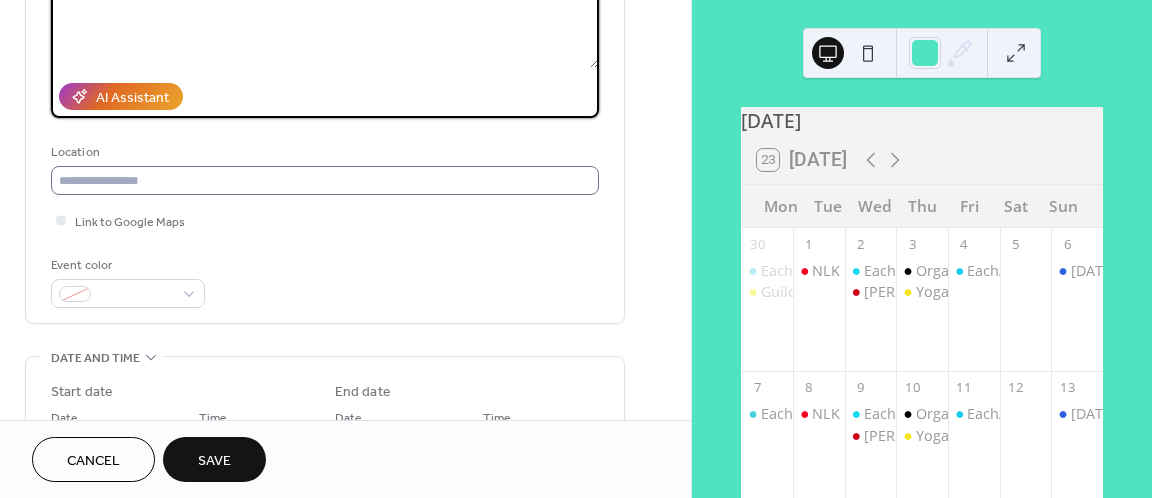 type on "**********" 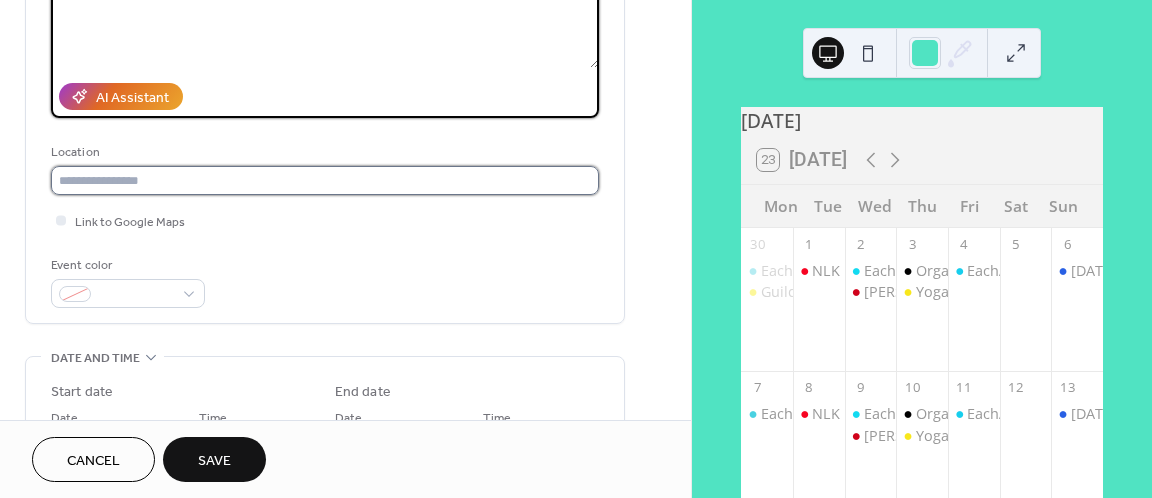 click at bounding box center [325, 180] 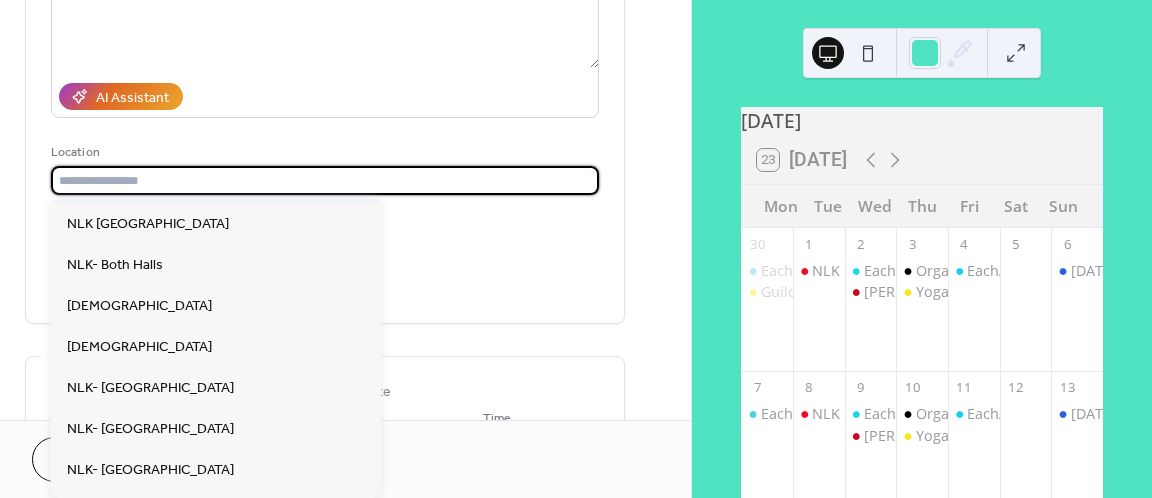 scroll, scrollTop: 632, scrollLeft: 0, axis: vertical 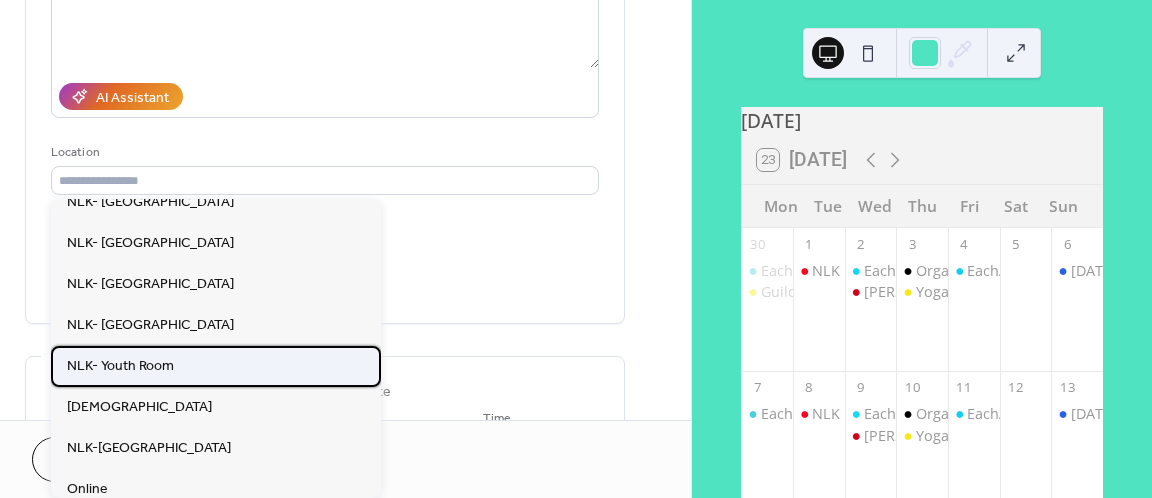 click on "NLK- Youth Room" at bounding box center (120, 366) 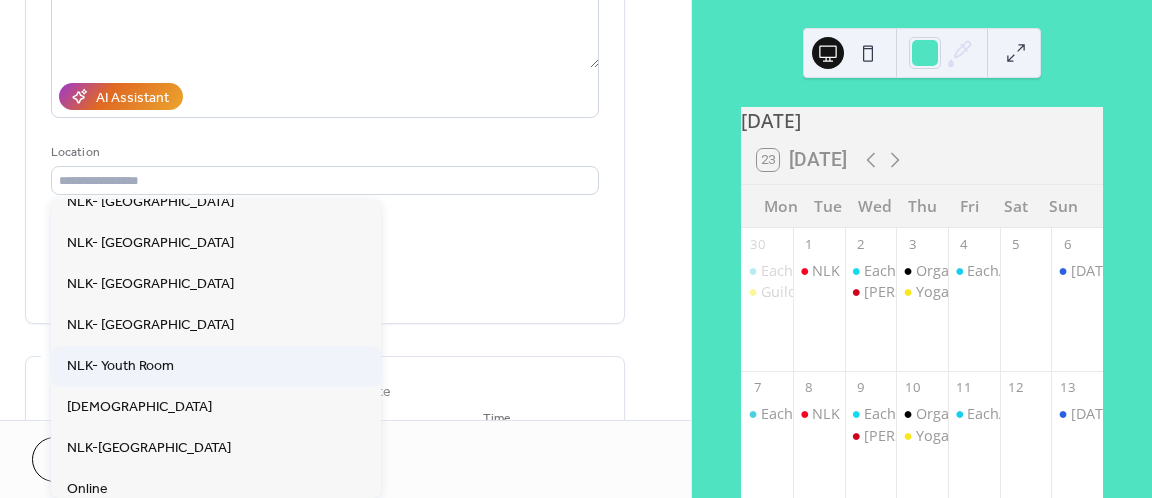 type on "**********" 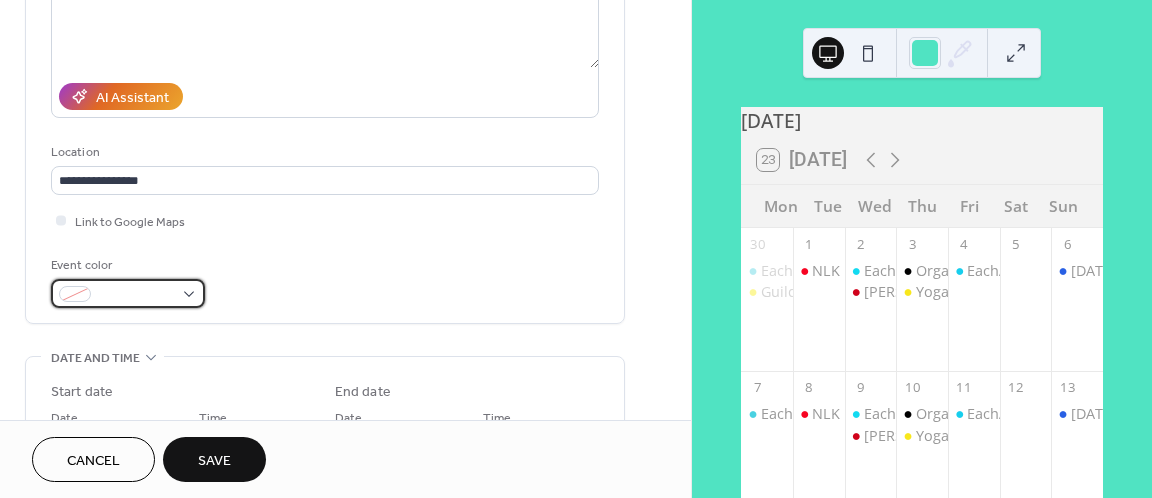 click at bounding box center (128, 293) 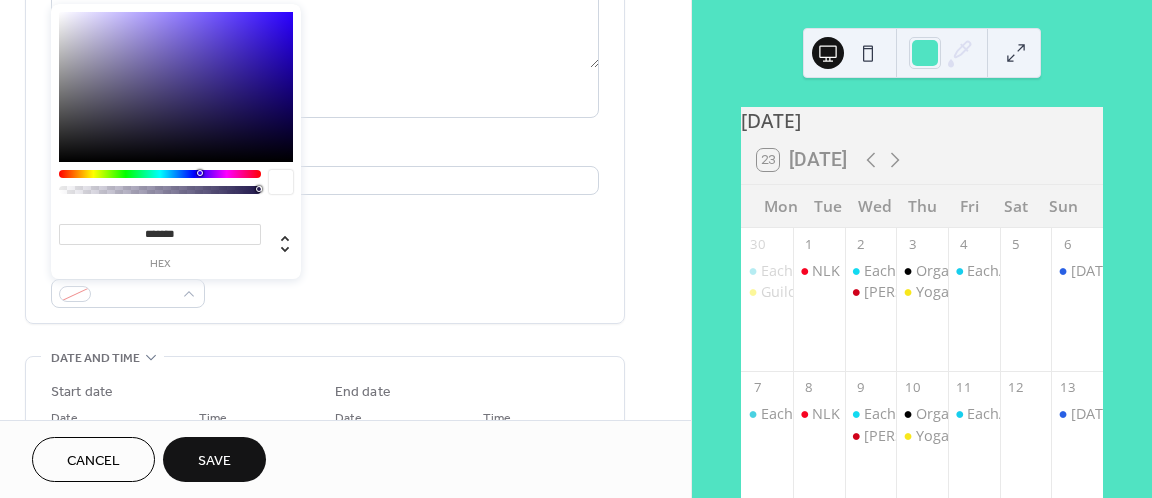 click at bounding box center (160, 174) 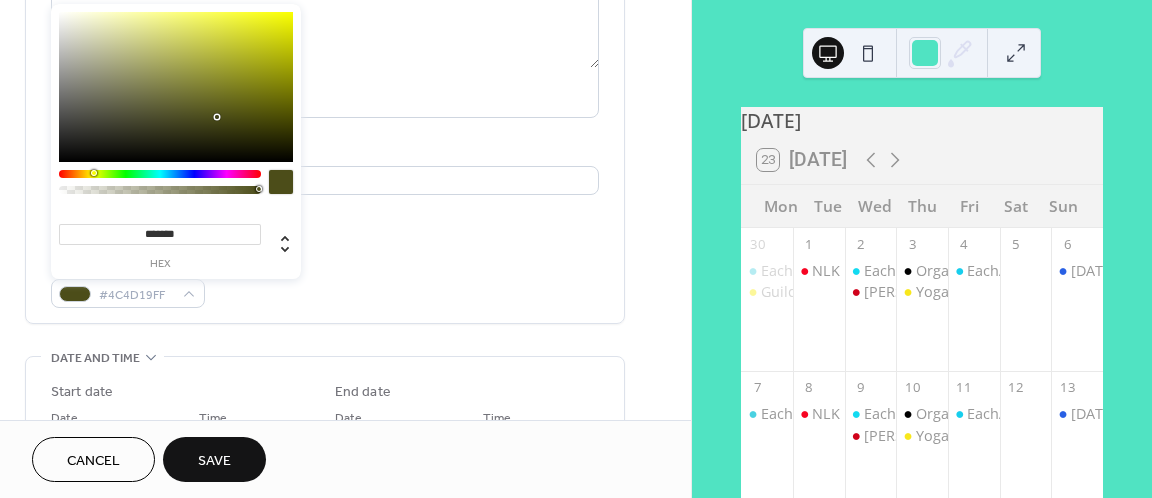 click at bounding box center (176, 87) 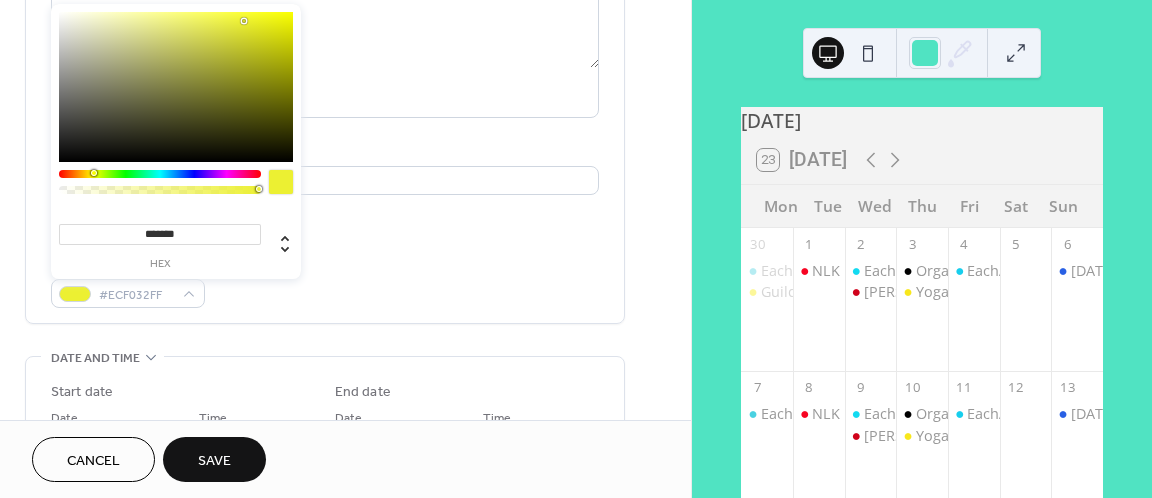 click on "Event color #ECF032FF" at bounding box center (325, 281) 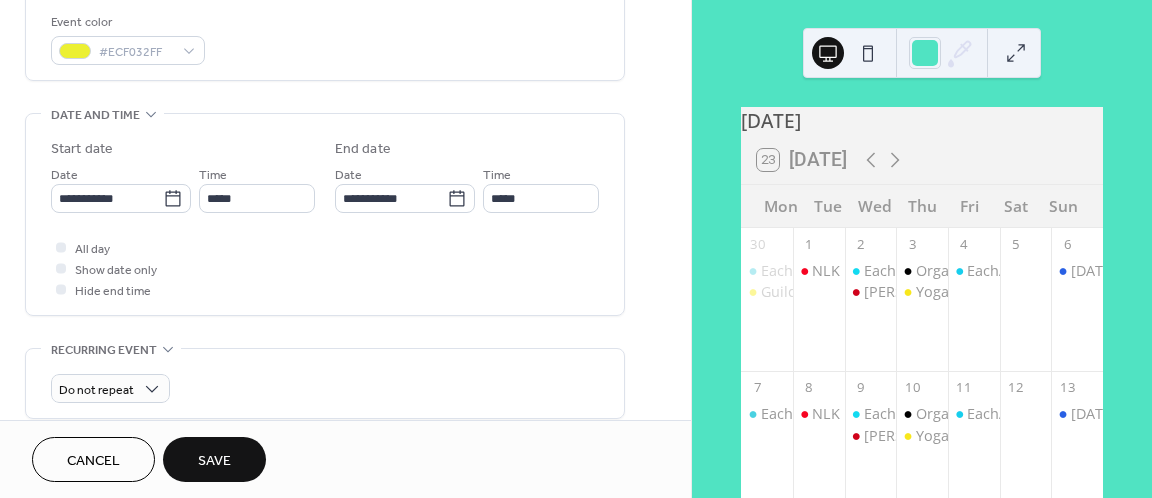 scroll, scrollTop: 579, scrollLeft: 0, axis: vertical 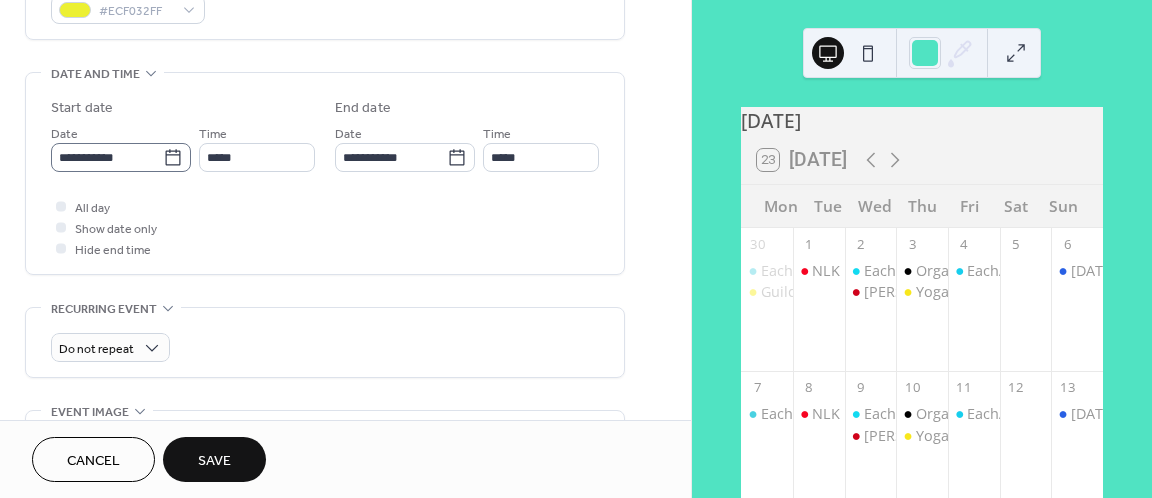 click 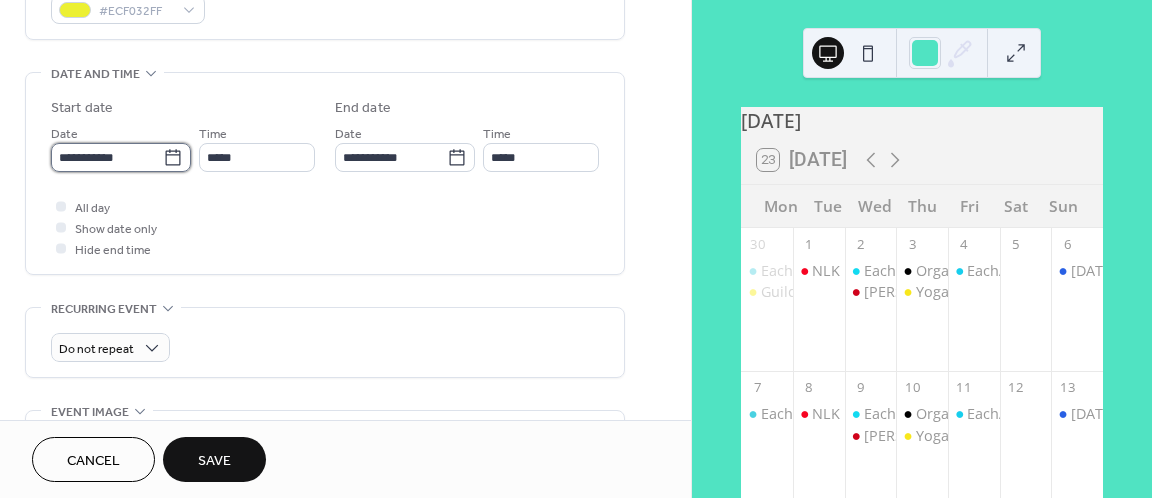 click on "**********" at bounding box center (107, 157) 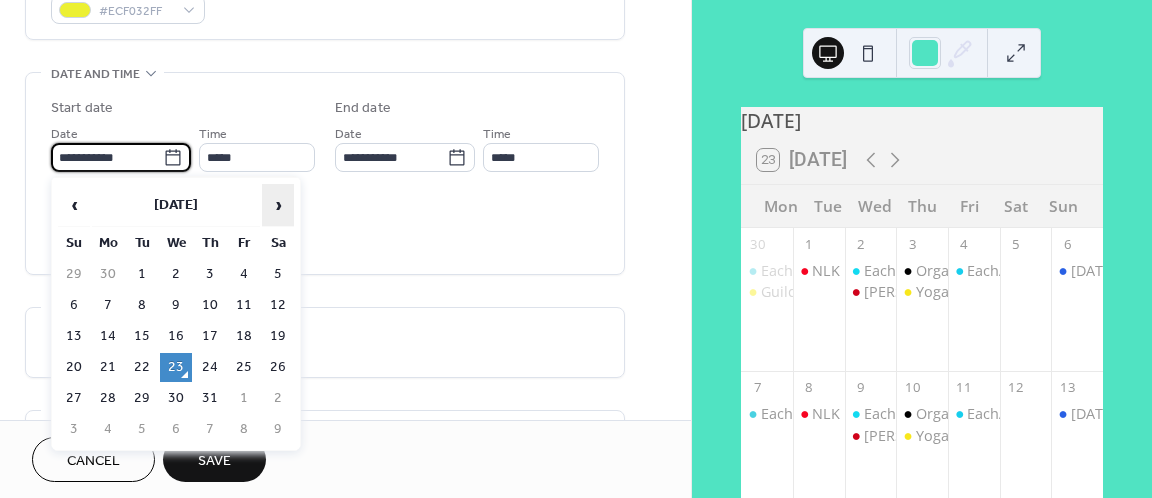 click on "›" at bounding box center [278, 205] 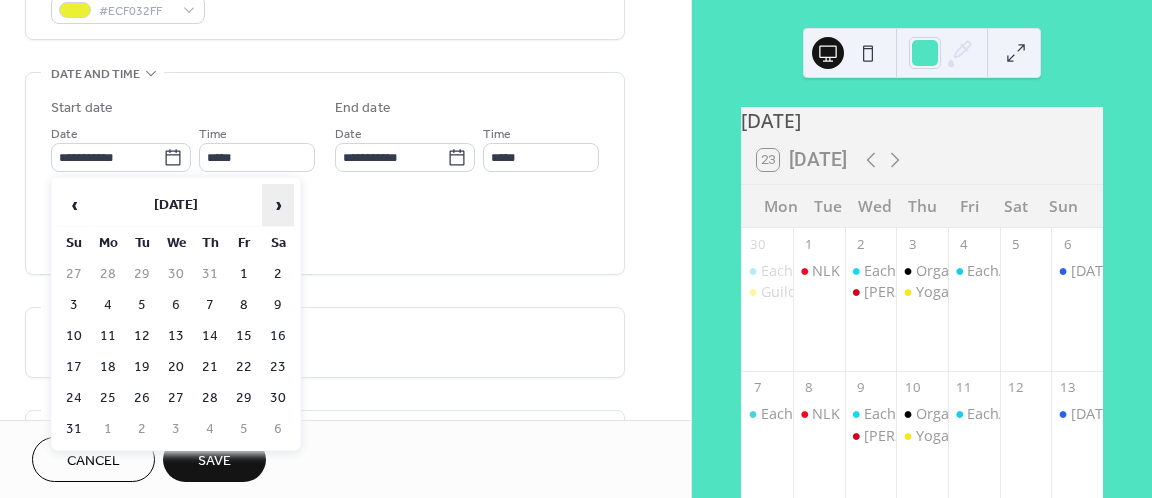 click on "›" at bounding box center [278, 205] 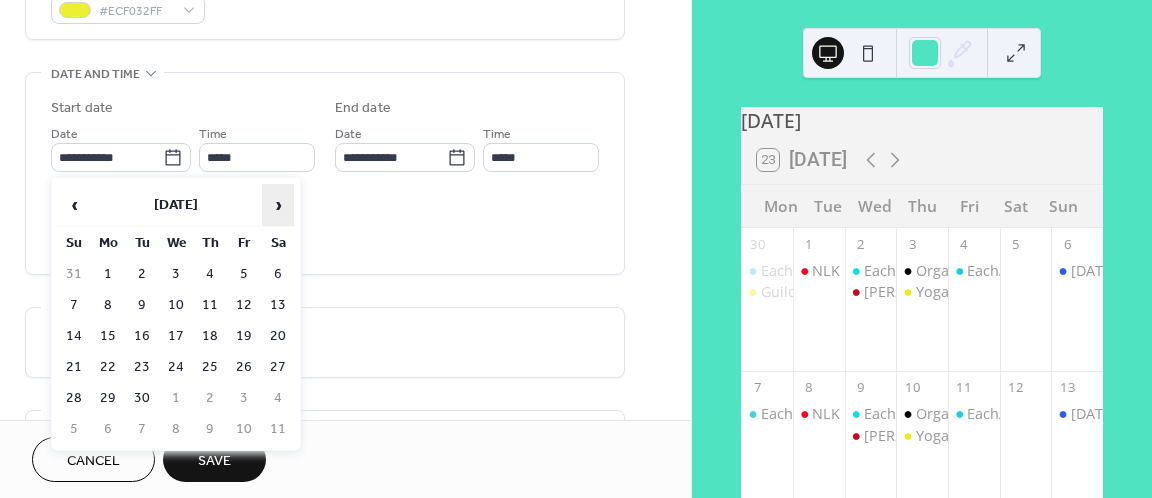 click on "›" at bounding box center (278, 205) 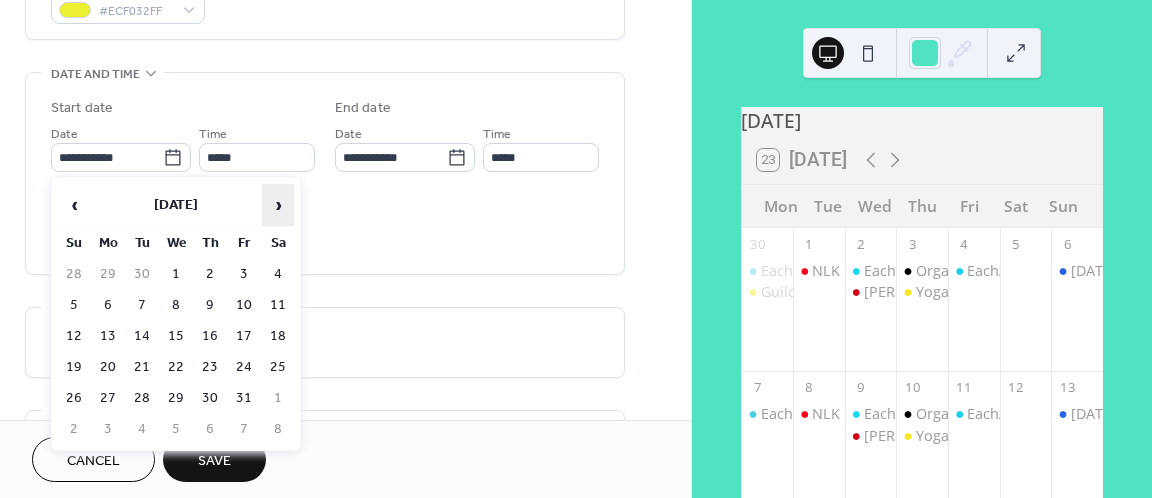 click on "›" at bounding box center (278, 205) 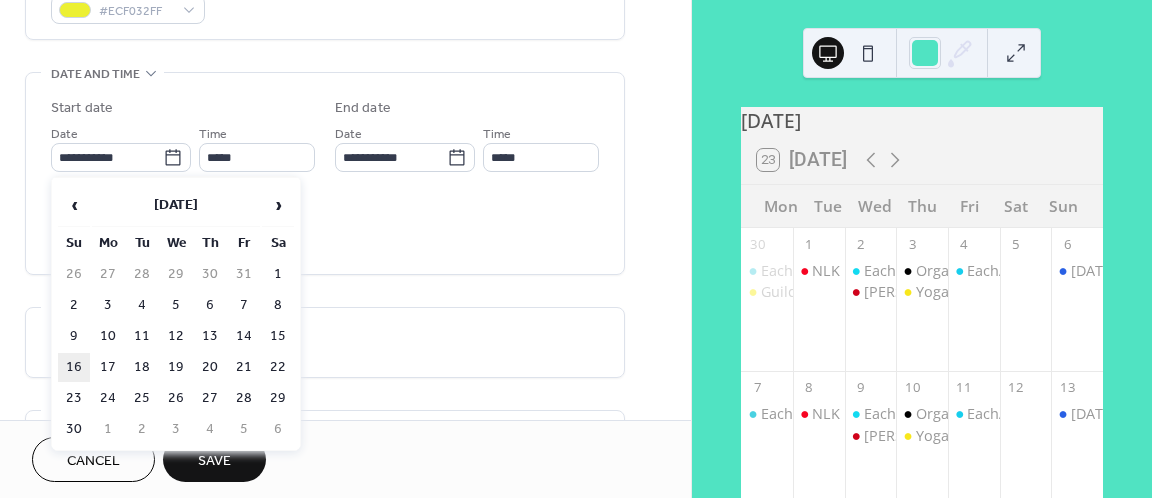 click on "16" at bounding box center [74, 367] 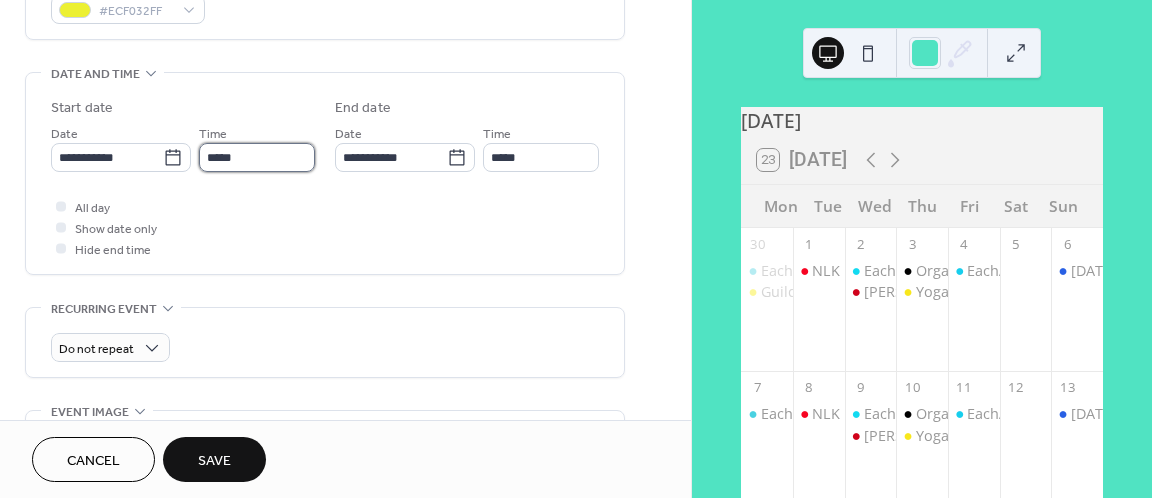 click on "*****" at bounding box center (257, 157) 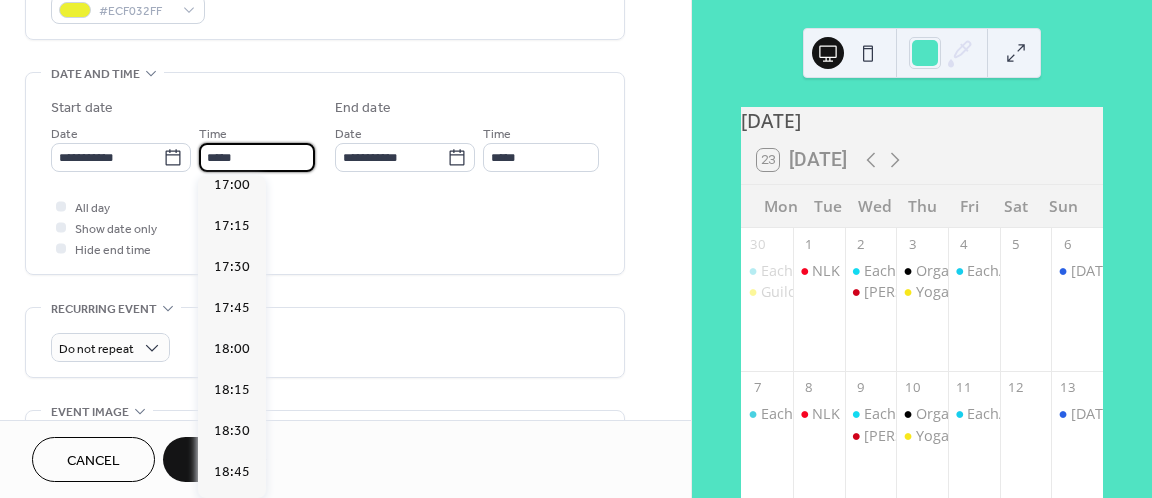 scroll, scrollTop: 2827, scrollLeft: 0, axis: vertical 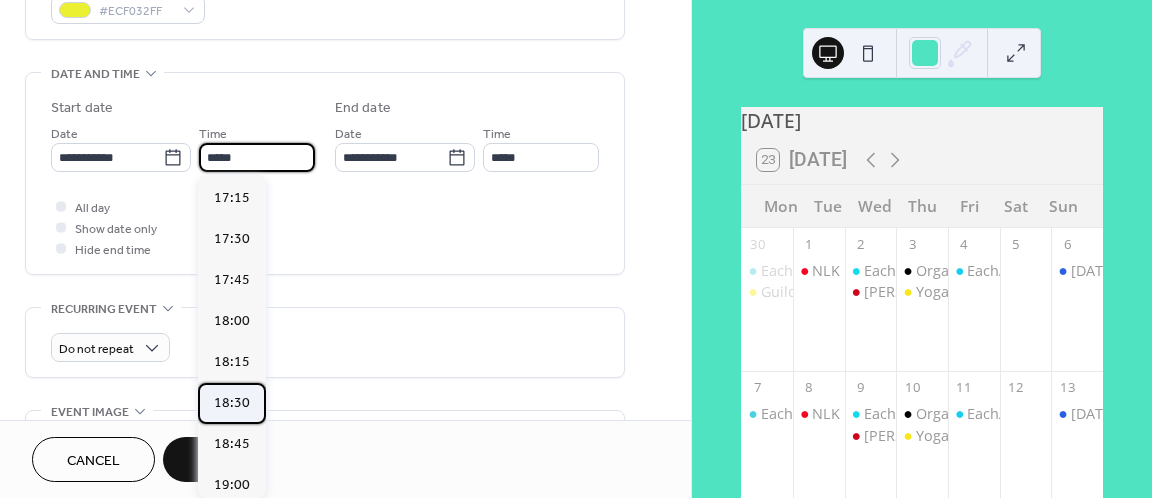 click on "18:30" at bounding box center [232, 403] 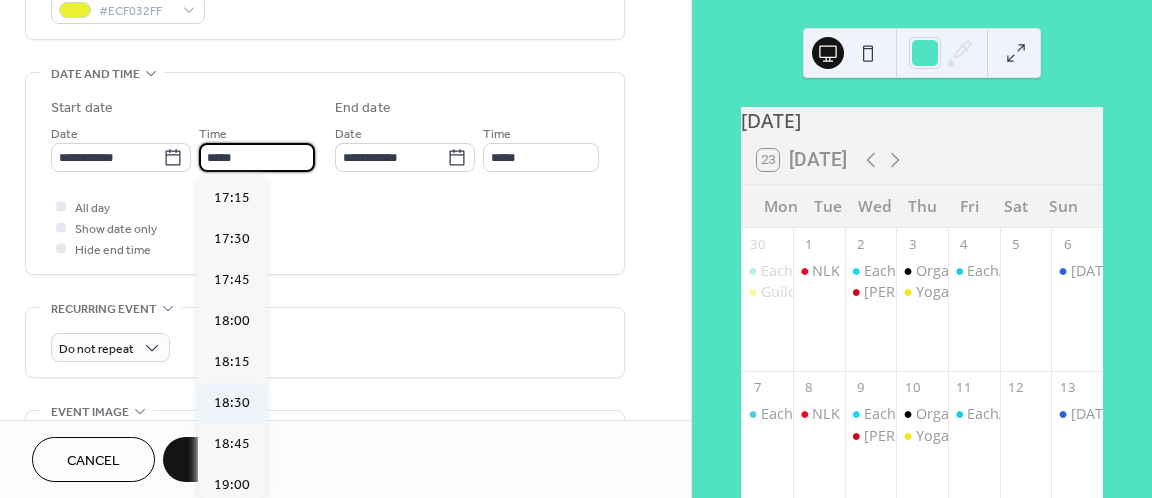 type on "*****" 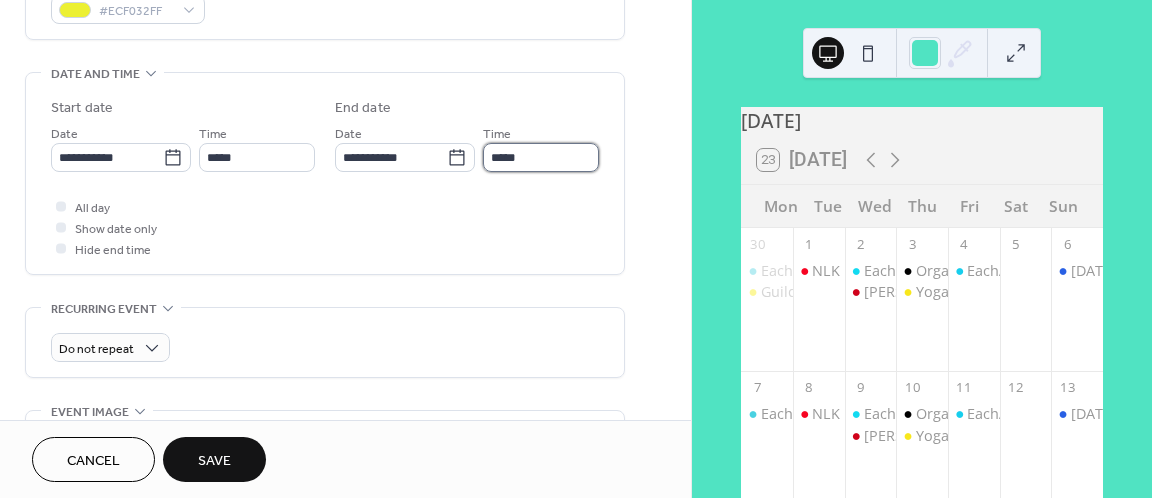click on "*****" at bounding box center (541, 157) 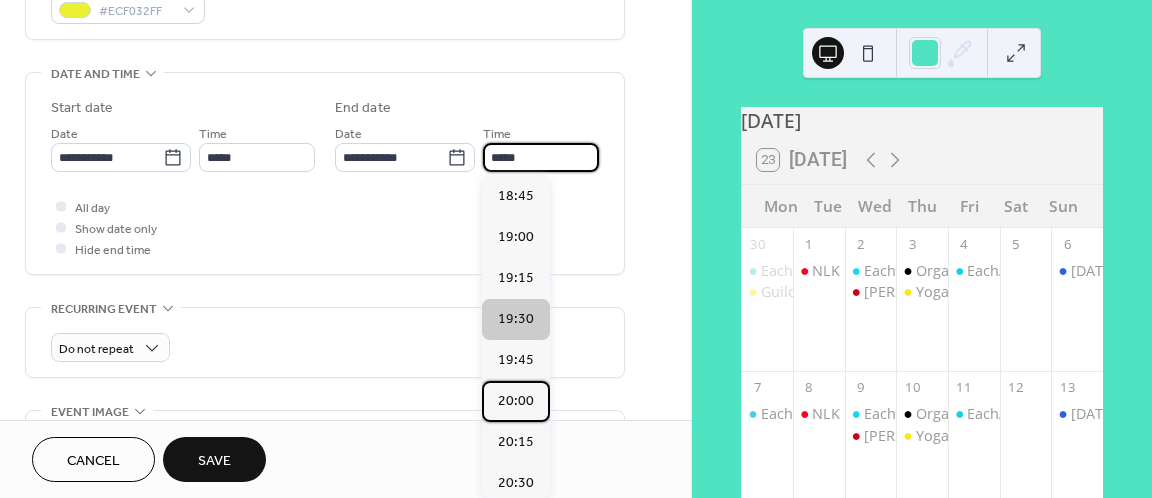 click on "20:00" at bounding box center (516, 401) 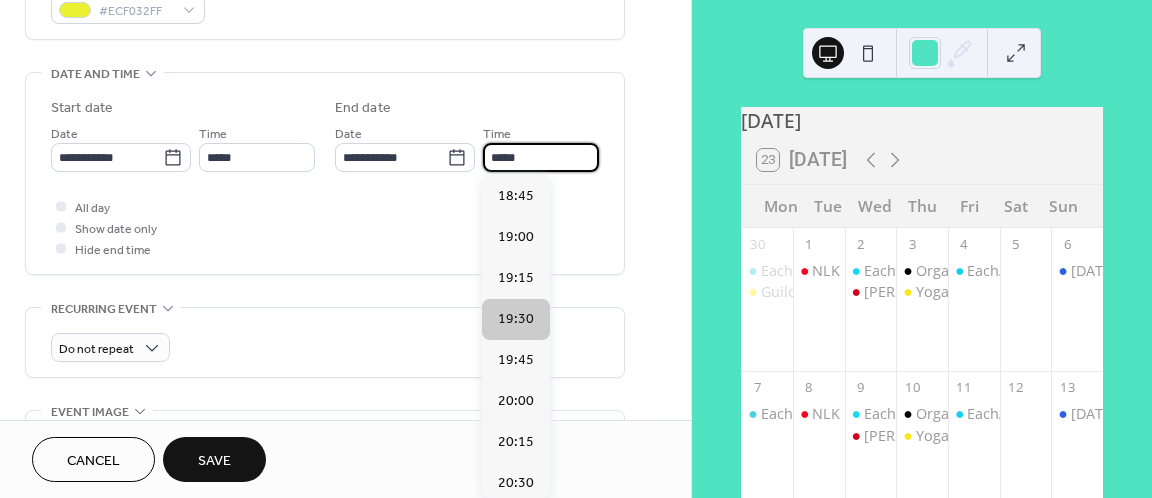 type on "*****" 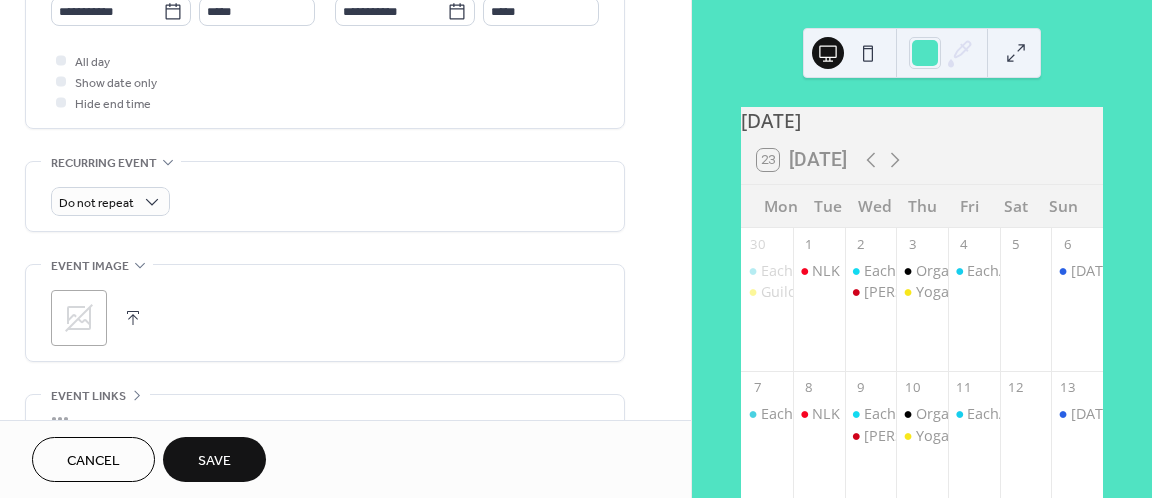 scroll, scrollTop: 760, scrollLeft: 0, axis: vertical 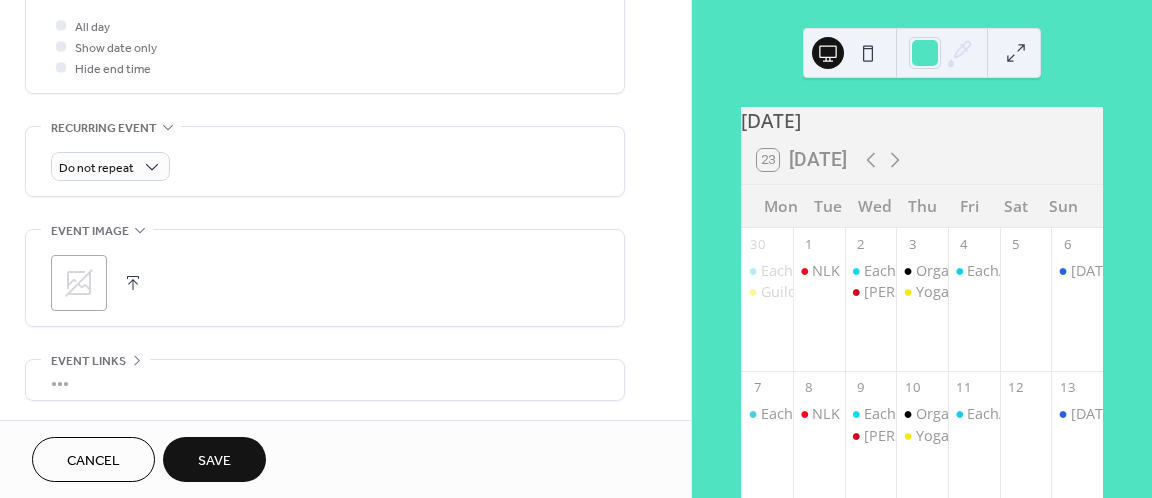 click at bounding box center (133, 283) 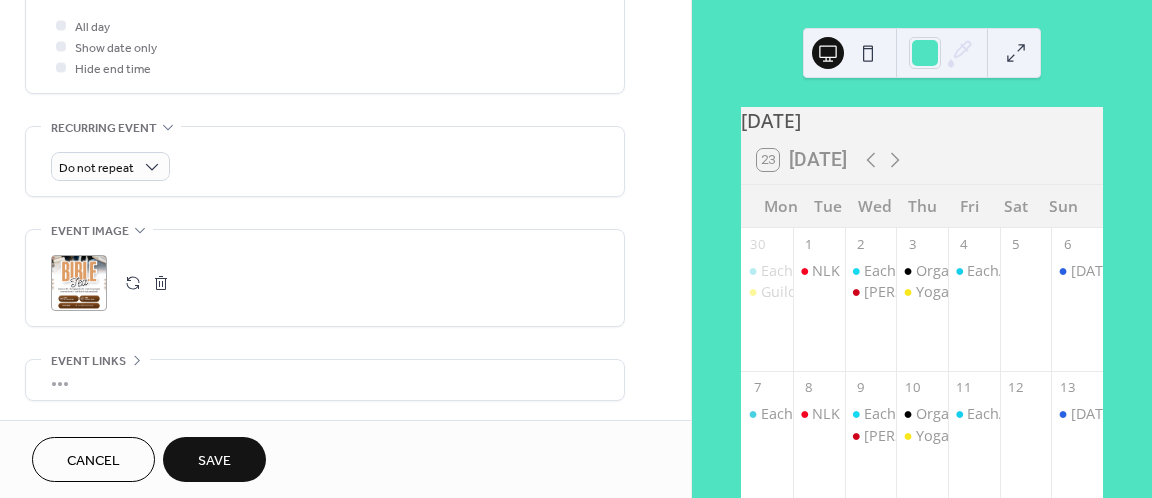 click on "Save" at bounding box center (214, 459) 